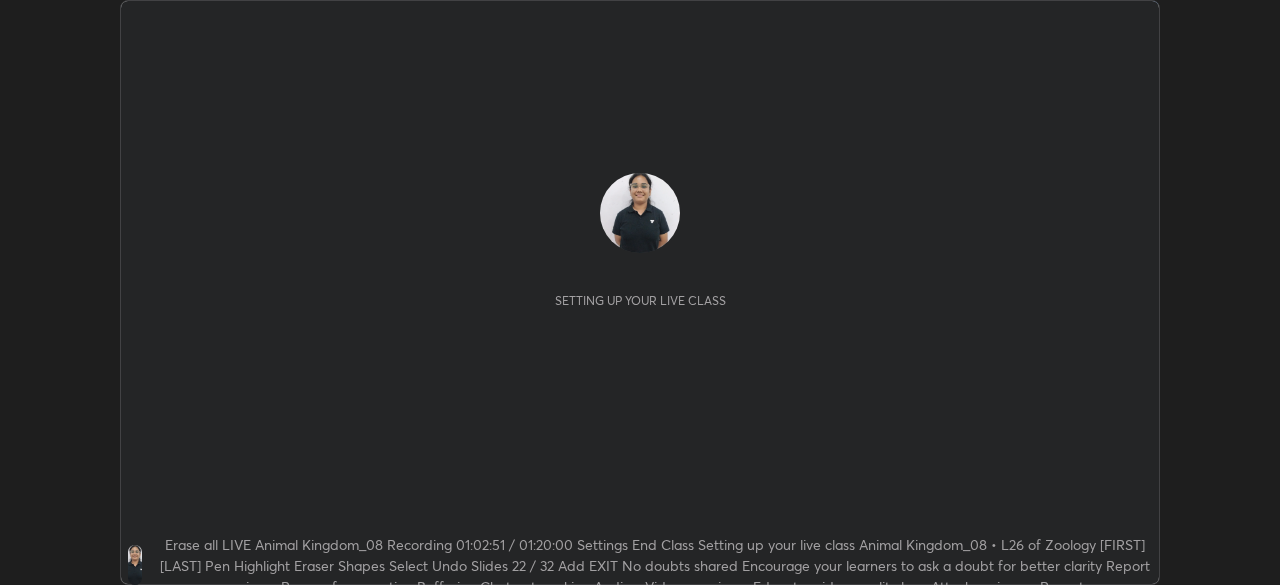 scroll, scrollTop: 0, scrollLeft: 0, axis: both 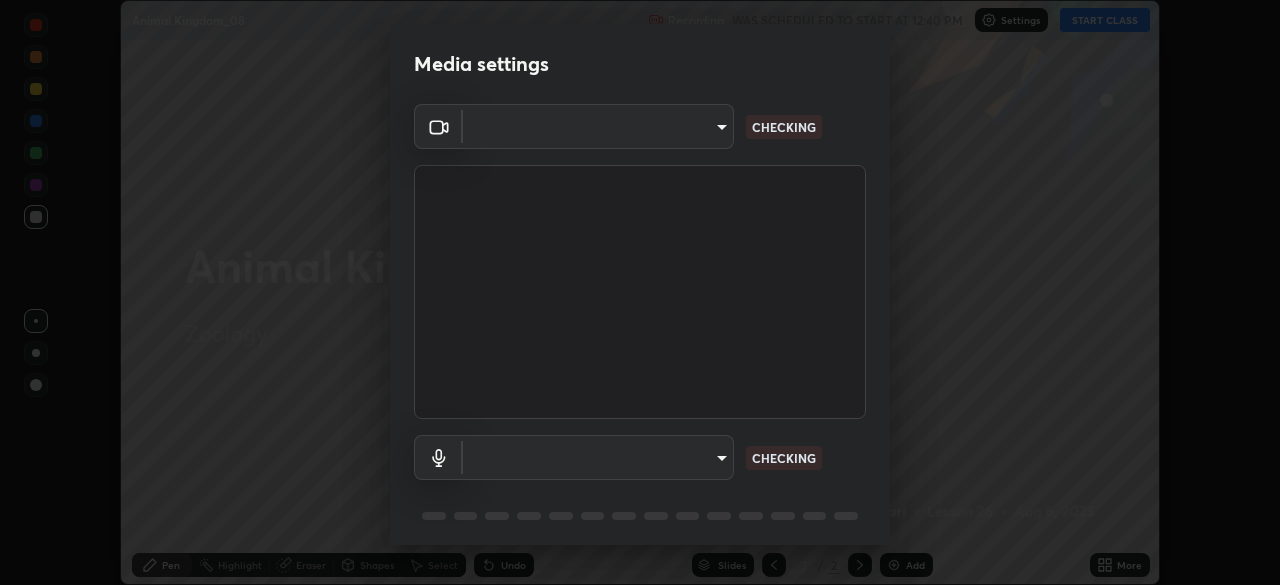 type on "dc213d5b485c0bb305d6b2db547763d7870d17505a100a98238a66de69915d05" 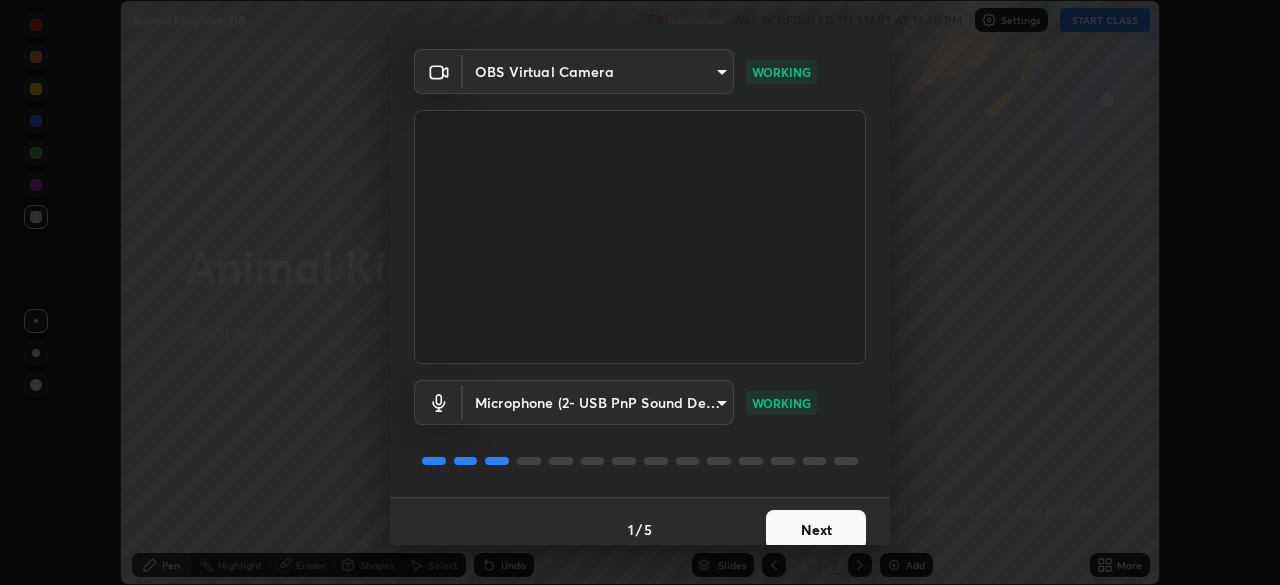 scroll, scrollTop: 71, scrollLeft: 0, axis: vertical 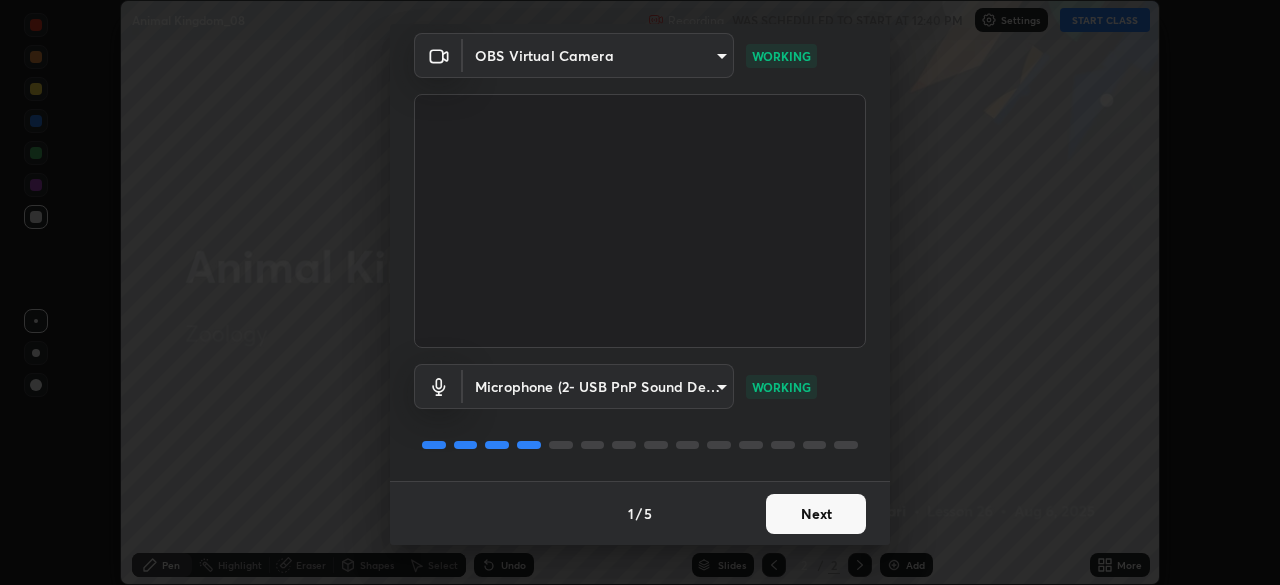 click on "Next" at bounding box center [816, 514] 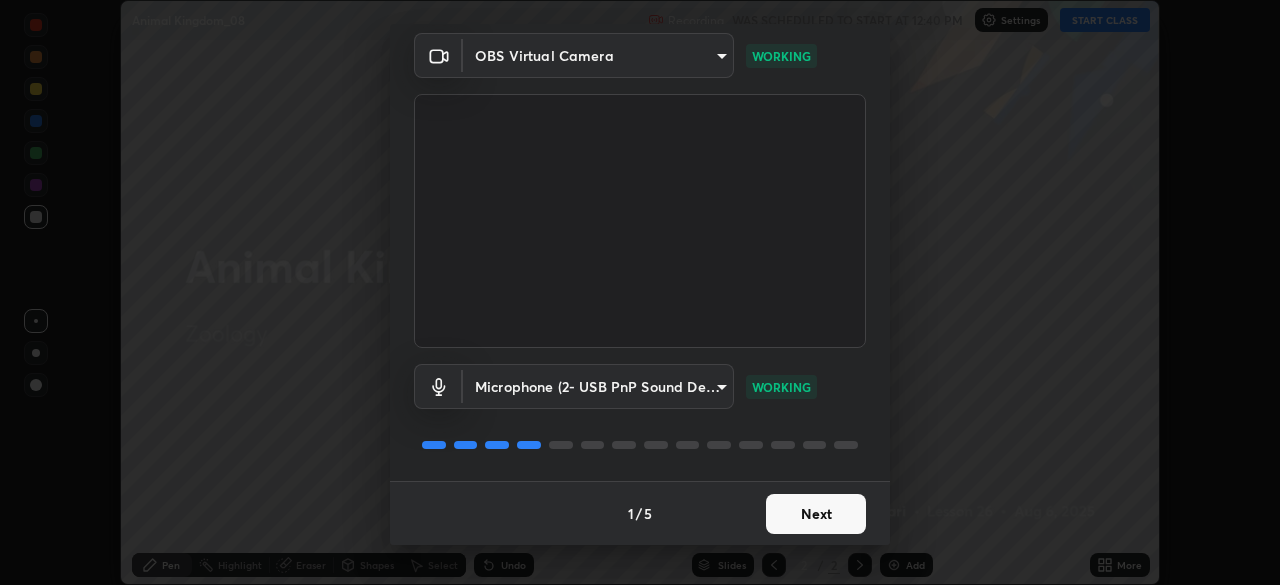 scroll, scrollTop: 0, scrollLeft: 0, axis: both 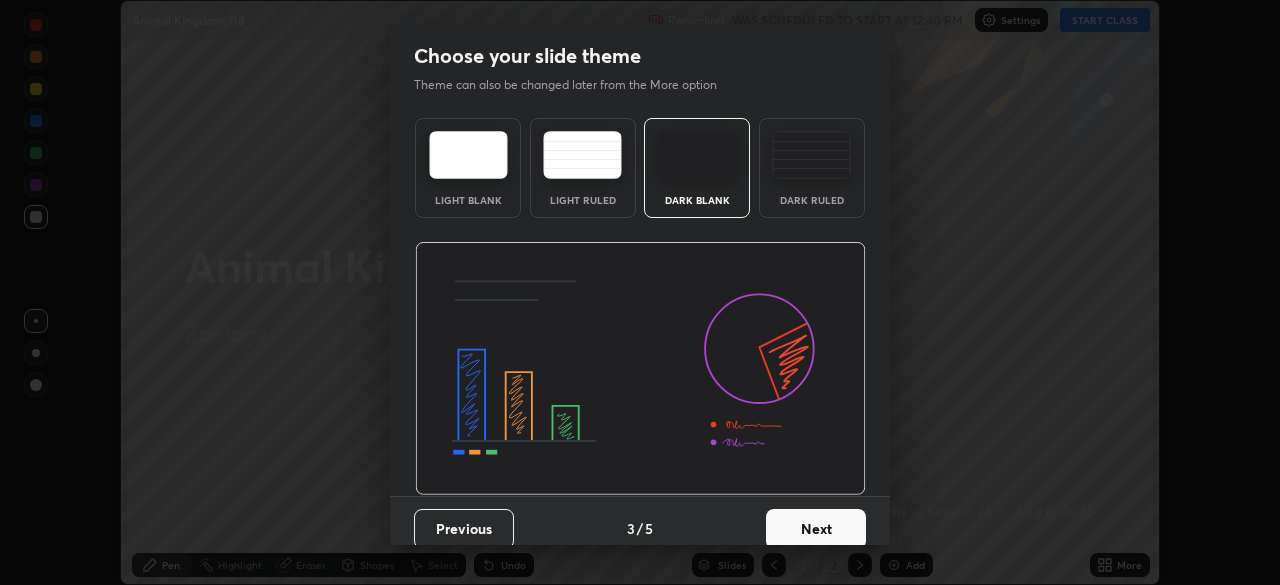 click on "Dark Ruled" at bounding box center [812, 168] 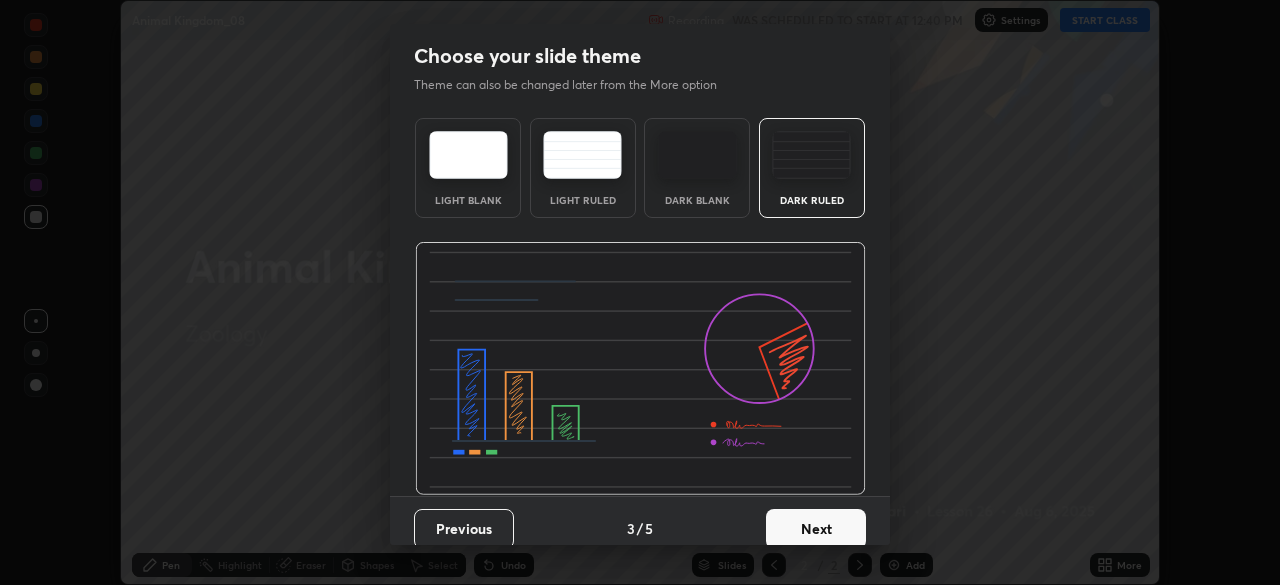 click on "Choose your slide theme Theme can also be changed later from the More option Light Blank Light Ruled Dark Blank Dark Ruled Previous 3 / 5 Next" at bounding box center [640, 292] 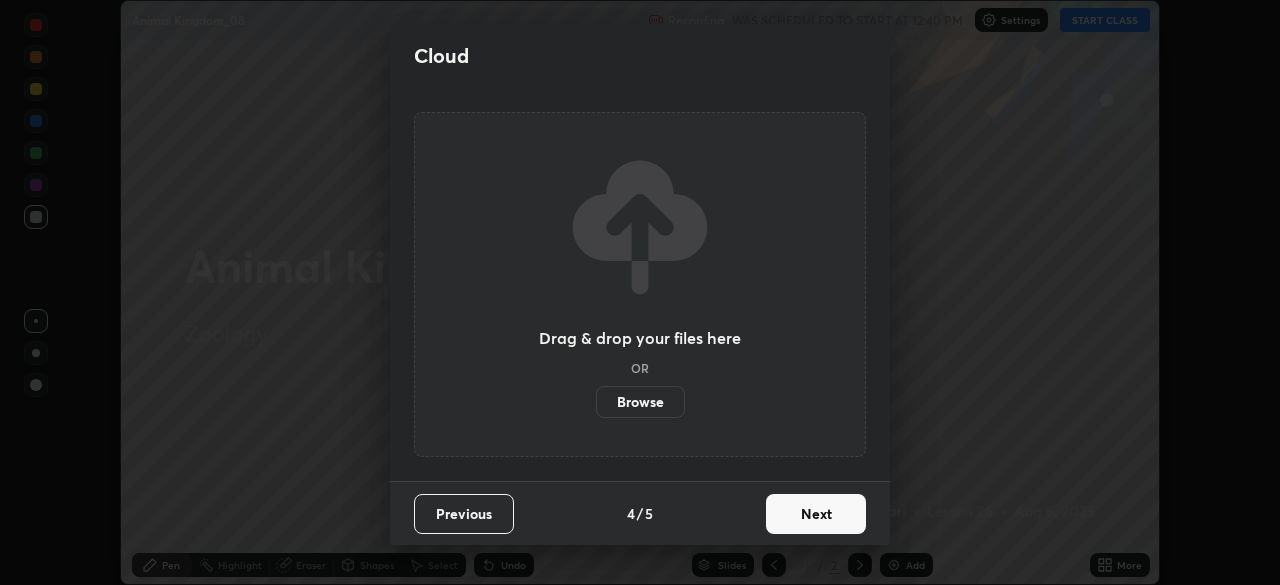 click on "Next" at bounding box center (816, 514) 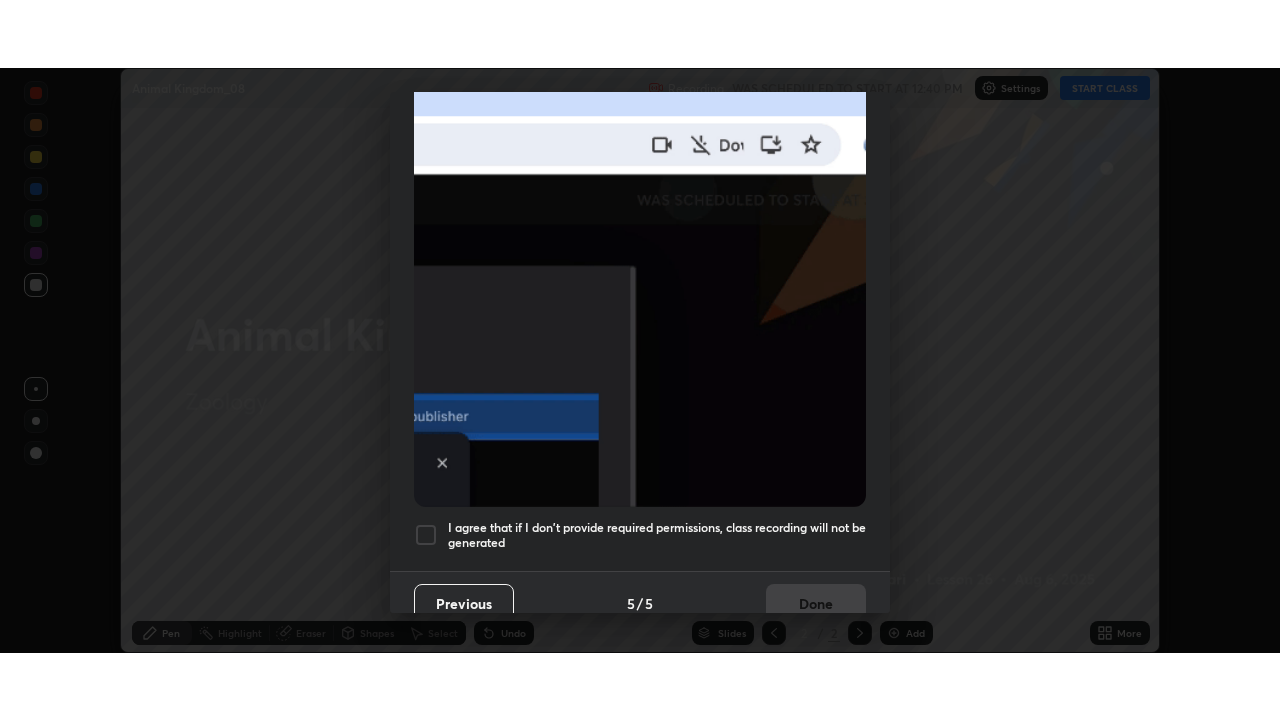 scroll, scrollTop: 479, scrollLeft: 0, axis: vertical 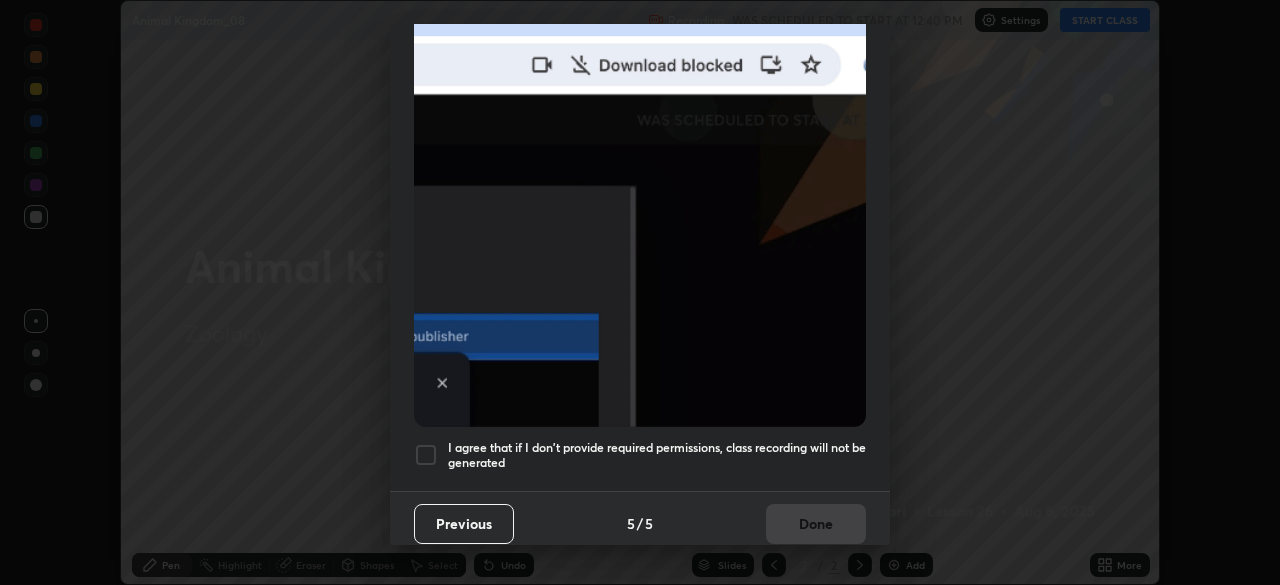 click at bounding box center (426, 455) 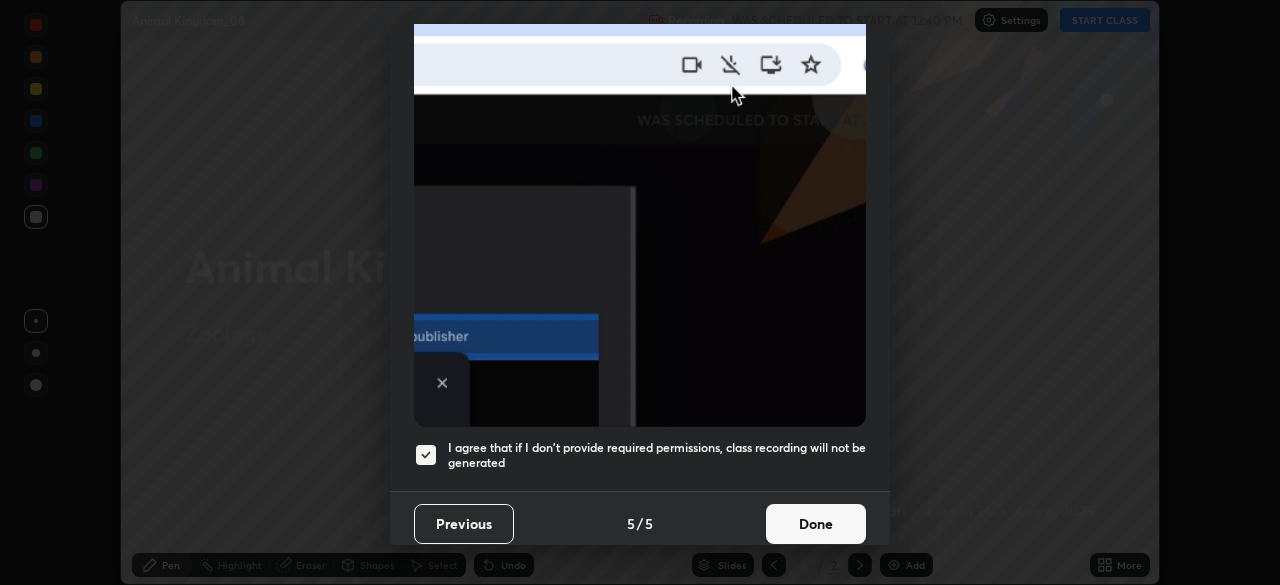 click on "Done" at bounding box center [816, 524] 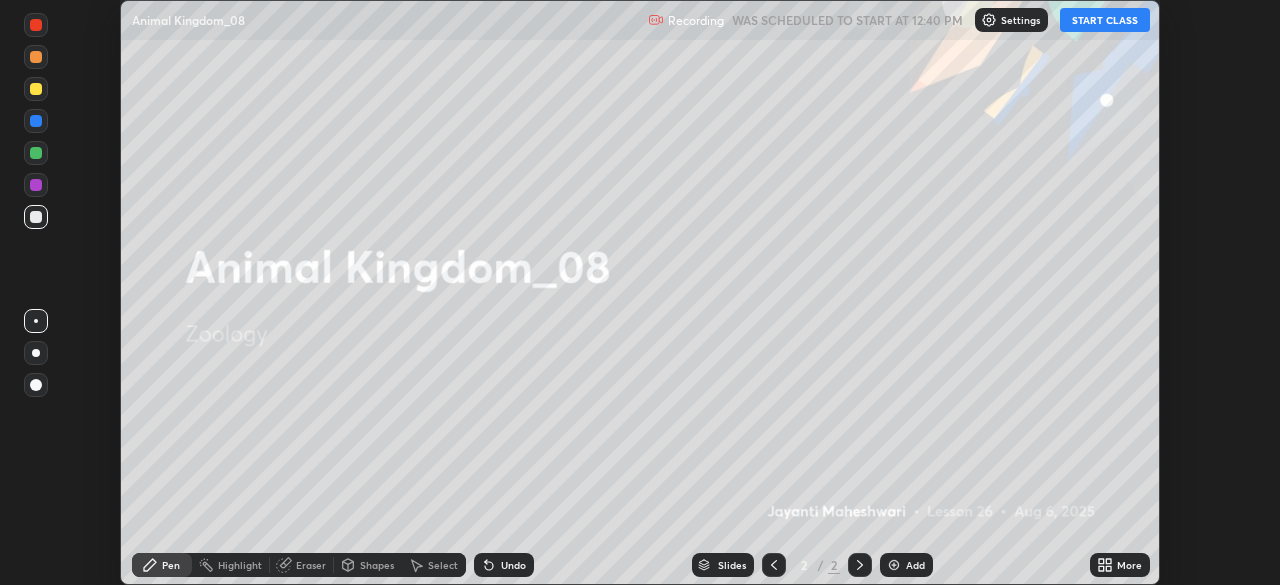 click on "START CLASS" at bounding box center [1105, 20] 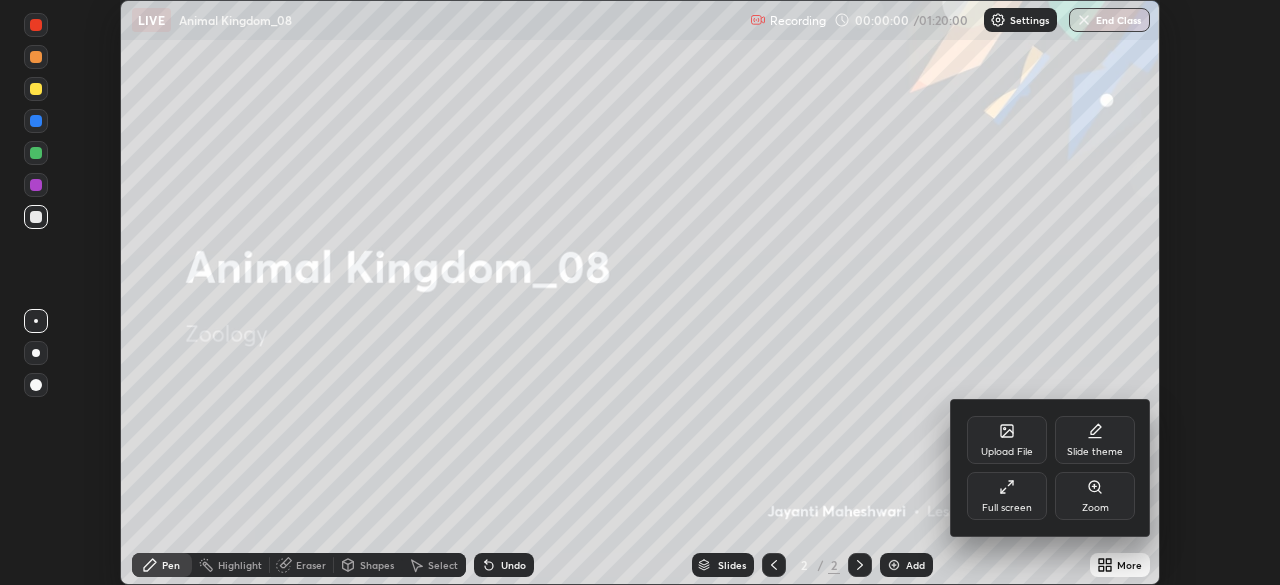 click on "Full screen" at bounding box center [1007, 508] 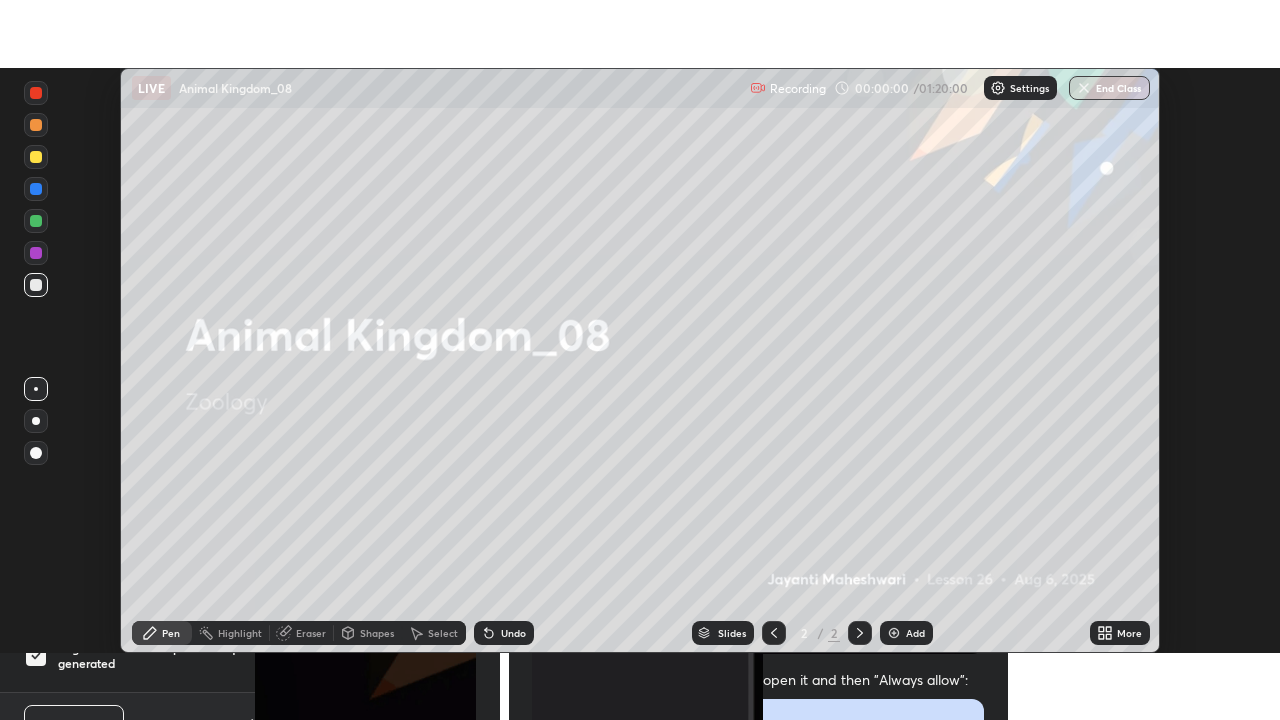 scroll, scrollTop: 99280, scrollLeft: 98720, axis: both 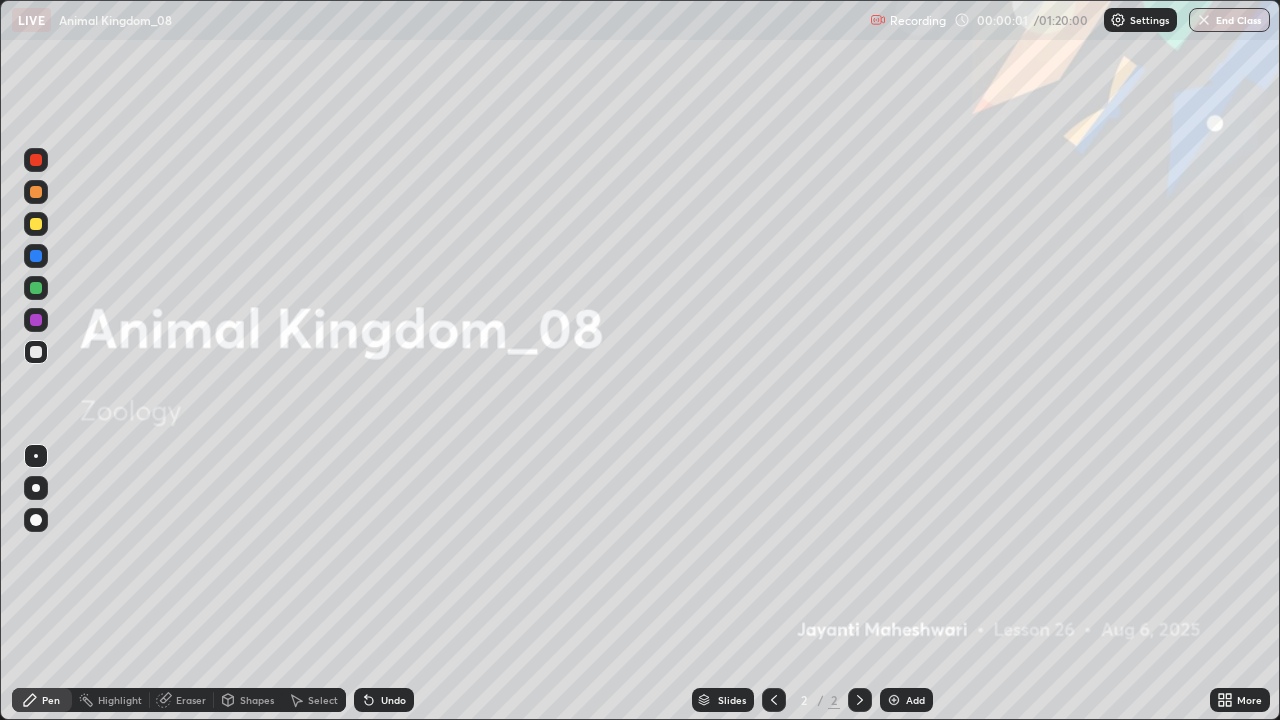 click on "Add" at bounding box center (906, 700) 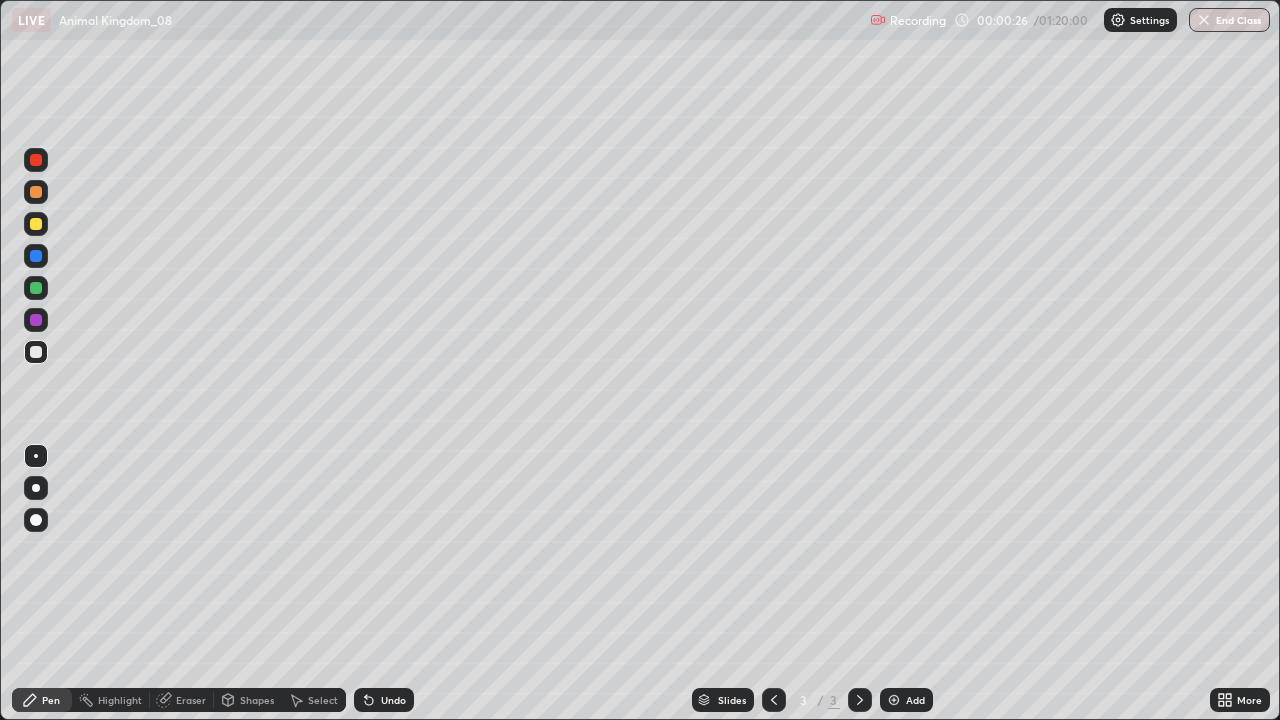 click on "Shapes" at bounding box center [257, 700] 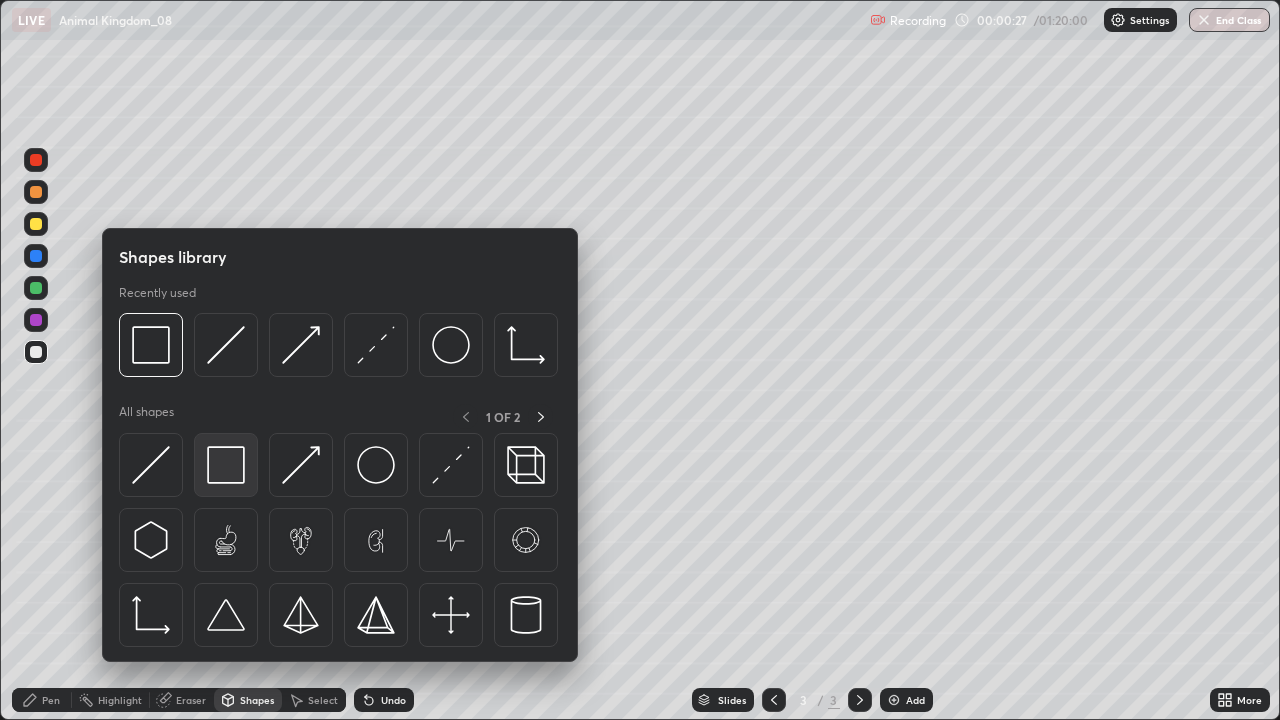 click at bounding box center (226, 465) 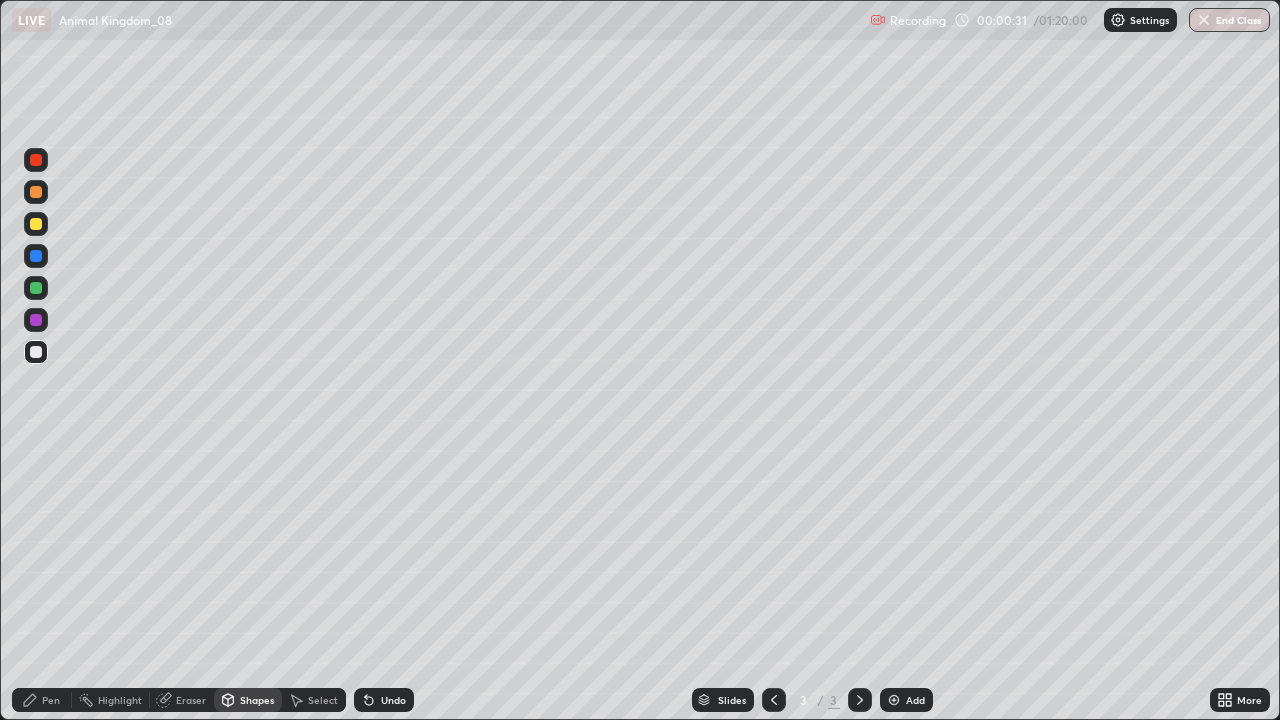 click at bounding box center [36, 224] 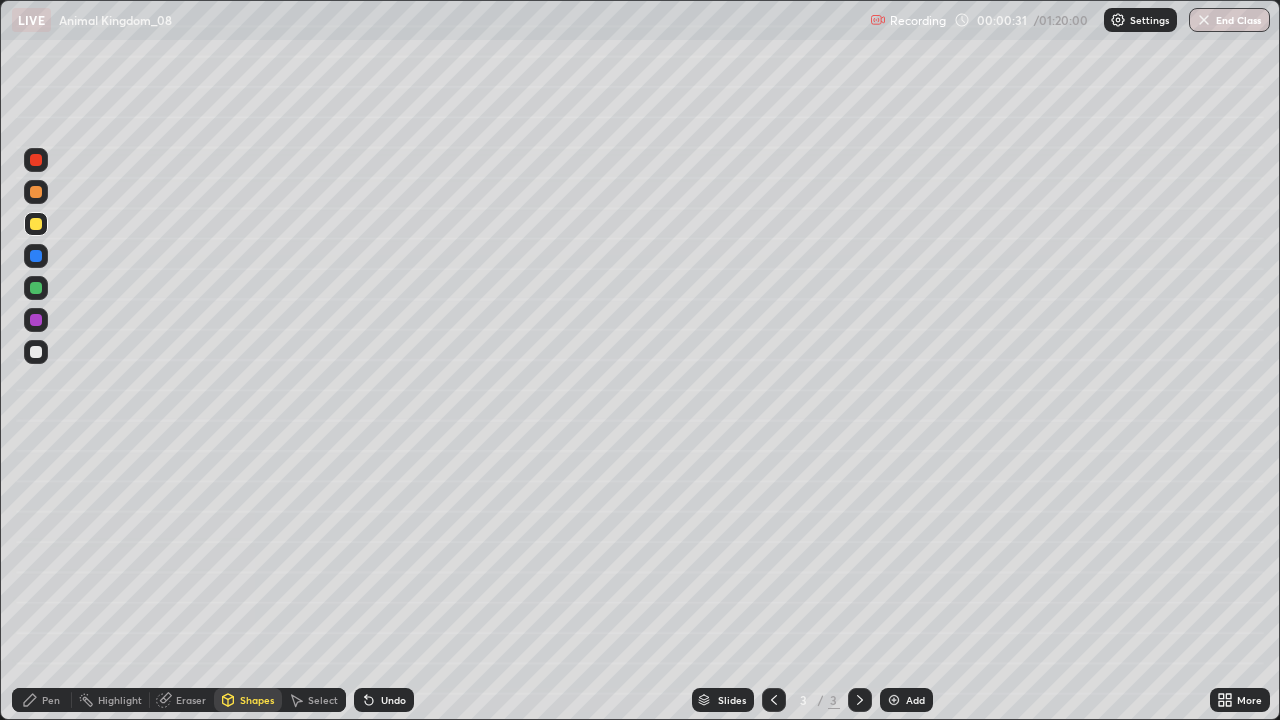 click on "Pen" at bounding box center [51, 700] 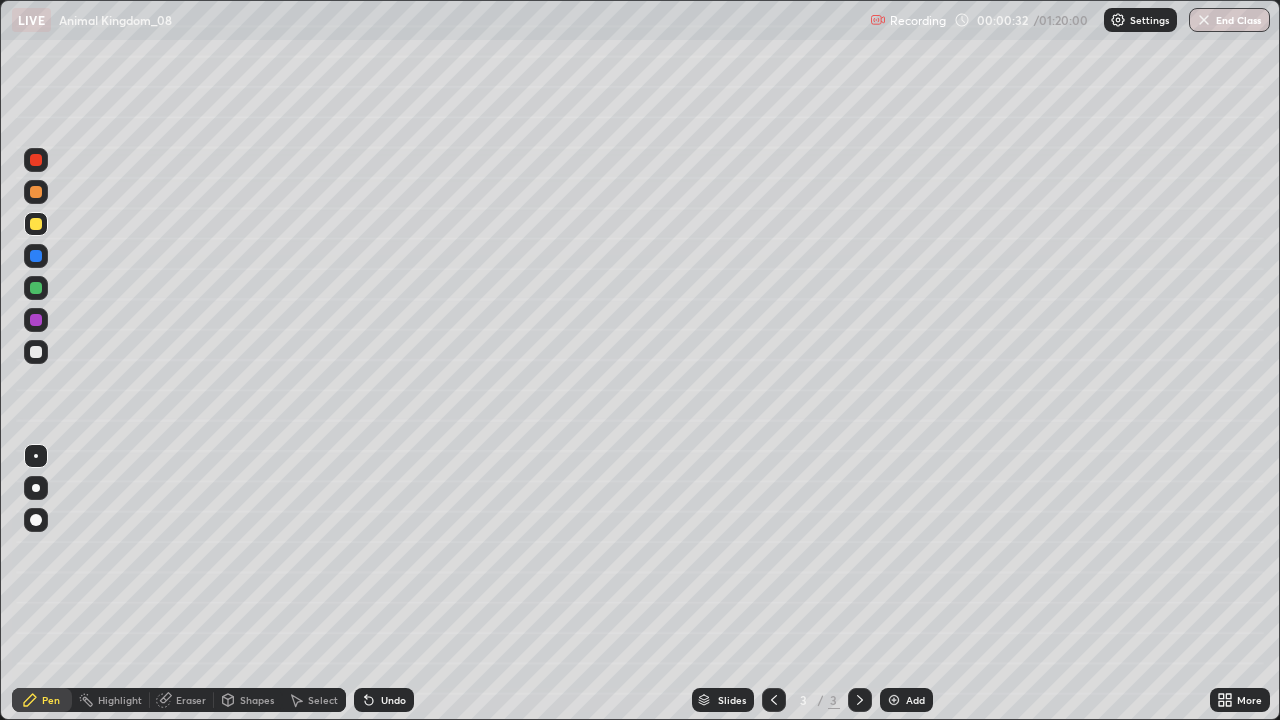 click at bounding box center [36, 520] 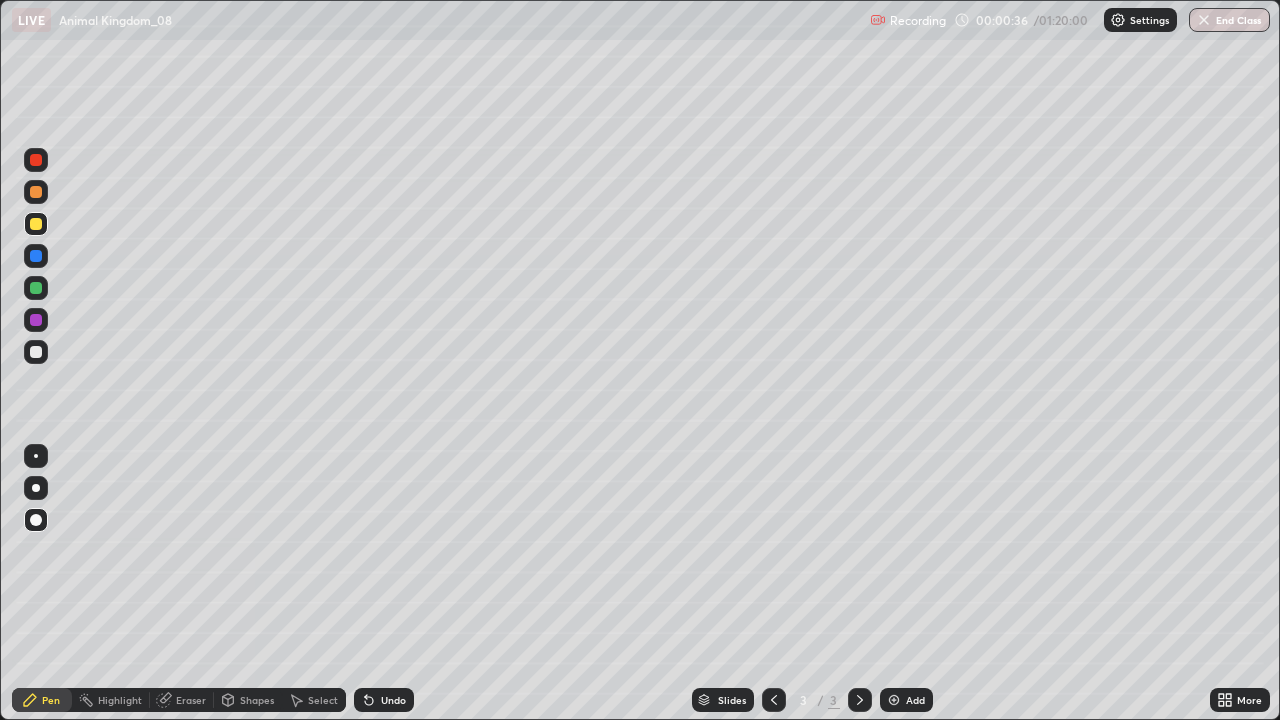 click on "Undo" at bounding box center (384, 700) 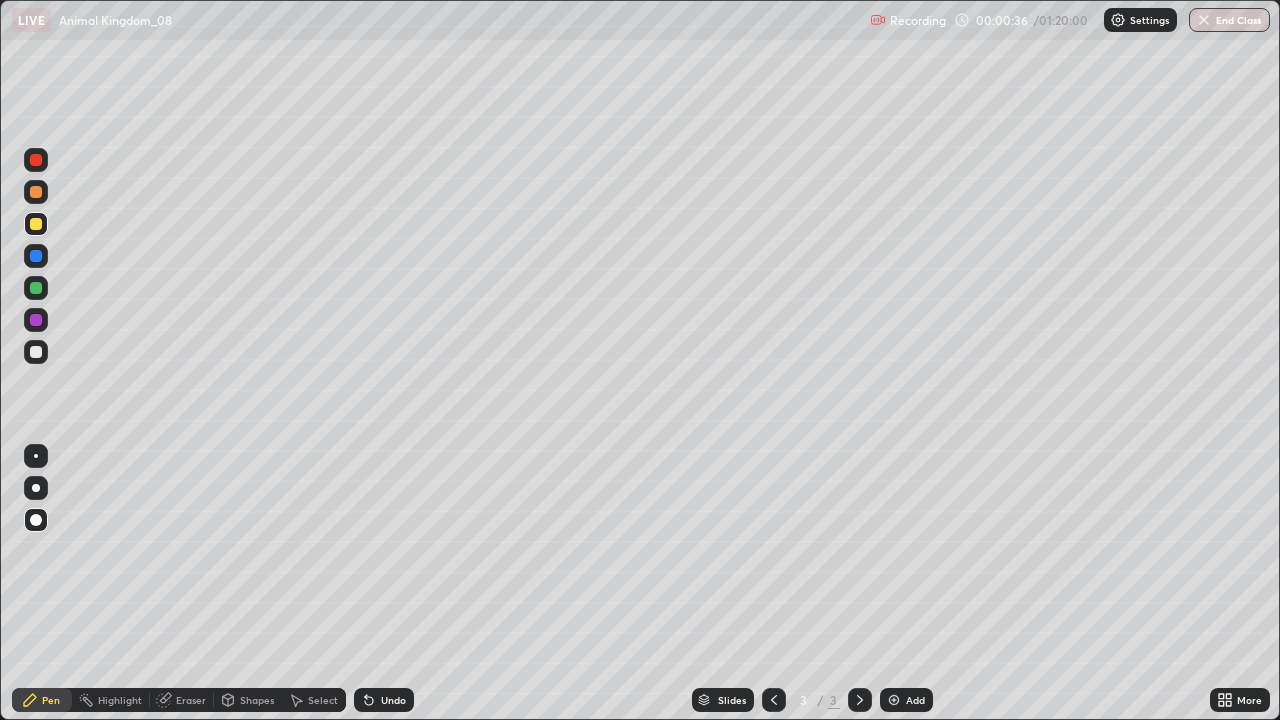 click on "Undo" at bounding box center (384, 700) 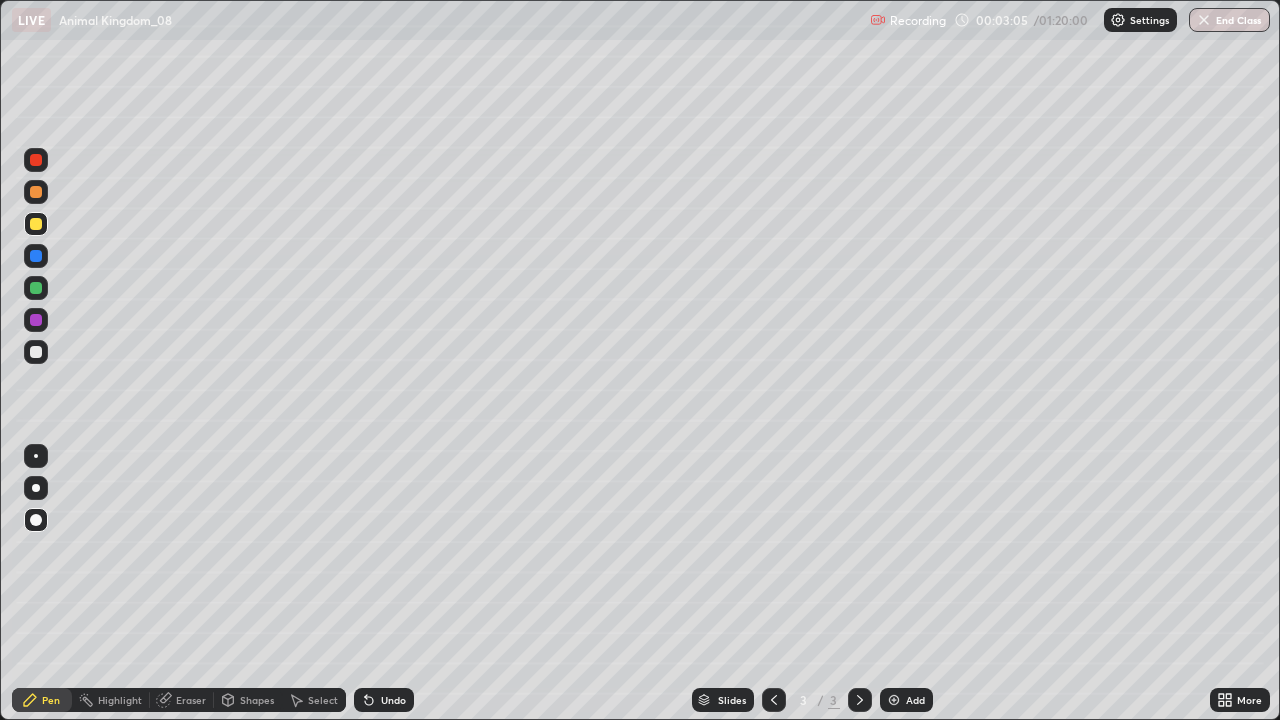 click at bounding box center [36, 352] 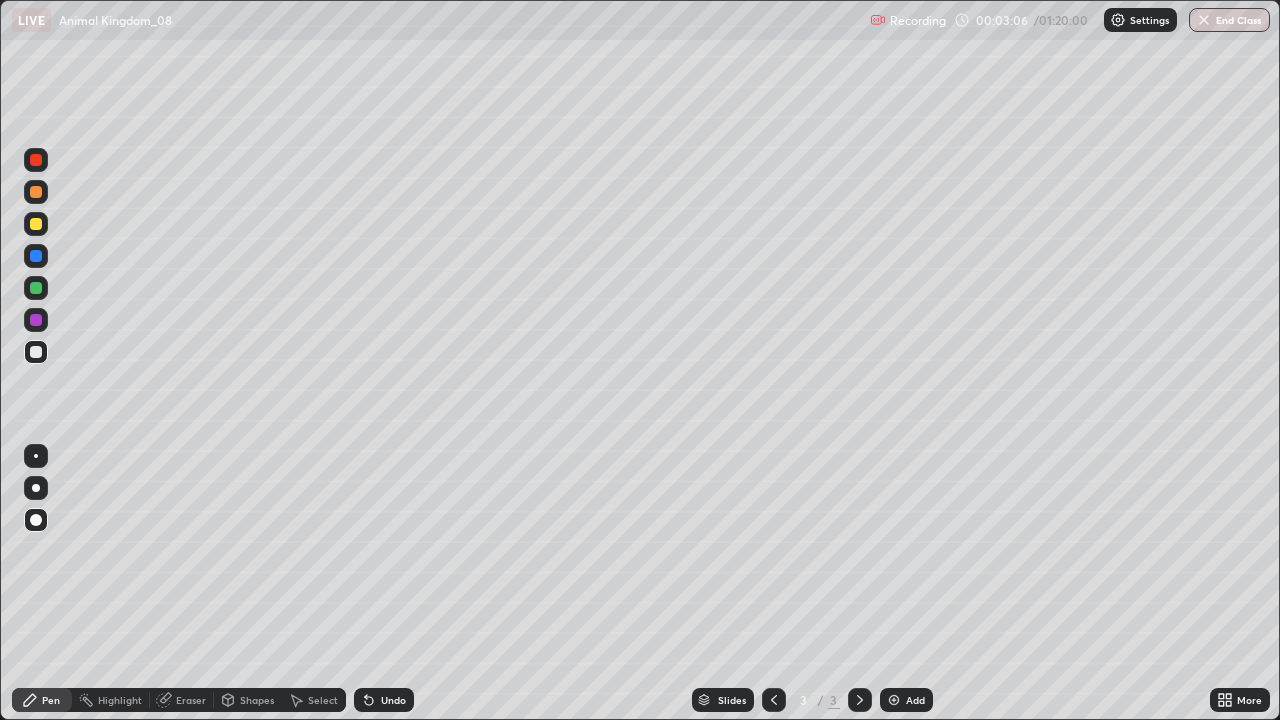 click at bounding box center [36, 488] 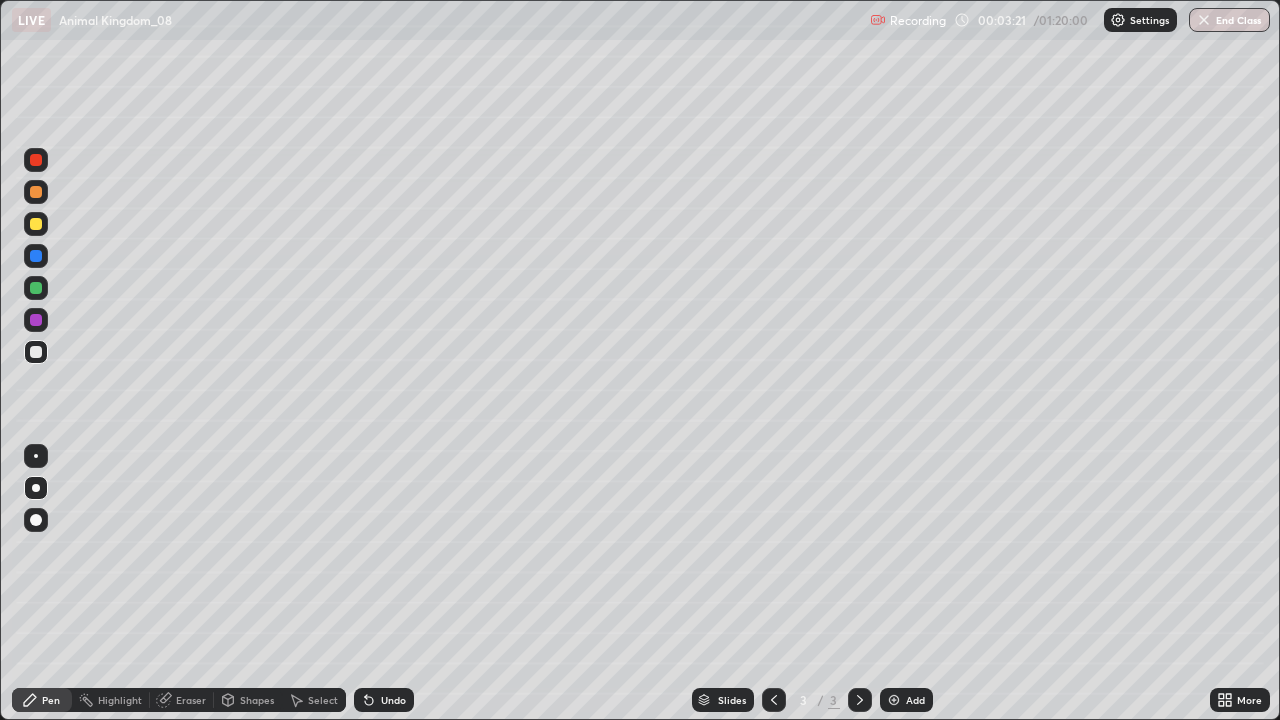click at bounding box center (36, 352) 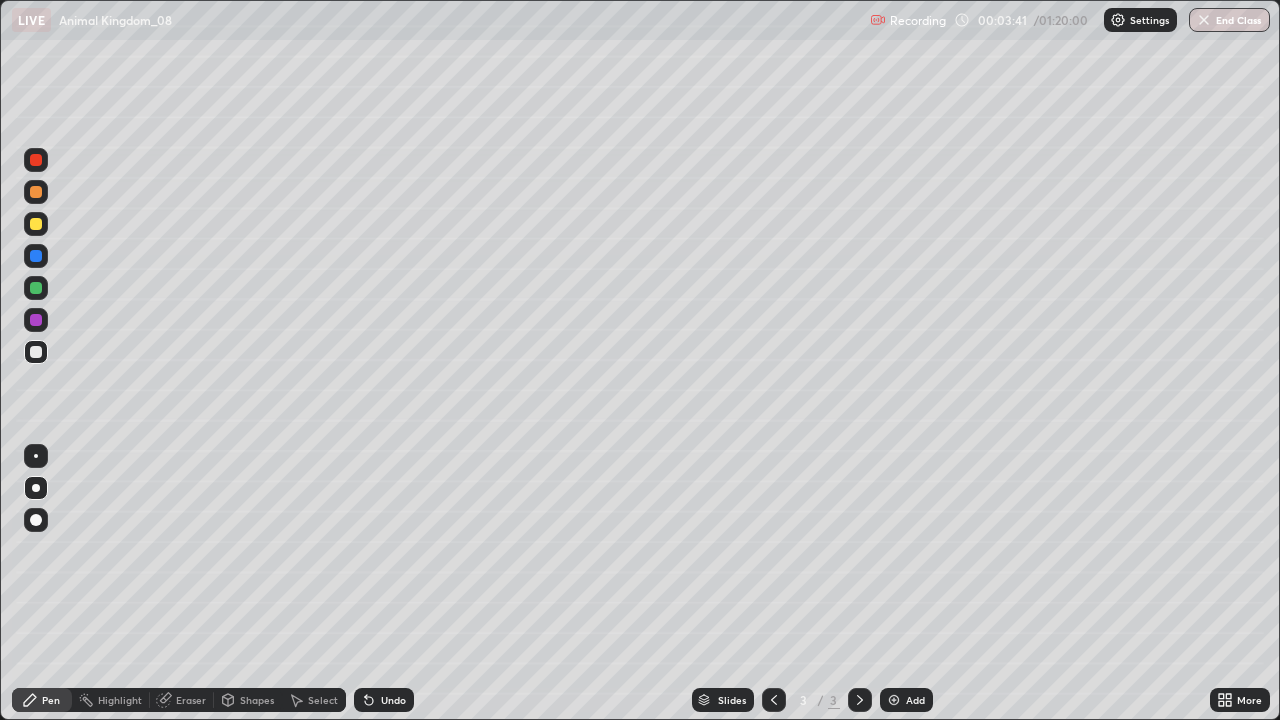click at bounding box center (36, 288) 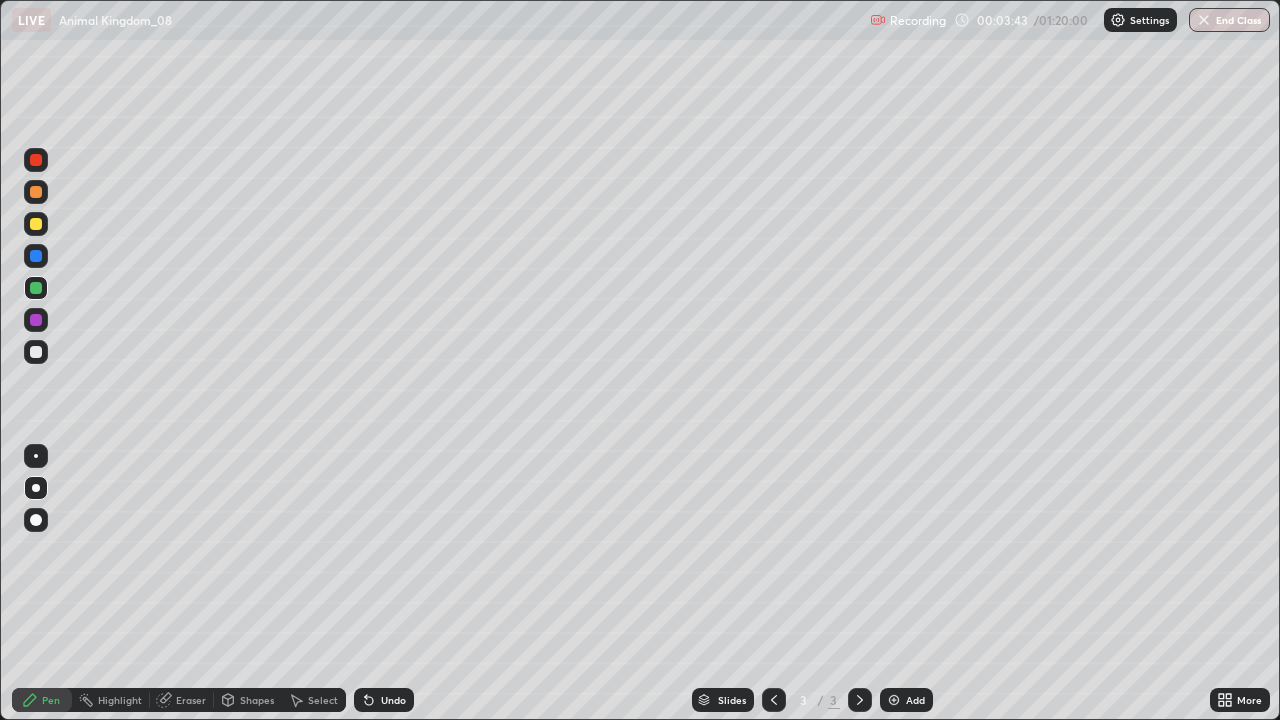 click on "Pen Highlight Eraser Shapes Select Undo Slides 3 / 3 Add More" at bounding box center [640, 700] 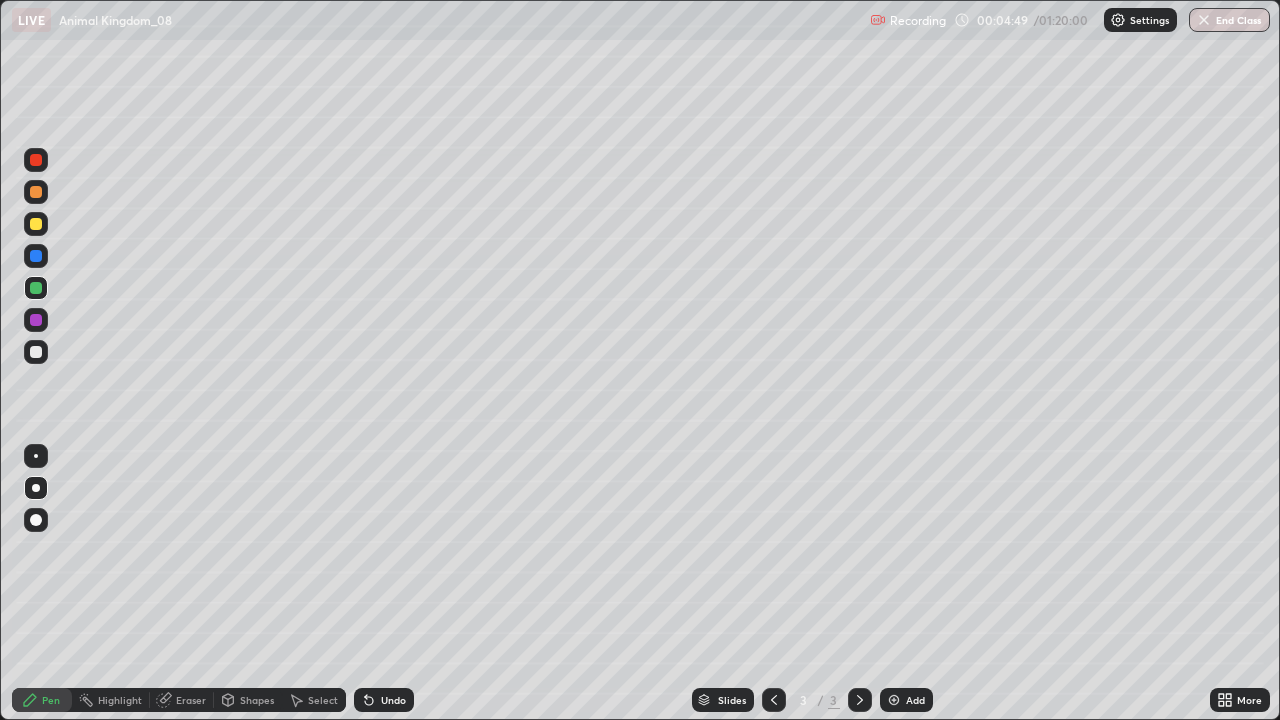 click at bounding box center [894, 700] 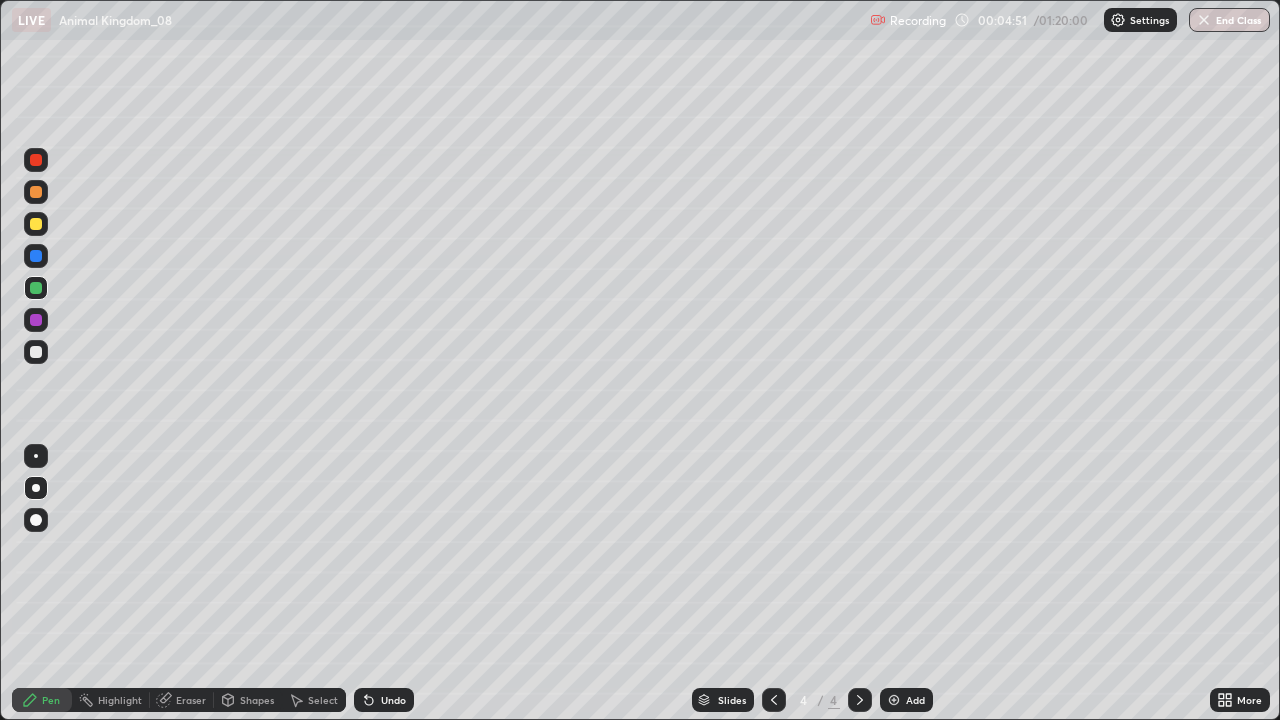 click 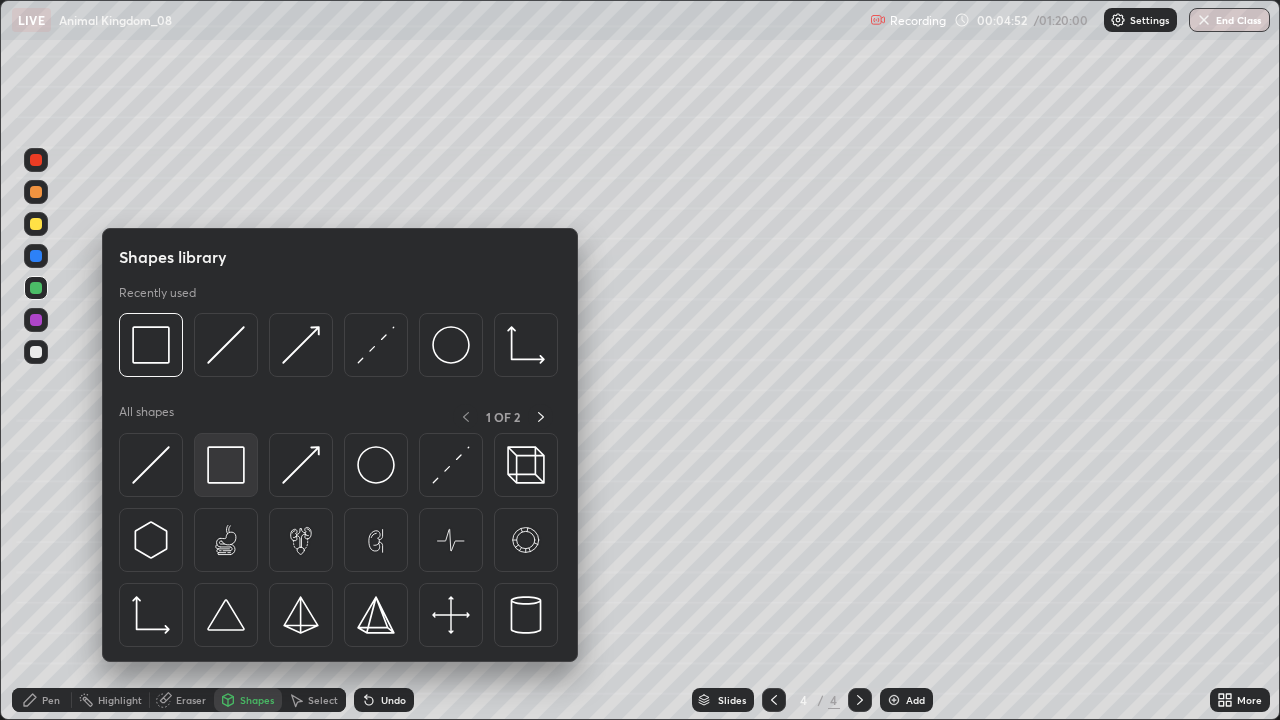 click at bounding box center [226, 465] 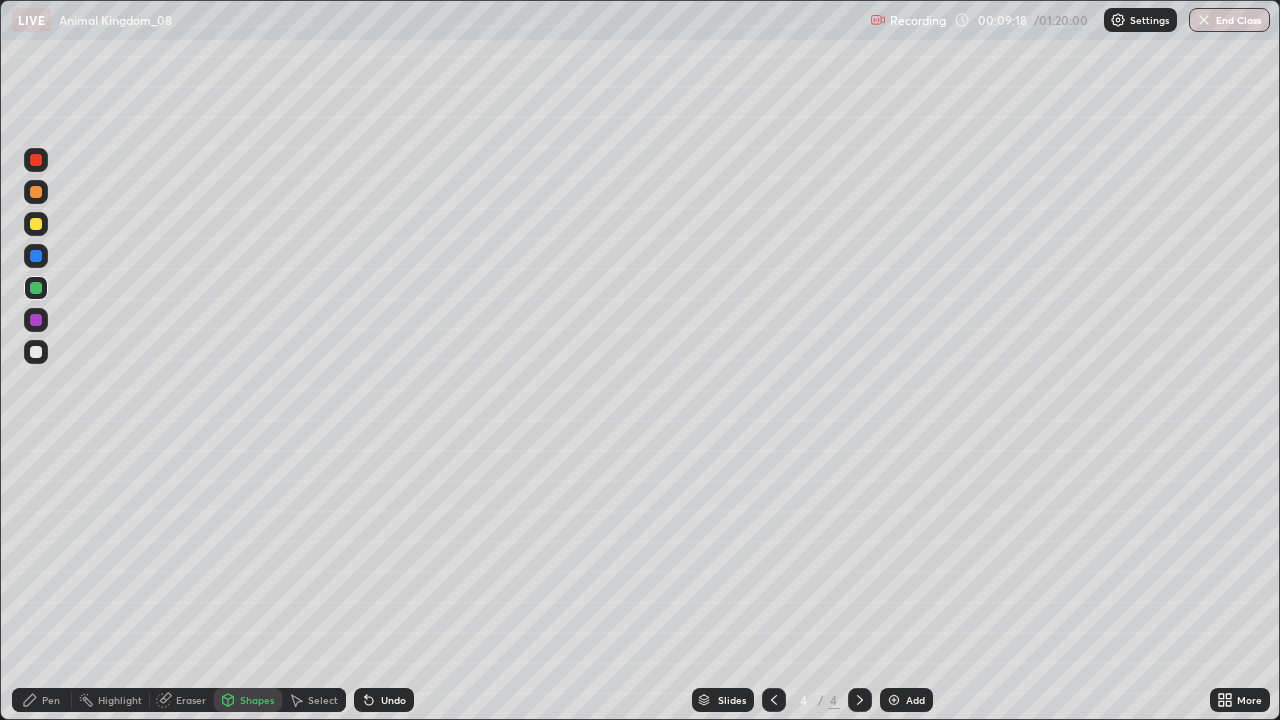 click on "Pen" at bounding box center [51, 700] 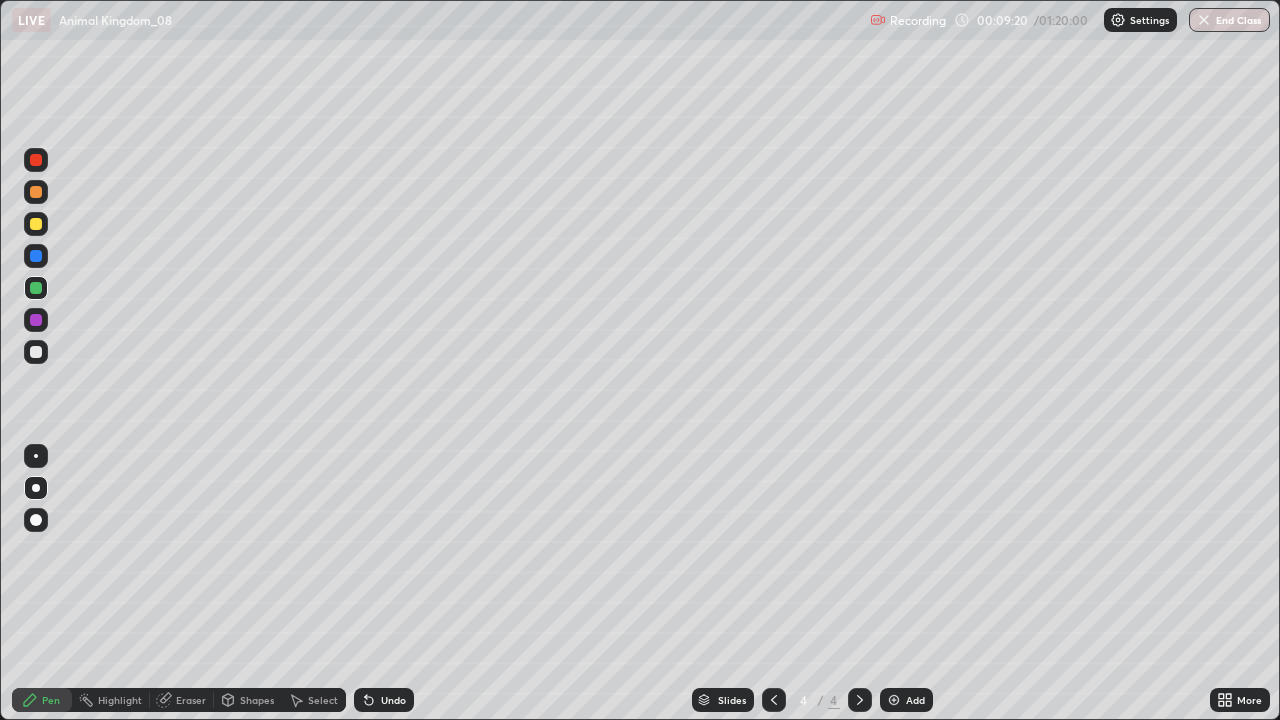 click at bounding box center [36, 352] 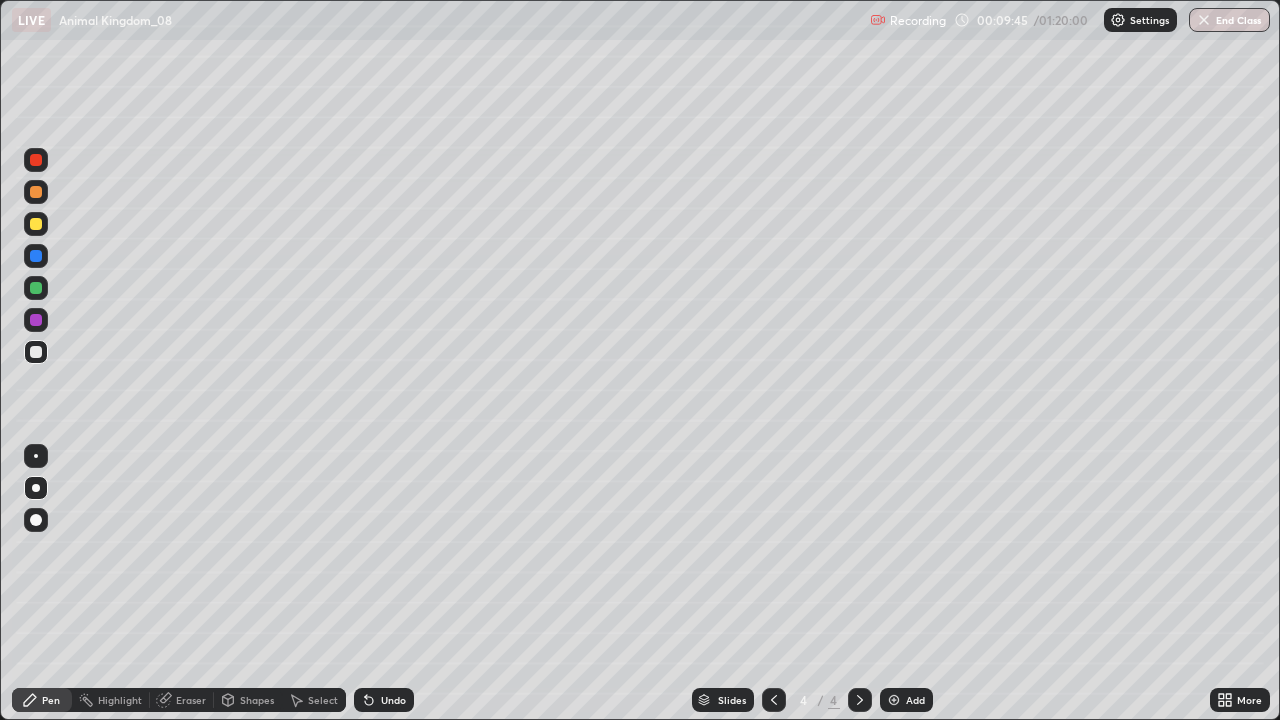 click at bounding box center (36, 224) 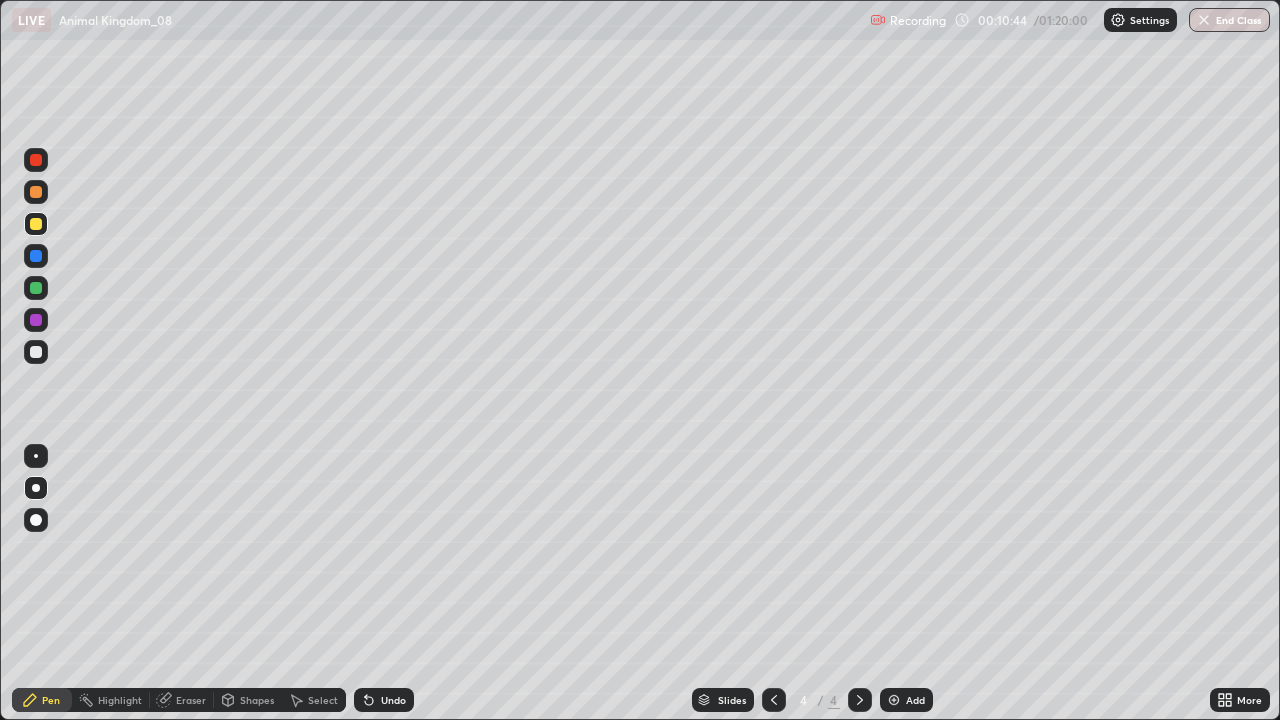 click at bounding box center (36, 256) 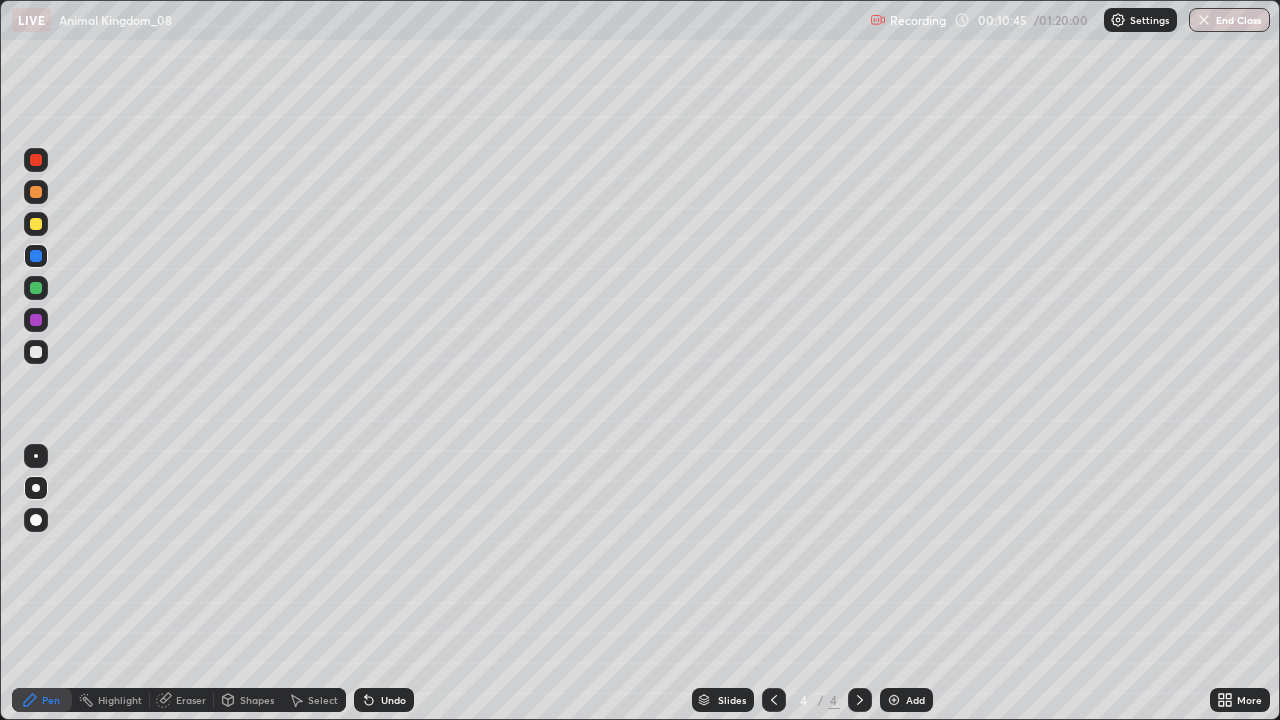 click at bounding box center (36, 352) 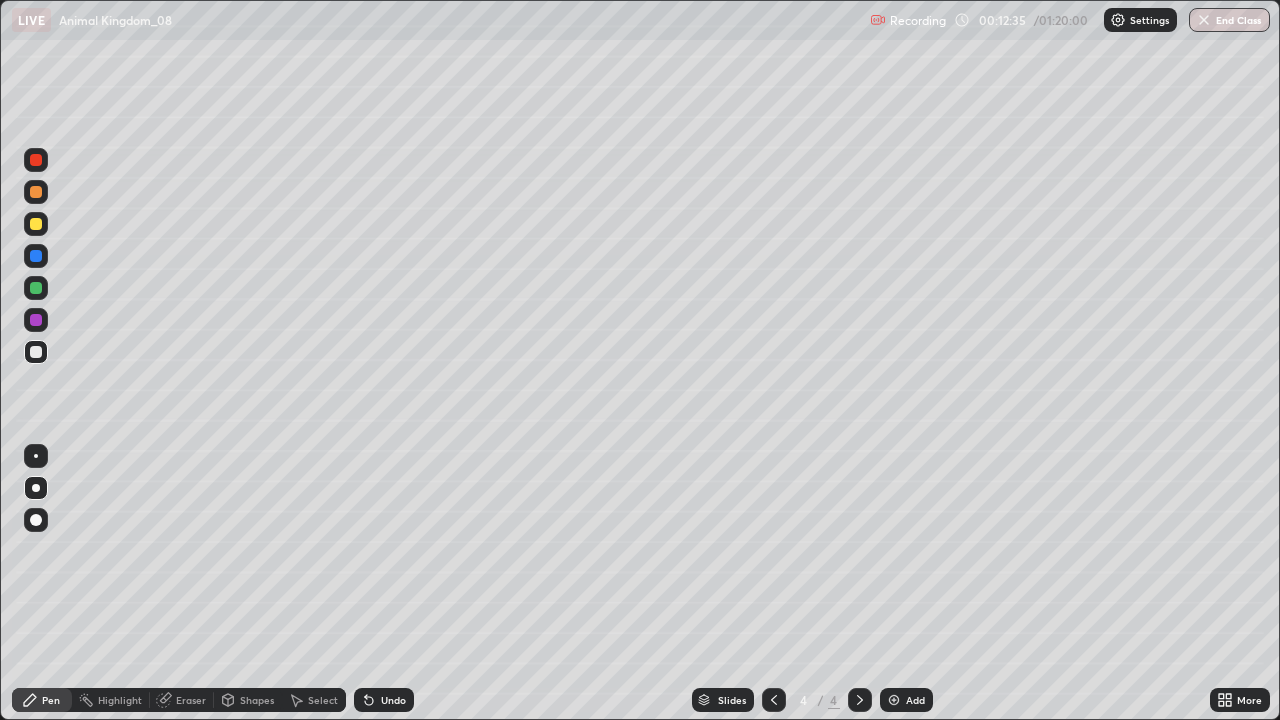 click on "Add" at bounding box center (915, 700) 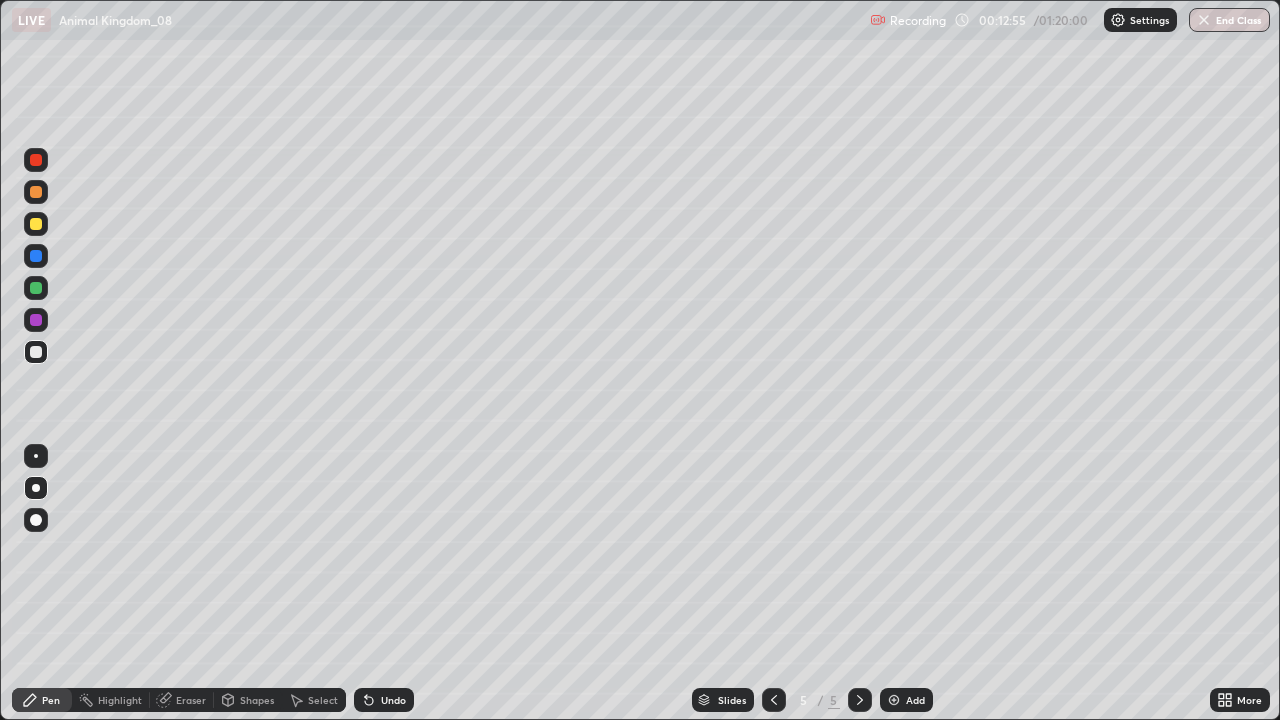 click at bounding box center [36, 288] 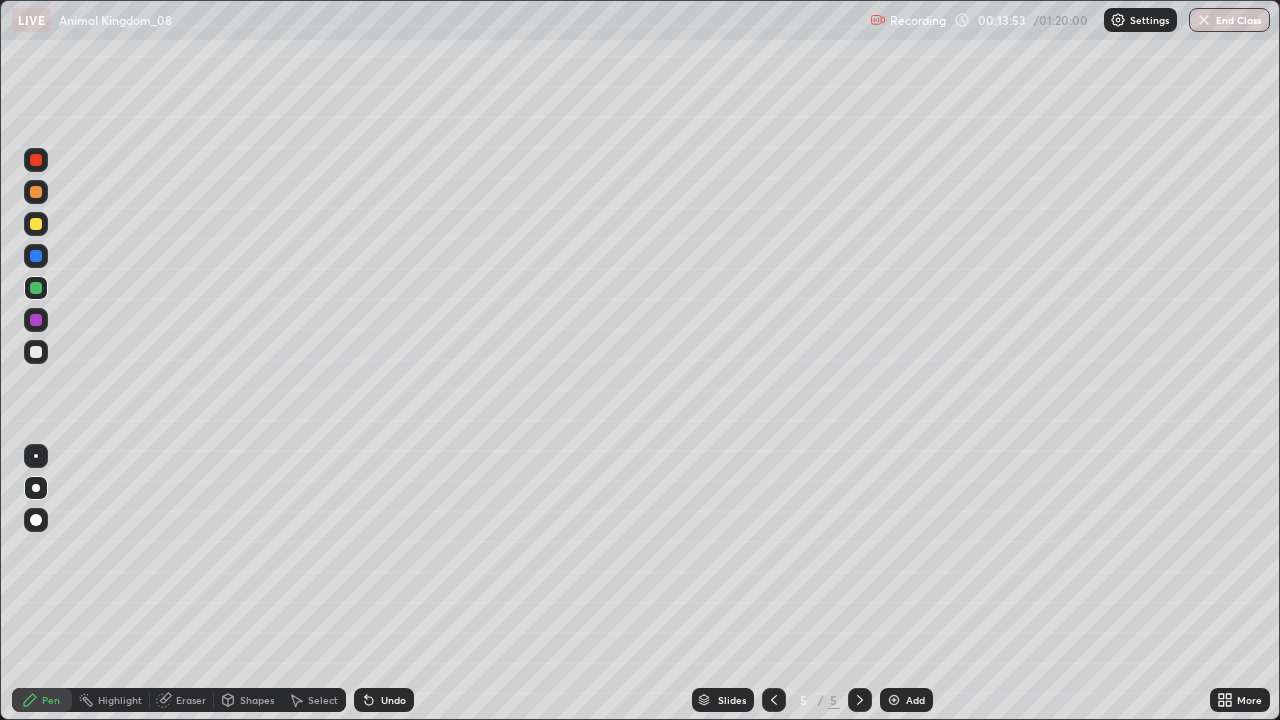 click at bounding box center (36, 224) 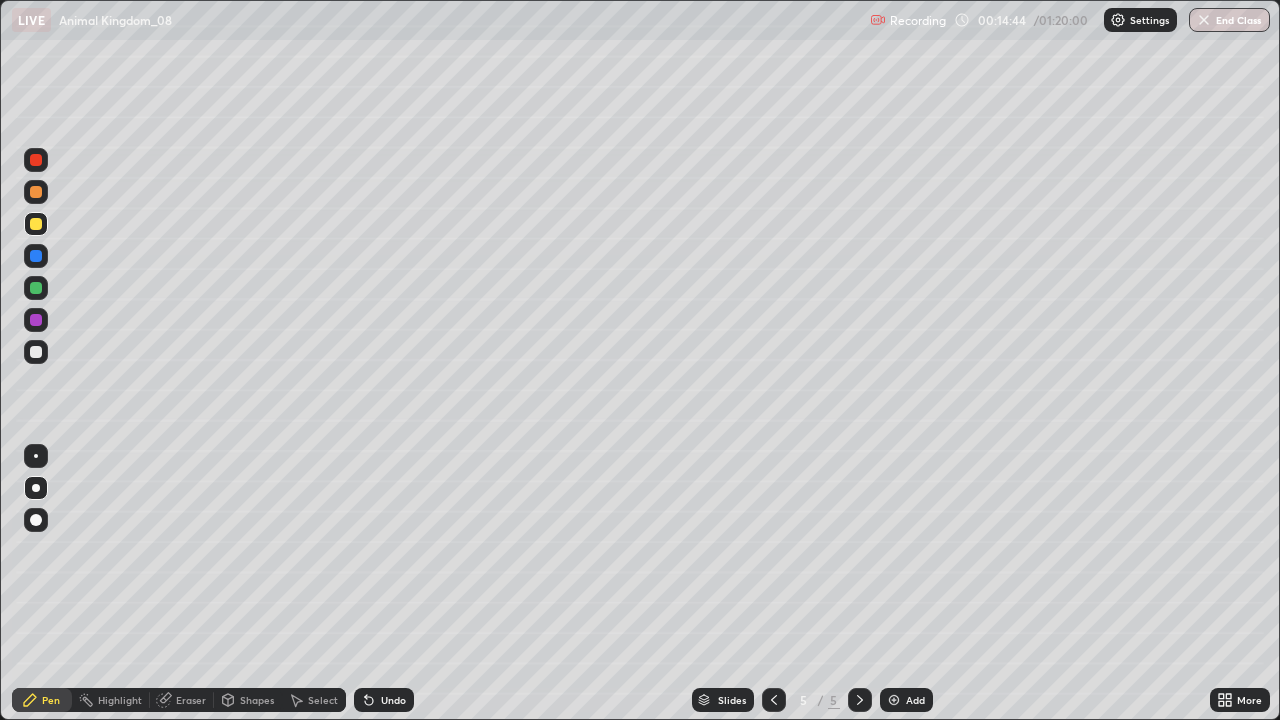 click on "Add" at bounding box center [915, 700] 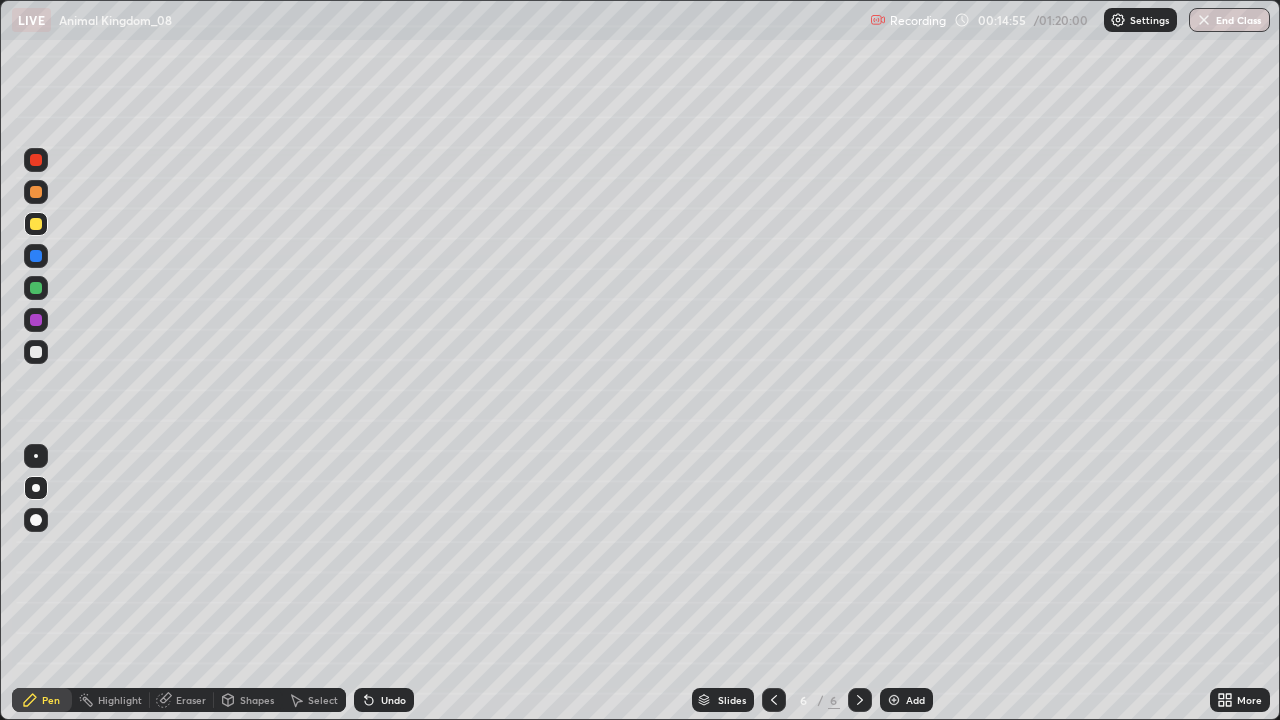 click at bounding box center [36, 288] 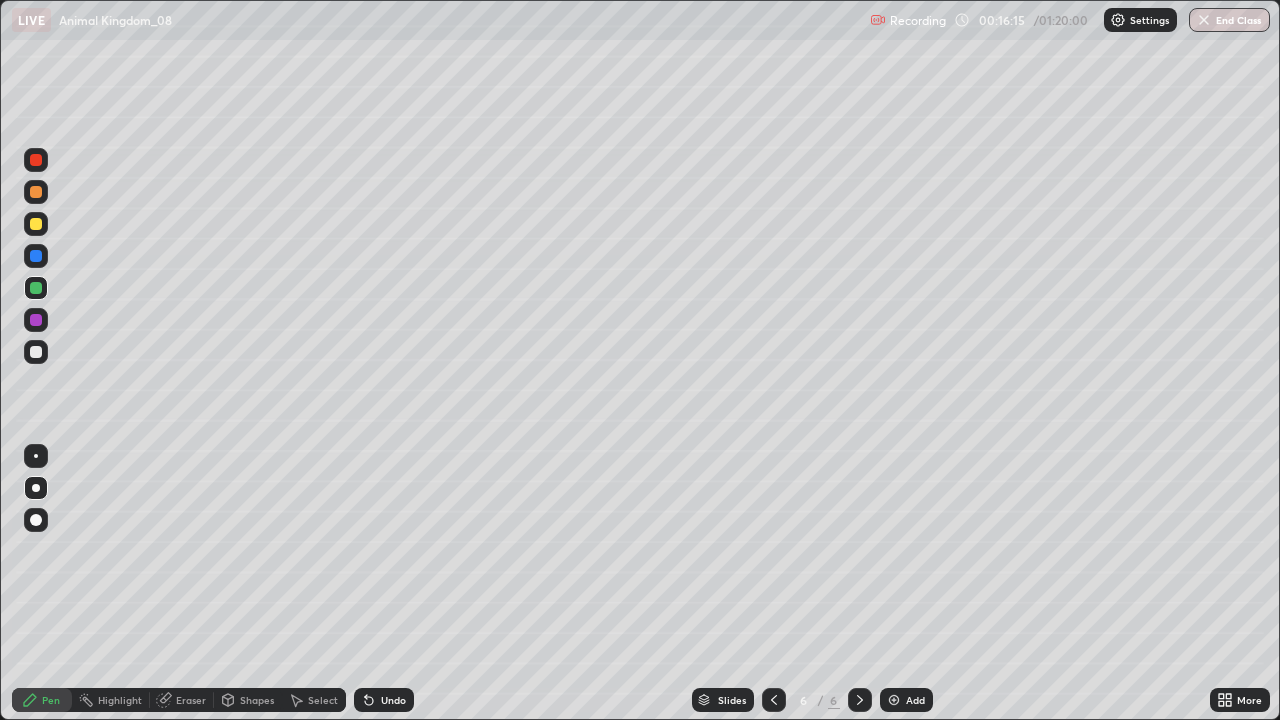 click on "Add" at bounding box center (915, 700) 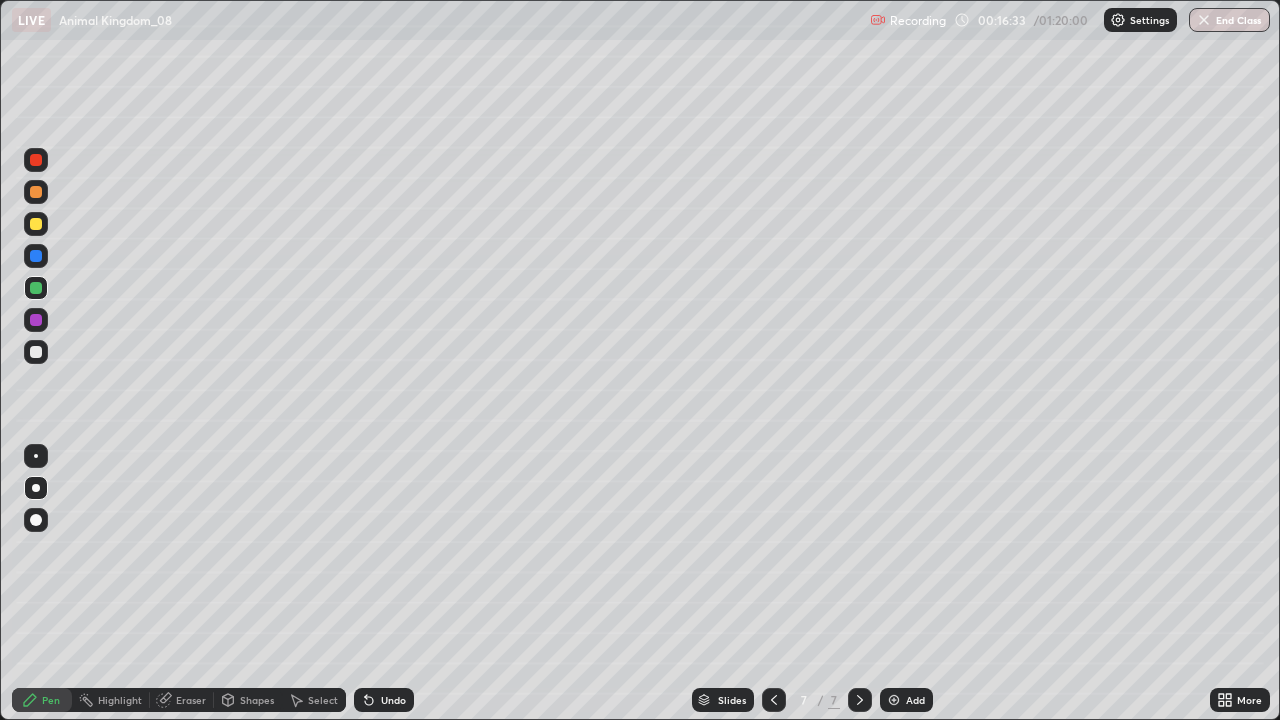 click at bounding box center (36, 352) 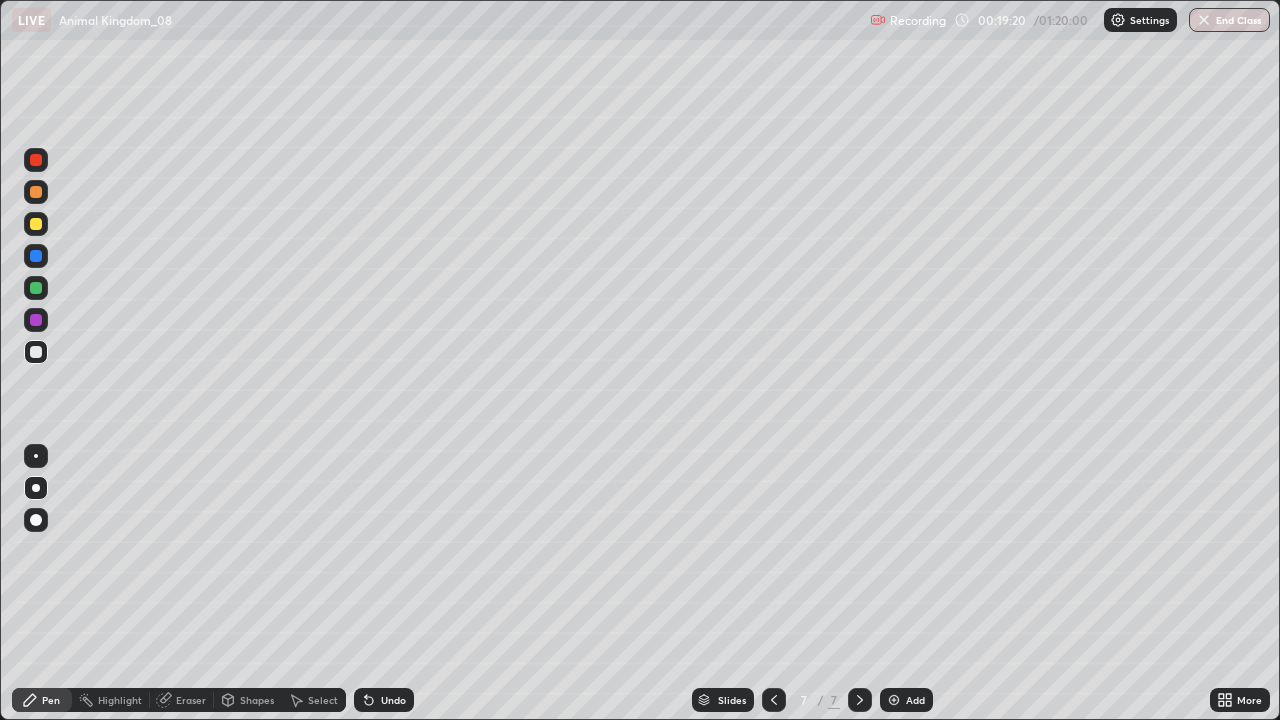 click on "Add" at bounding box center (906, 700) 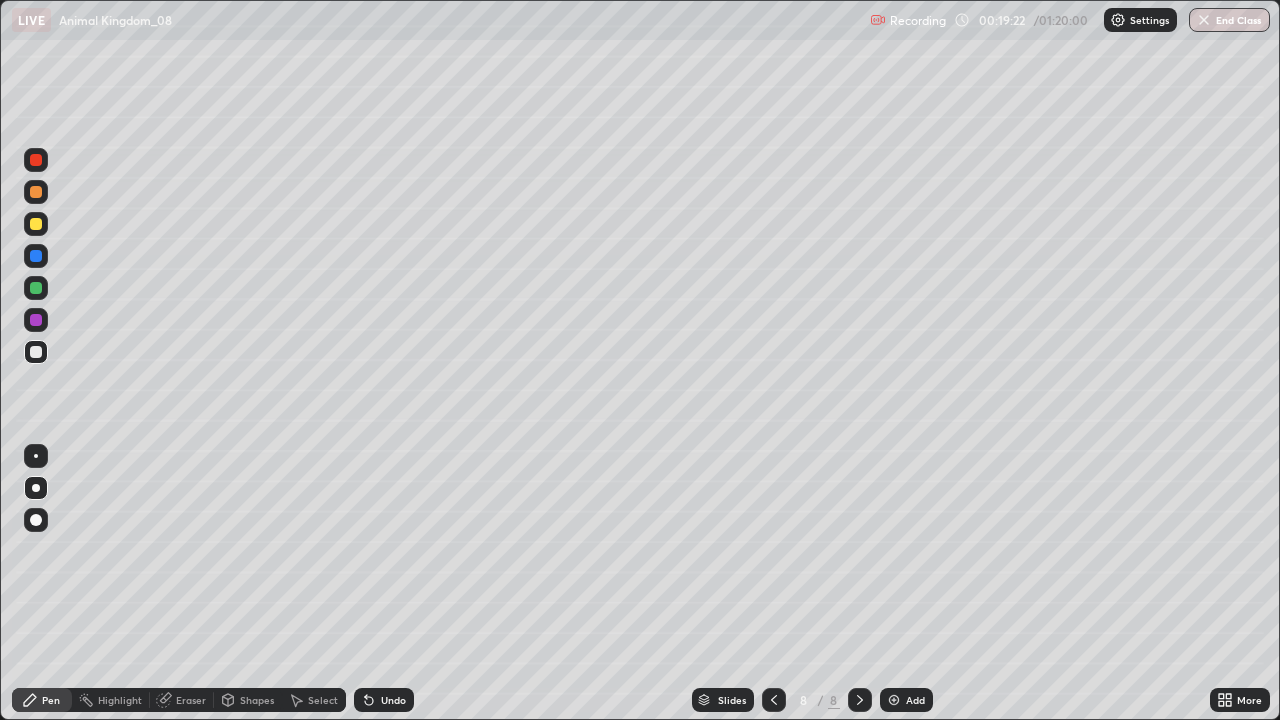 click at bounding box center [36, 288] 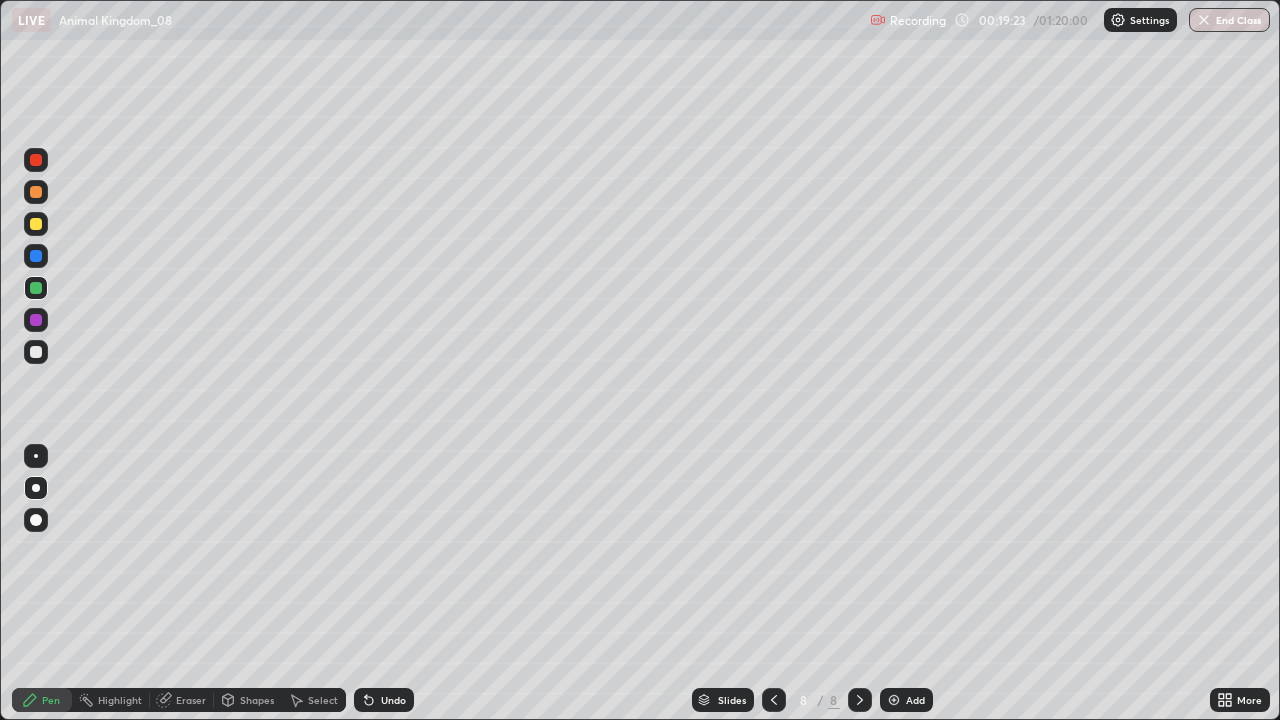 click 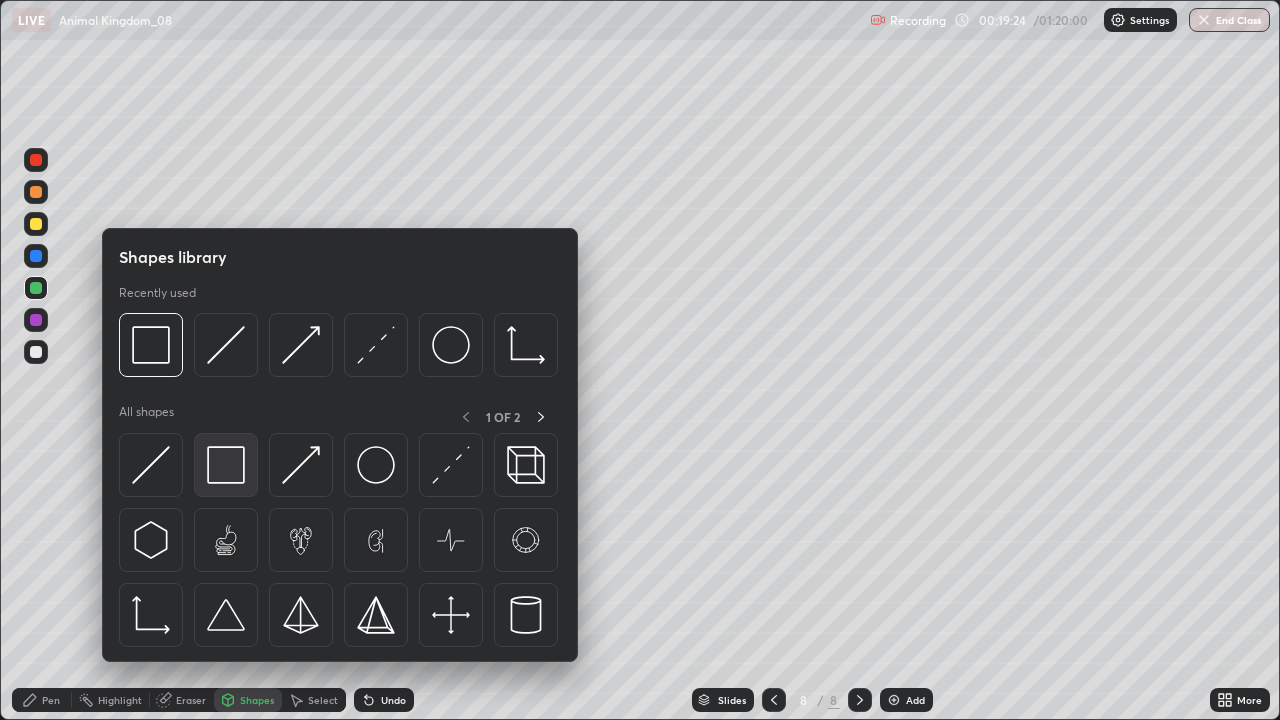 click at bounding box center (226, 465) 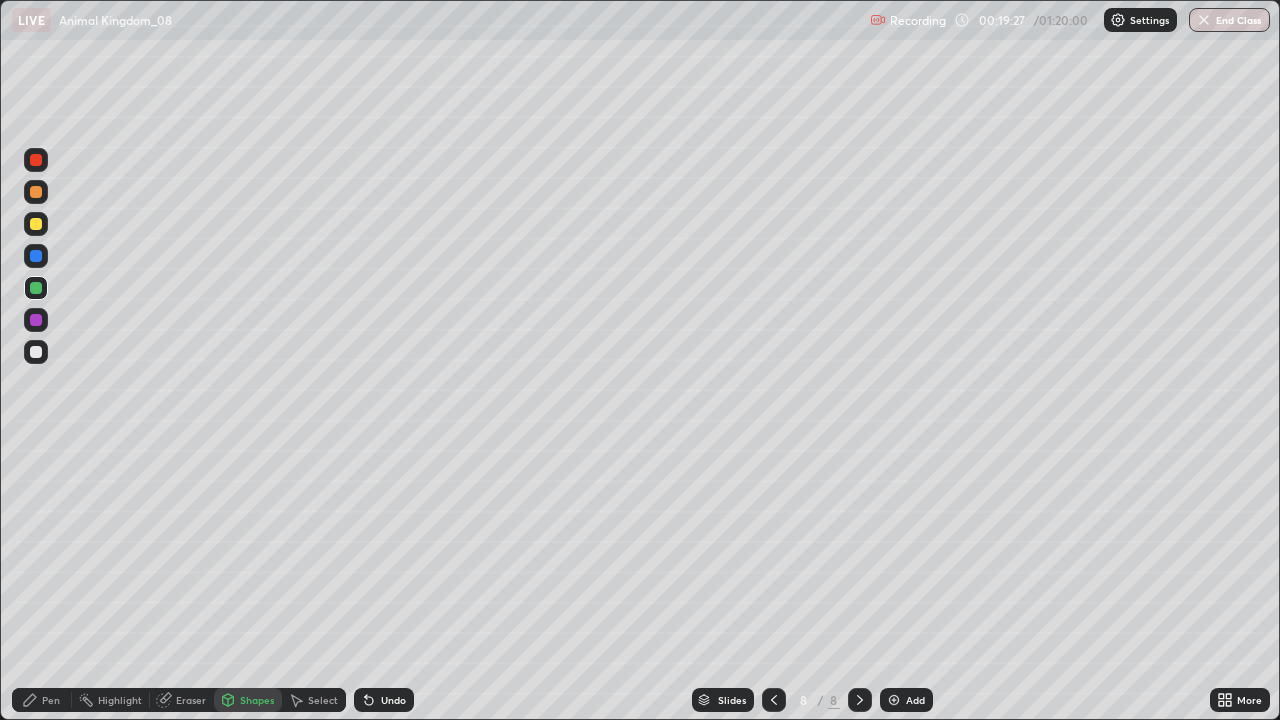 click at bounding box center (36, 224) 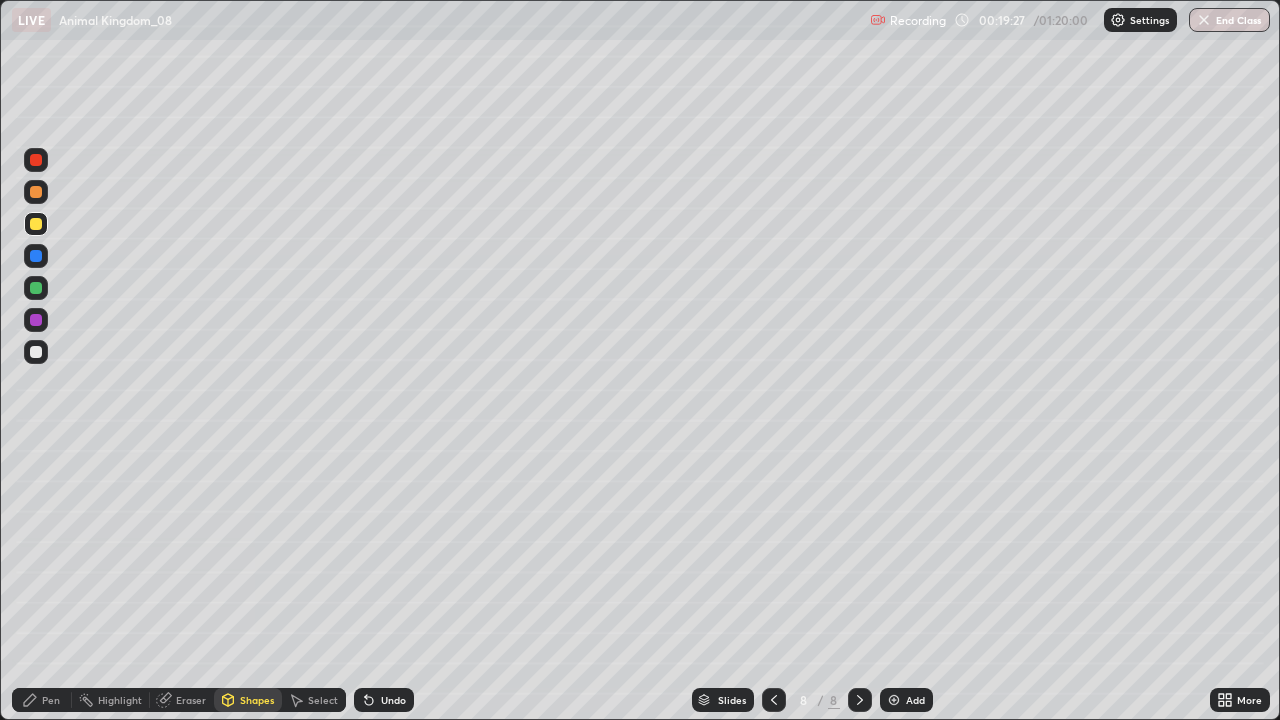 click 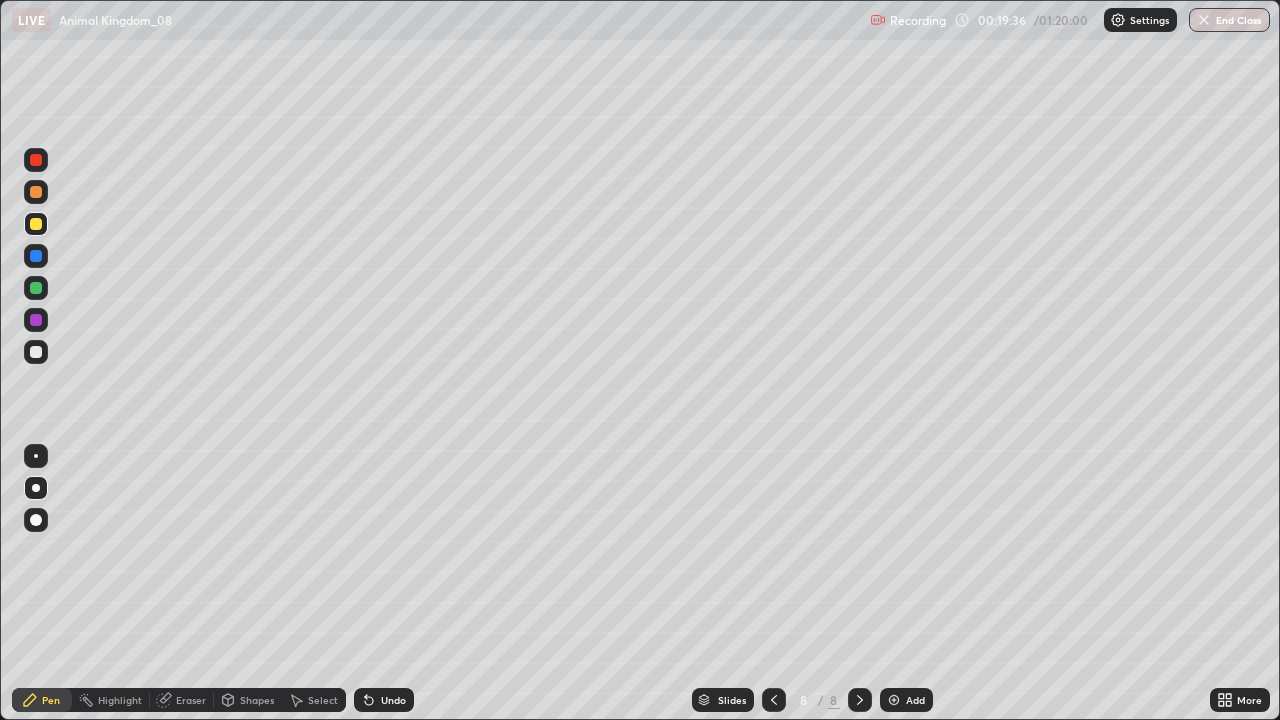 click at bounding box center (36, 192) 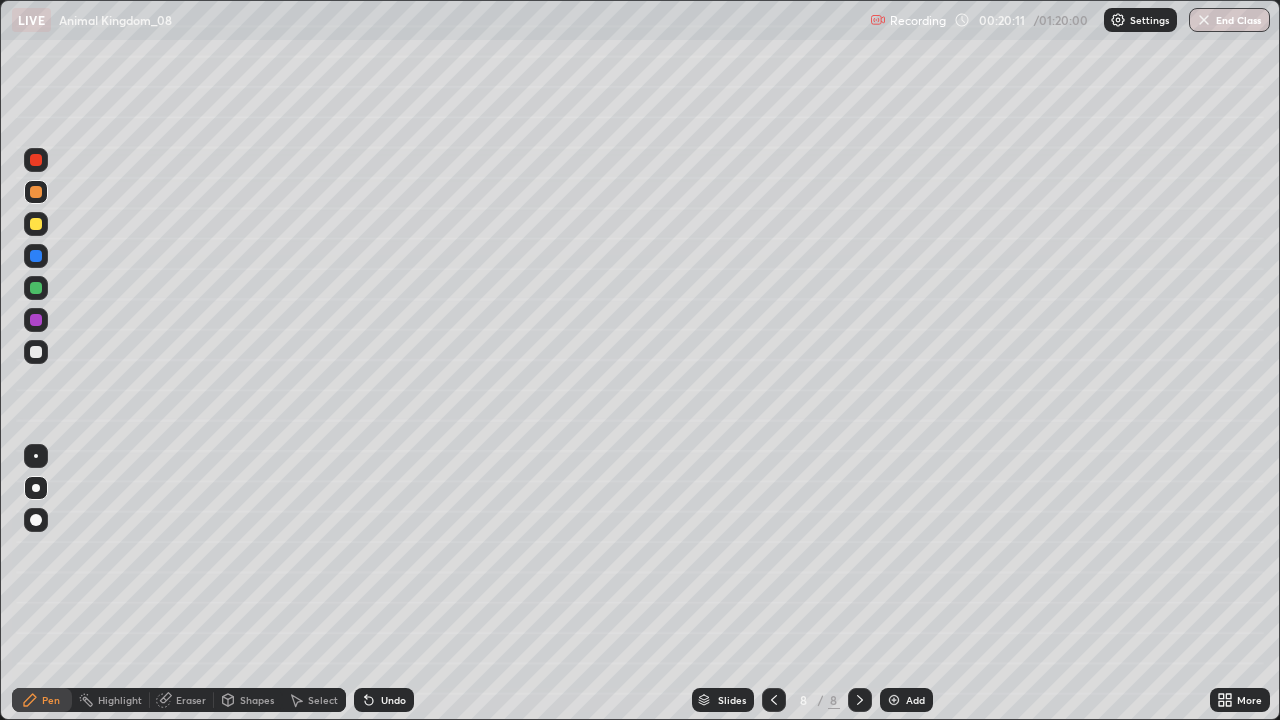 click at bounding box center [36, 288] 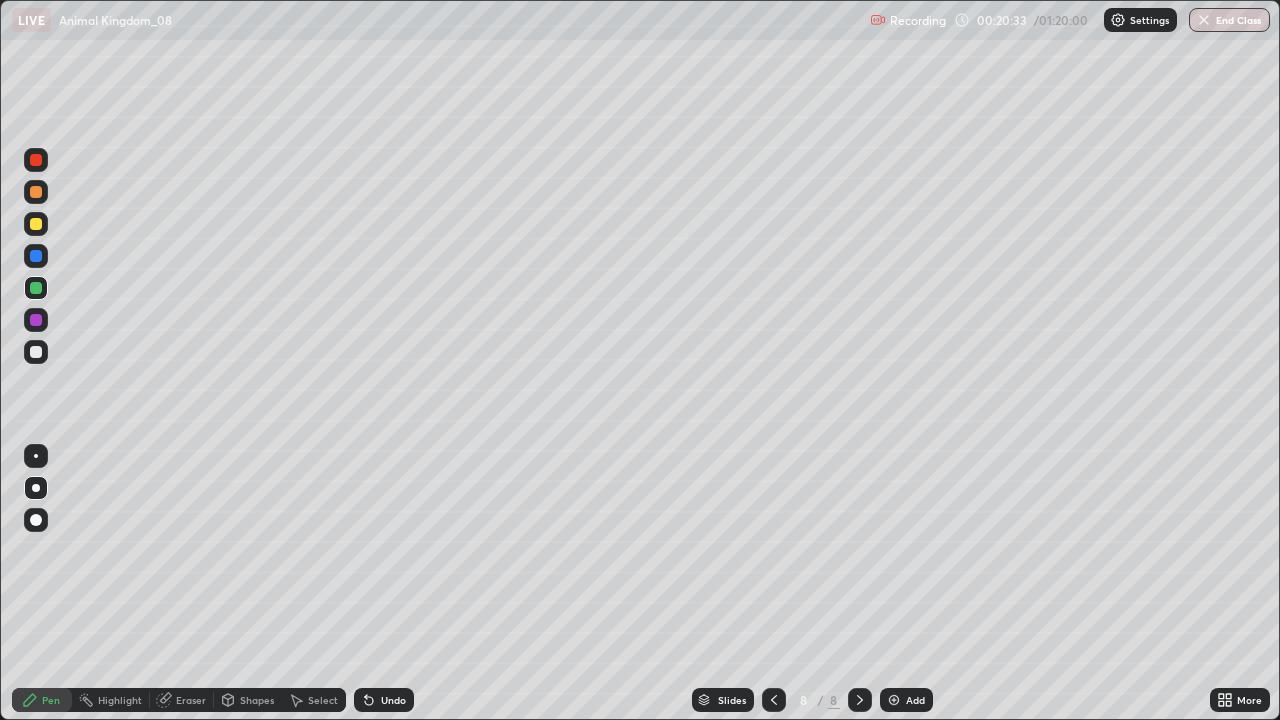 click at bounding box center (36, 224) 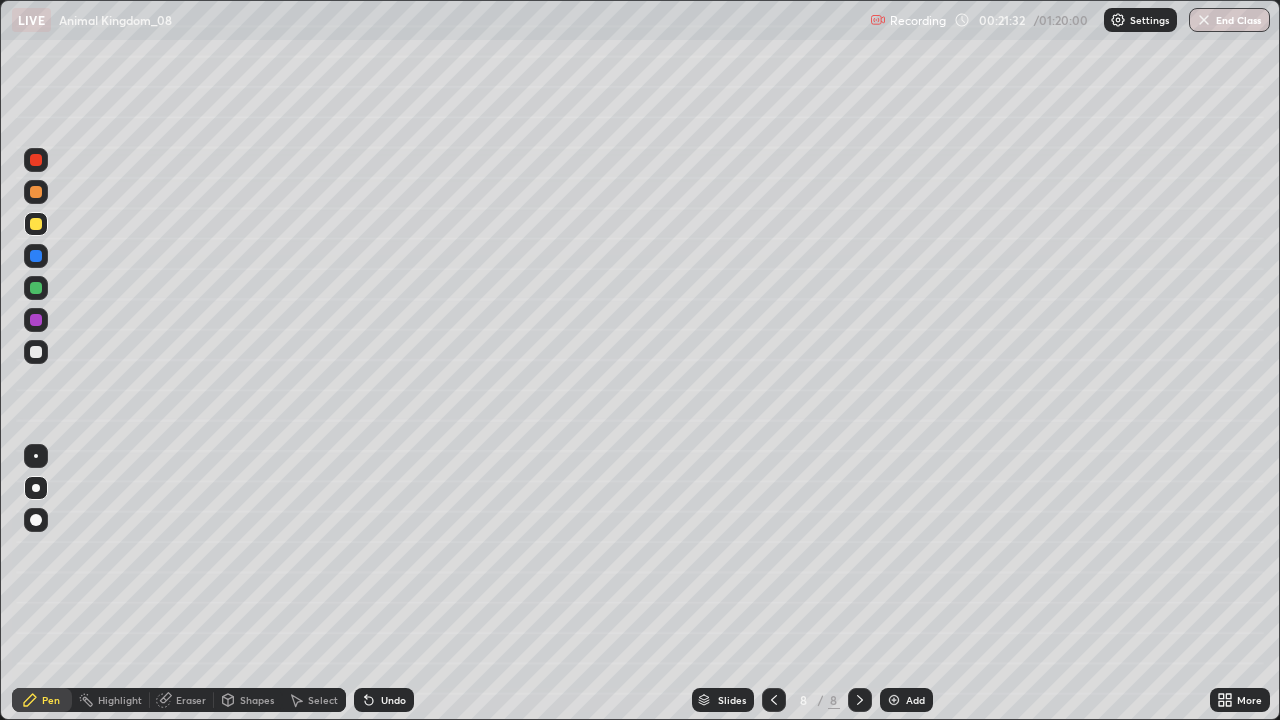 click at bounding box center (894, 700) 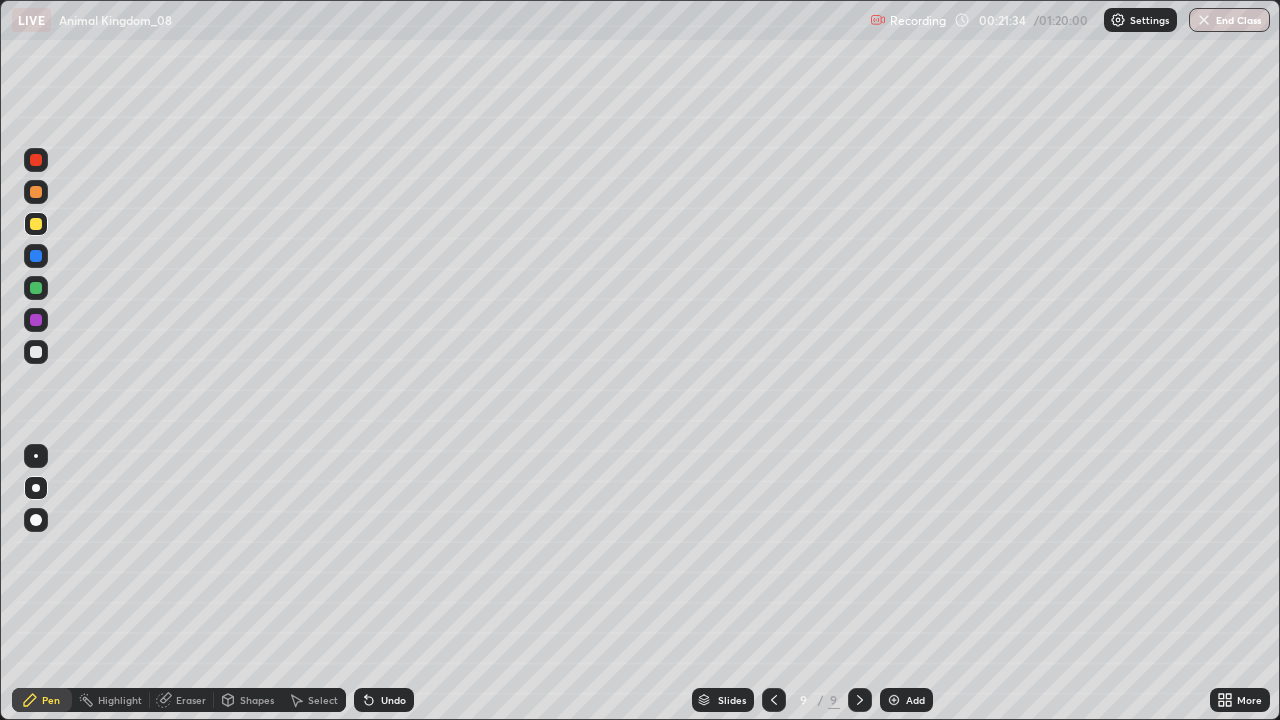 click at bounding box center [36, 352] 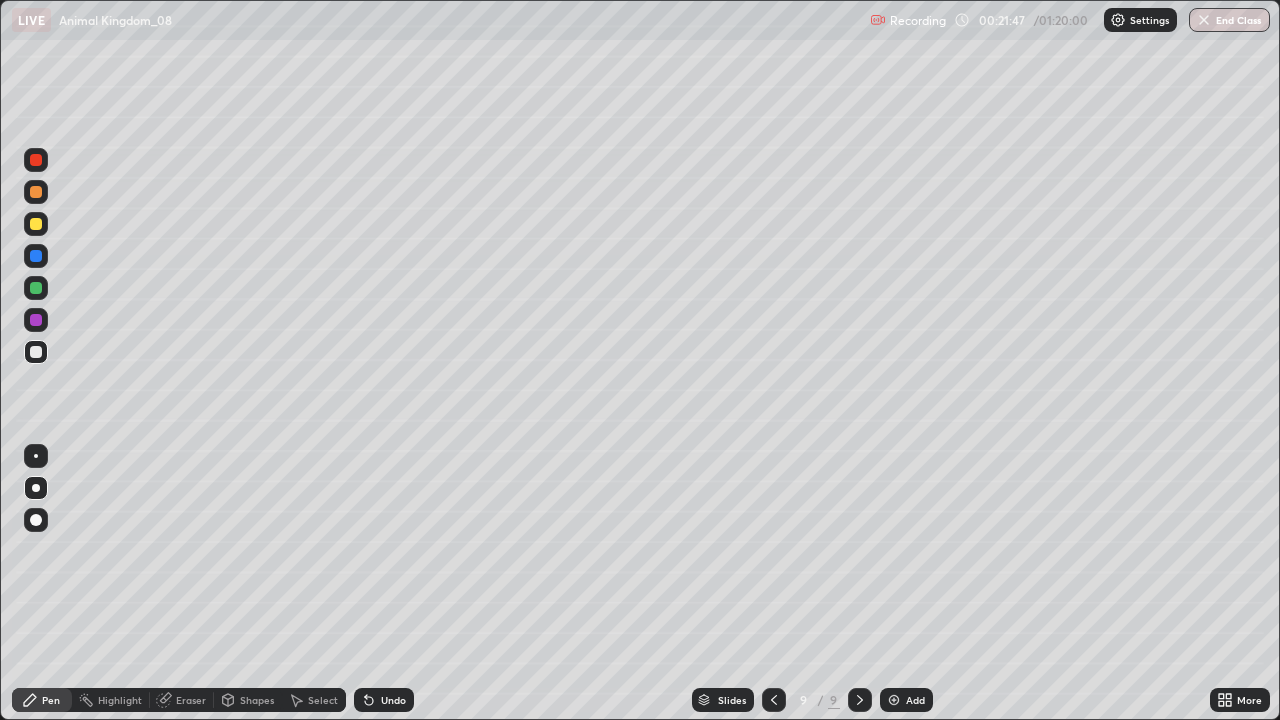 click at bounding box center (36, 224) 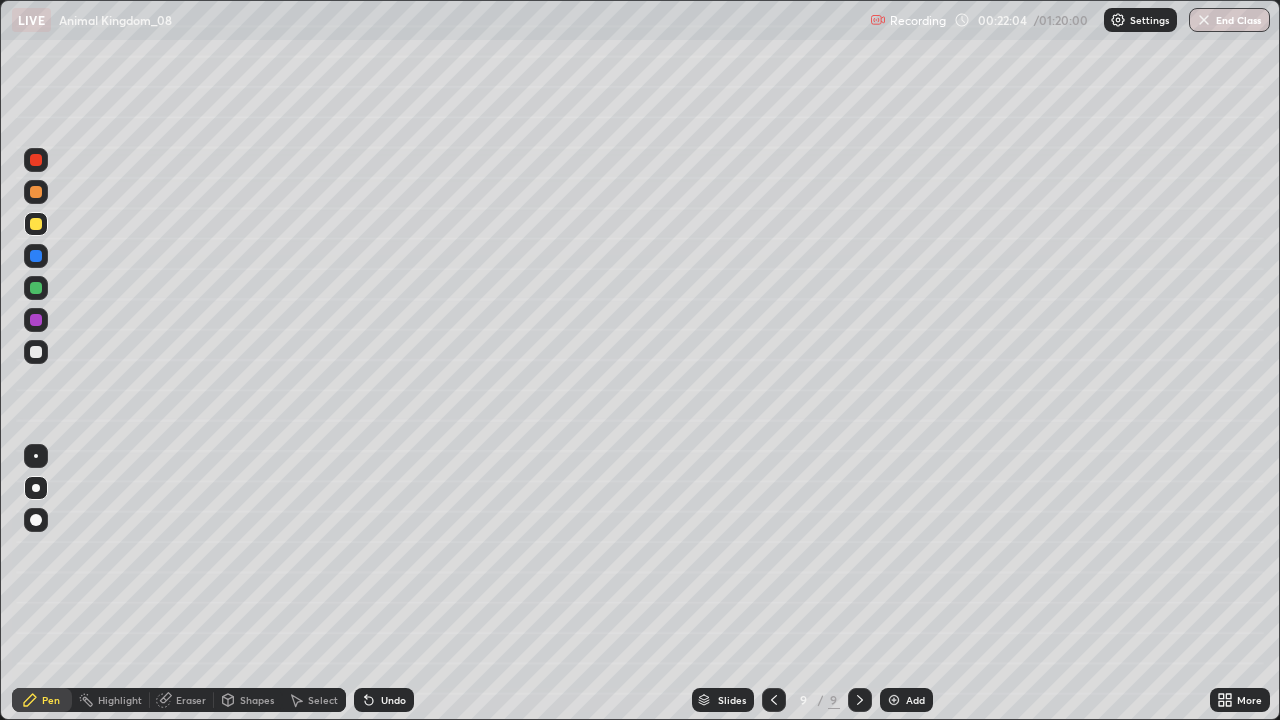 click at bounding box center [36, 288] 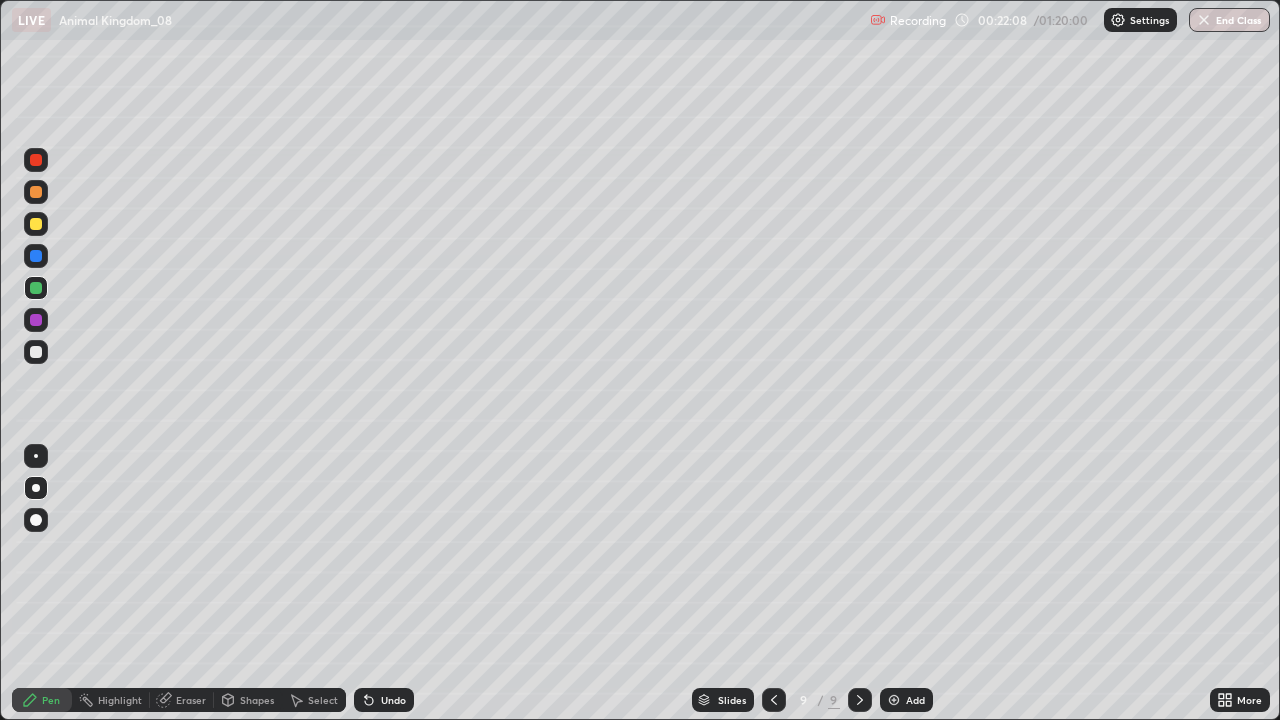 click at bounding box center (36, 256) 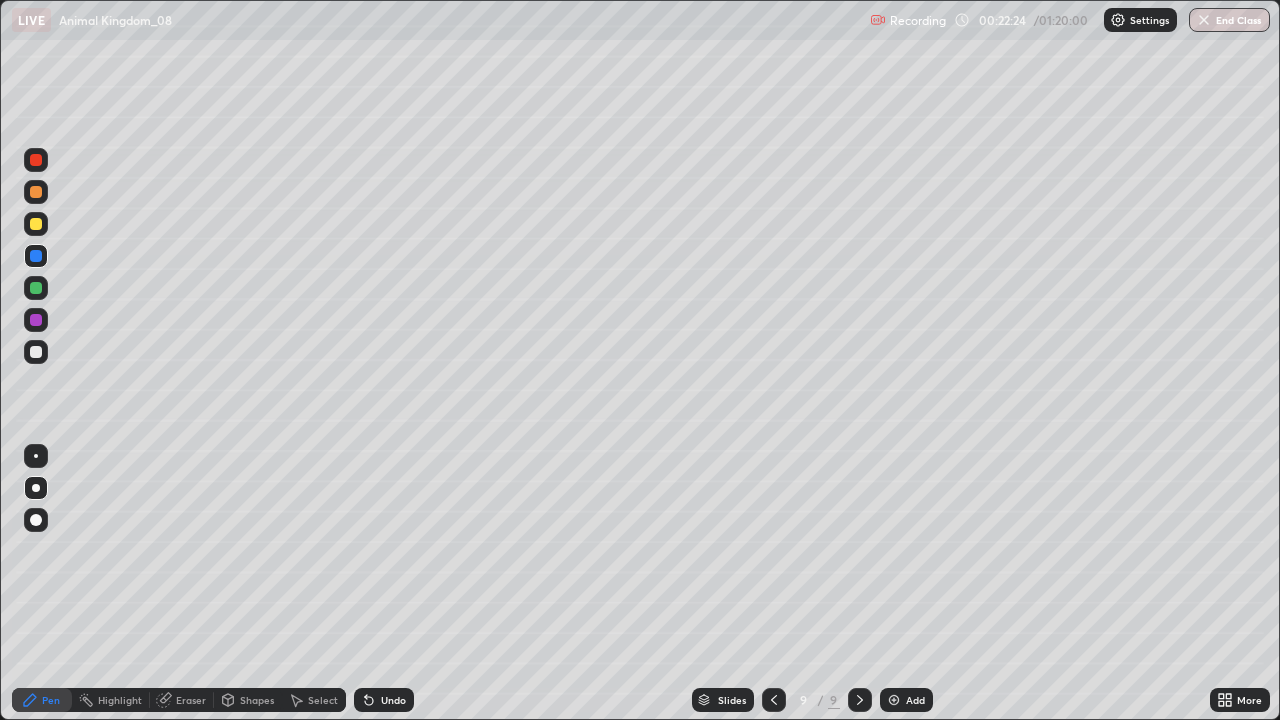 click at bounding box center (36, 160) 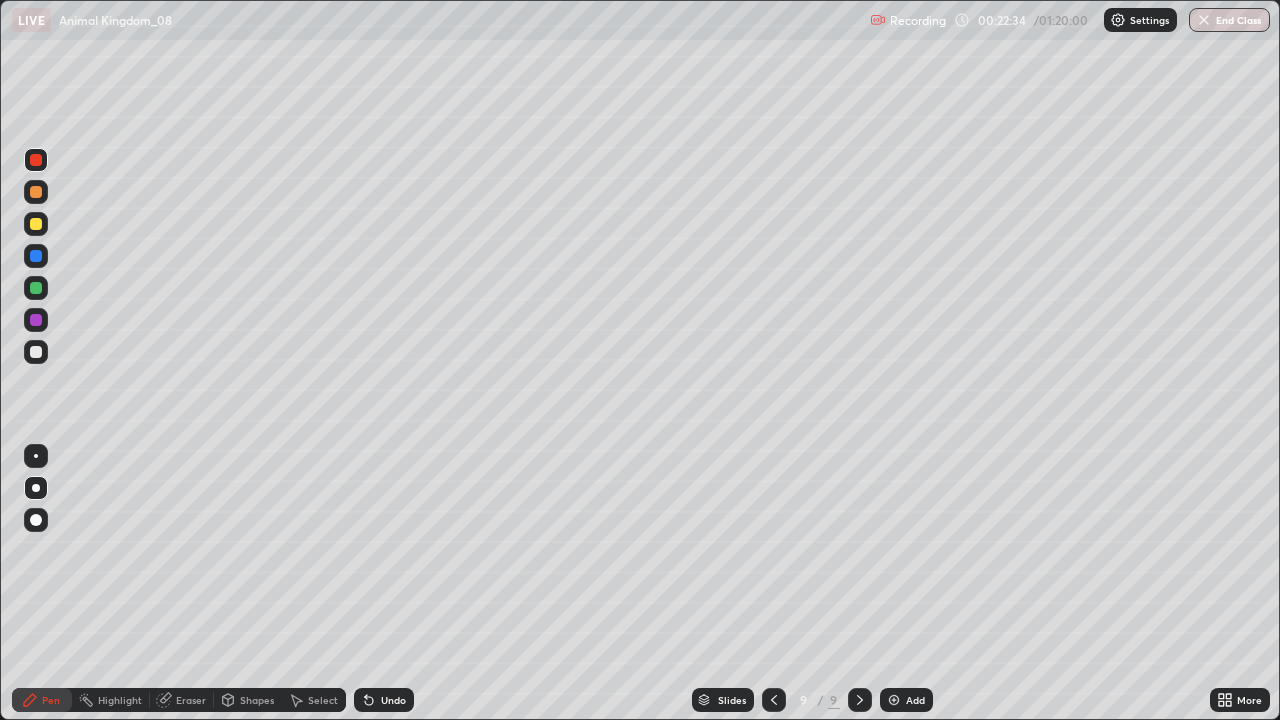 click at bounding box center [36, 352] 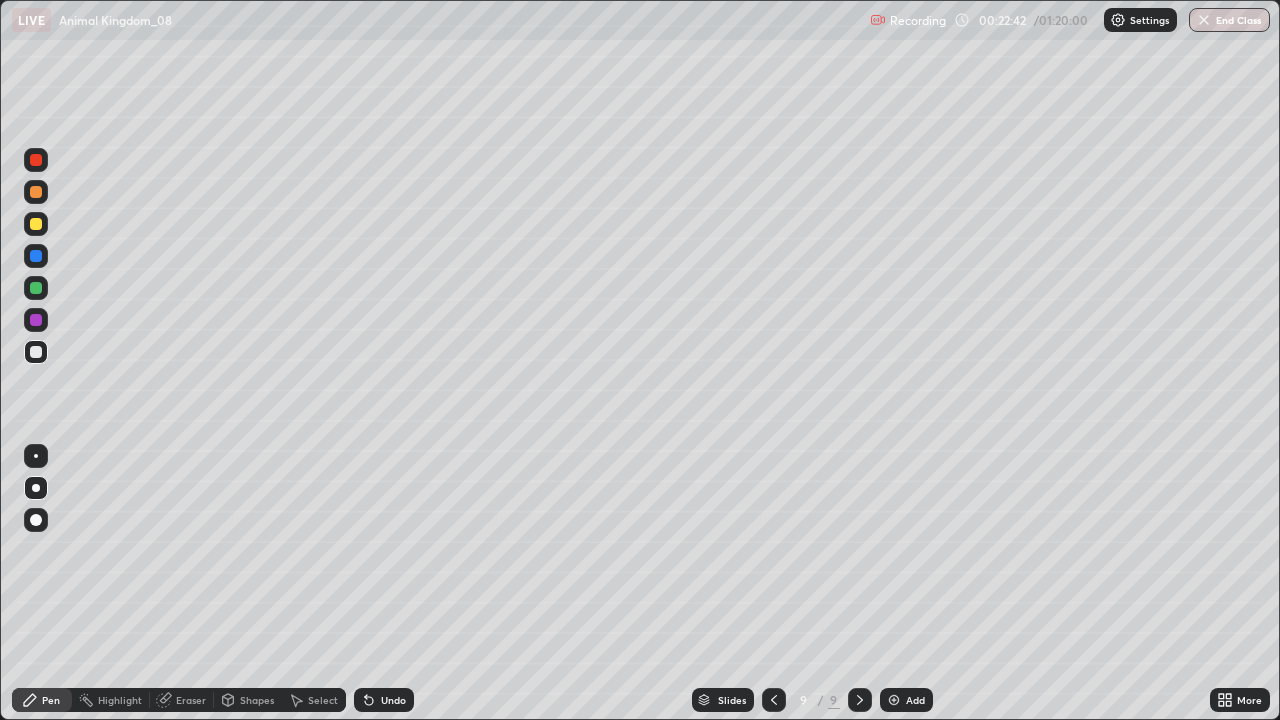 click on "Undo" at bounding box center (384, 700) 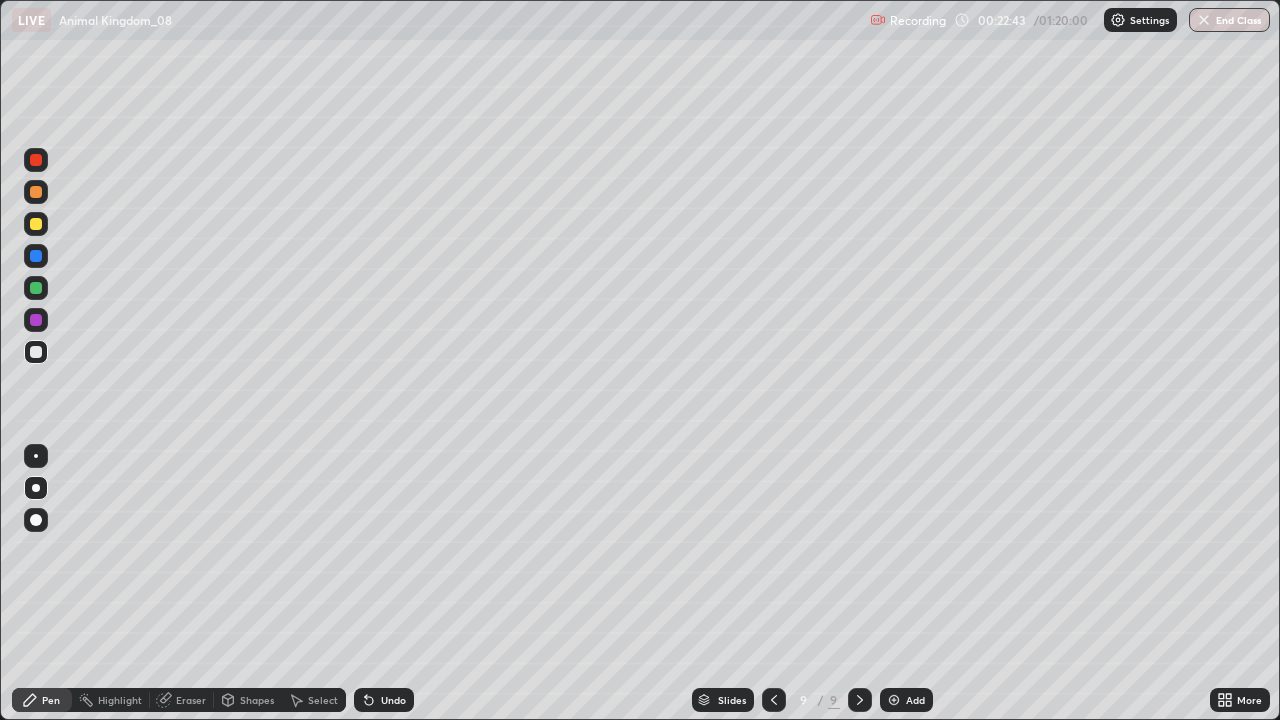 click at bounding box center (36, 256) 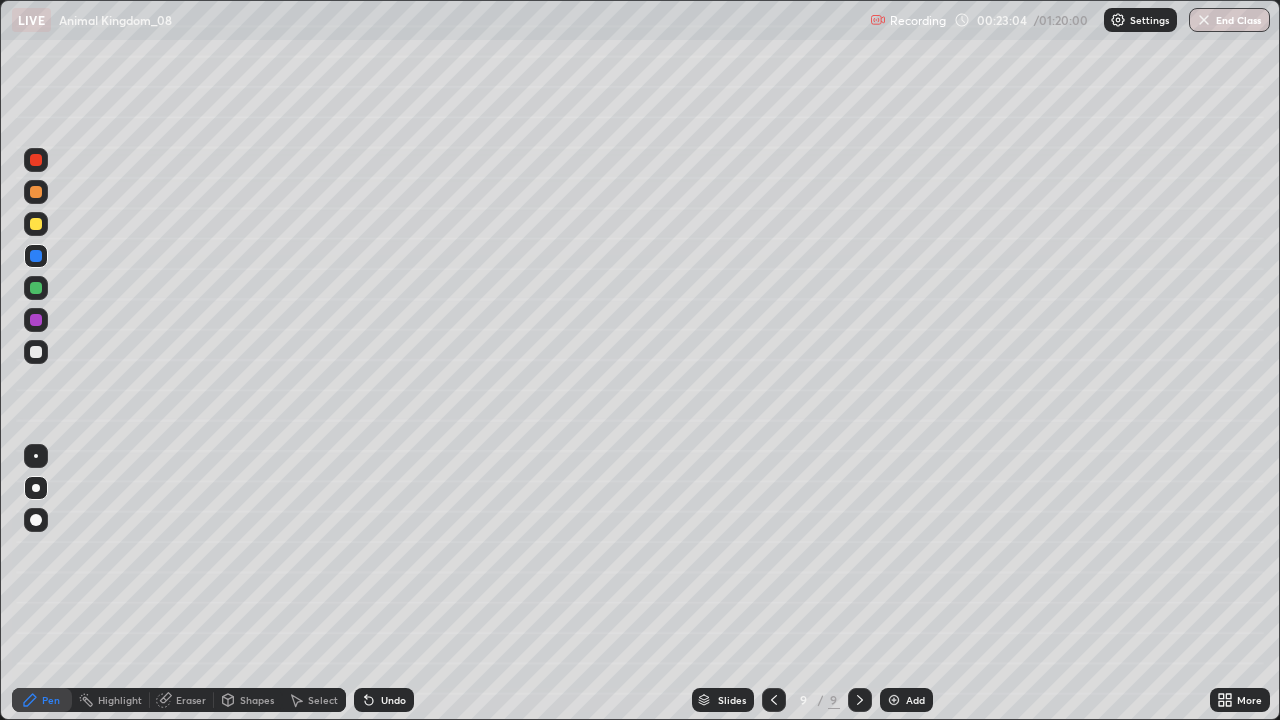 click at bounding box center (36, 352) 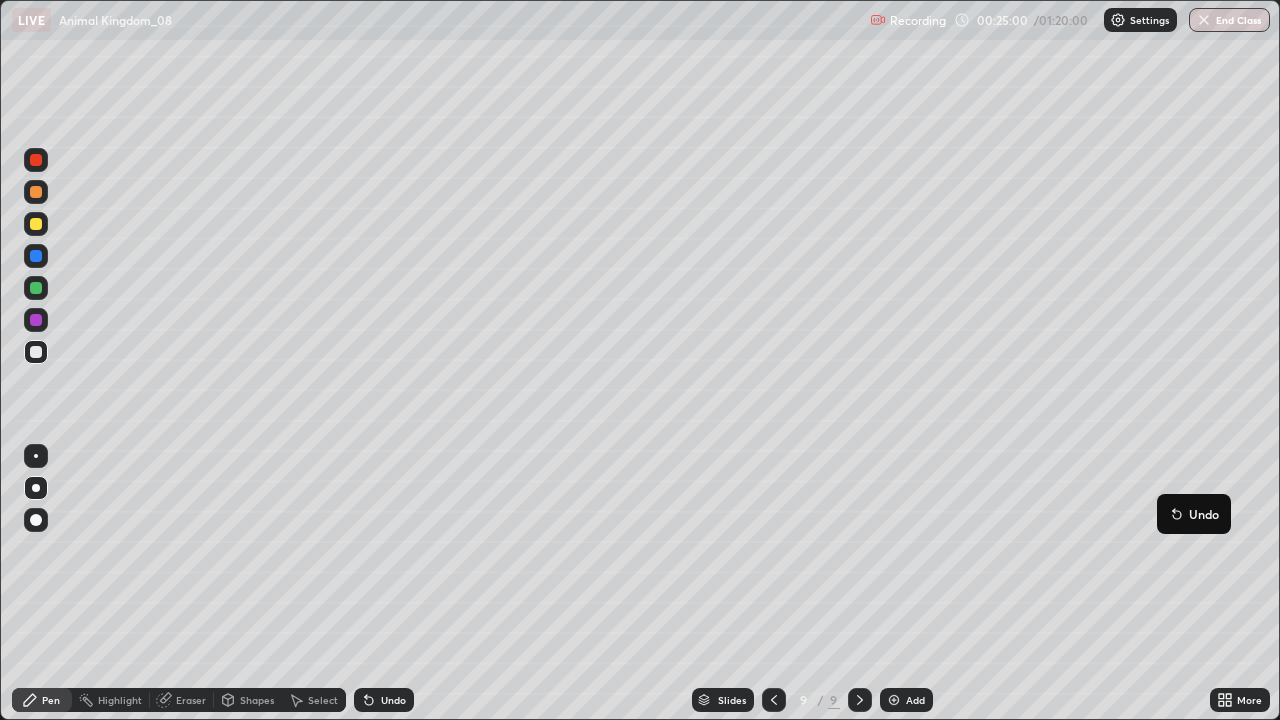 click on "Undo" at bounding box center [1194, 514] 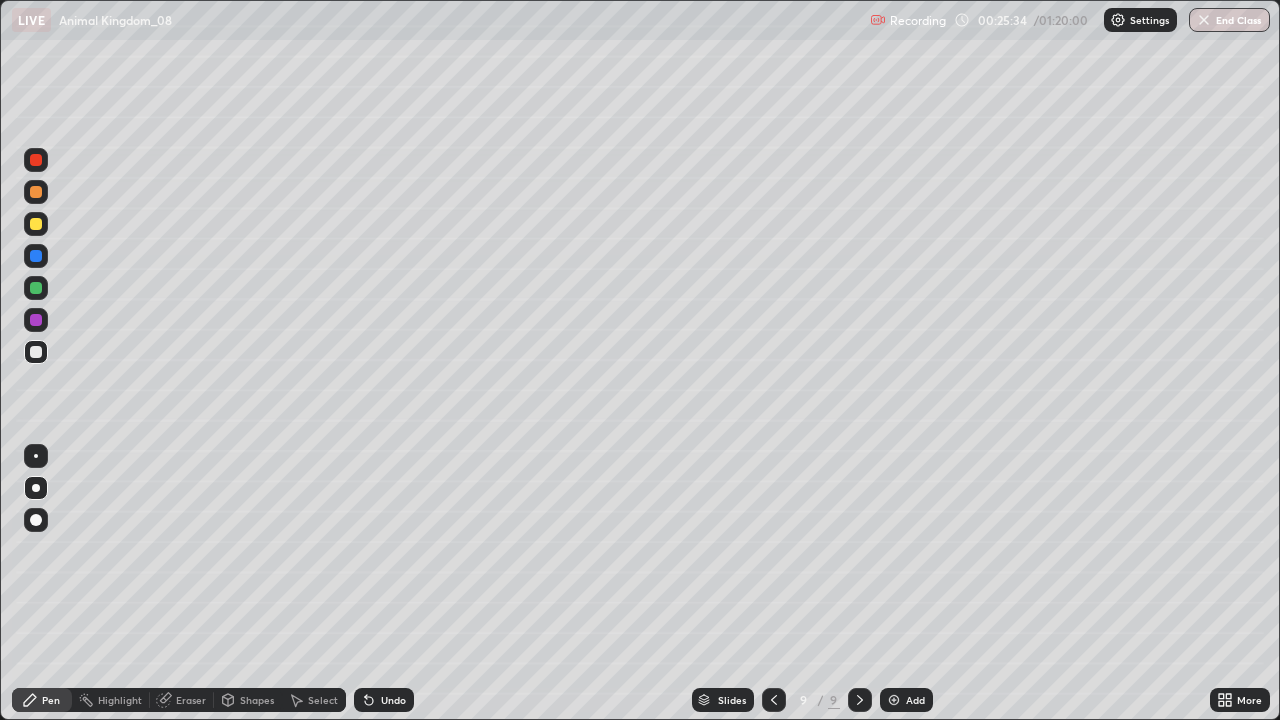 click on "Slides" at bounding box center (732, 700) 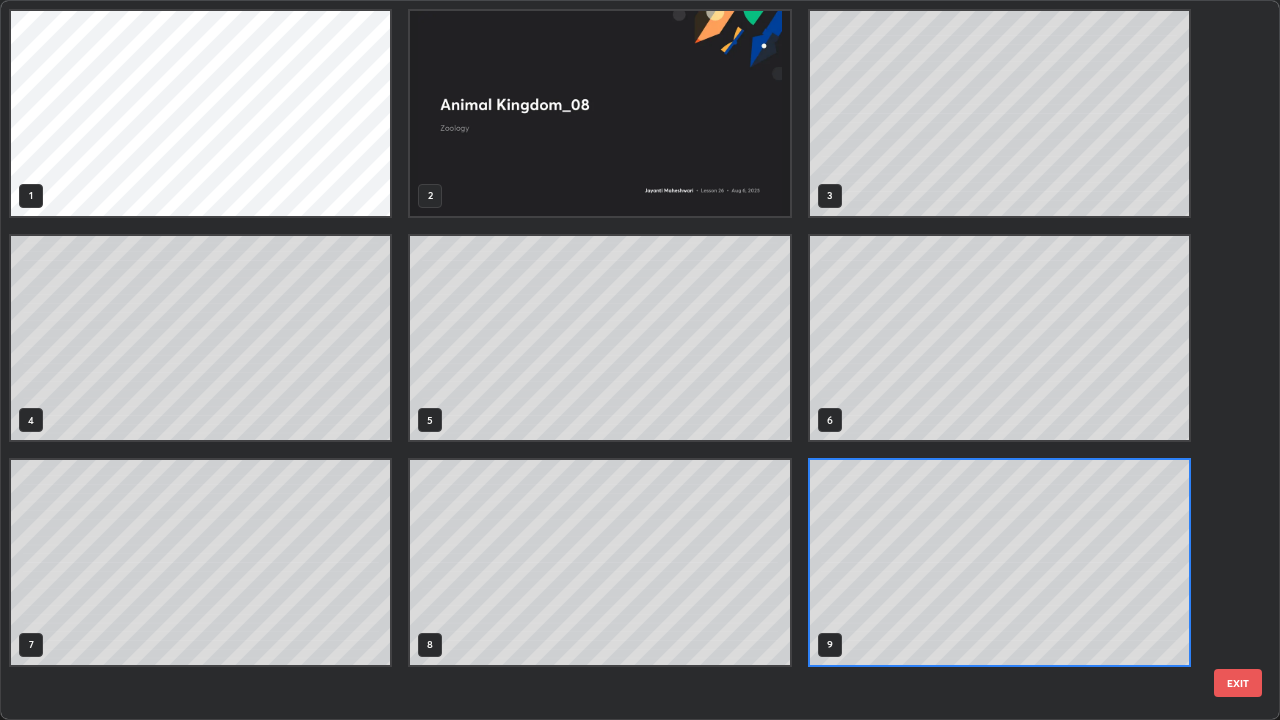 scroll, scrollTop: 7, scrollLeft: 11, axis: both 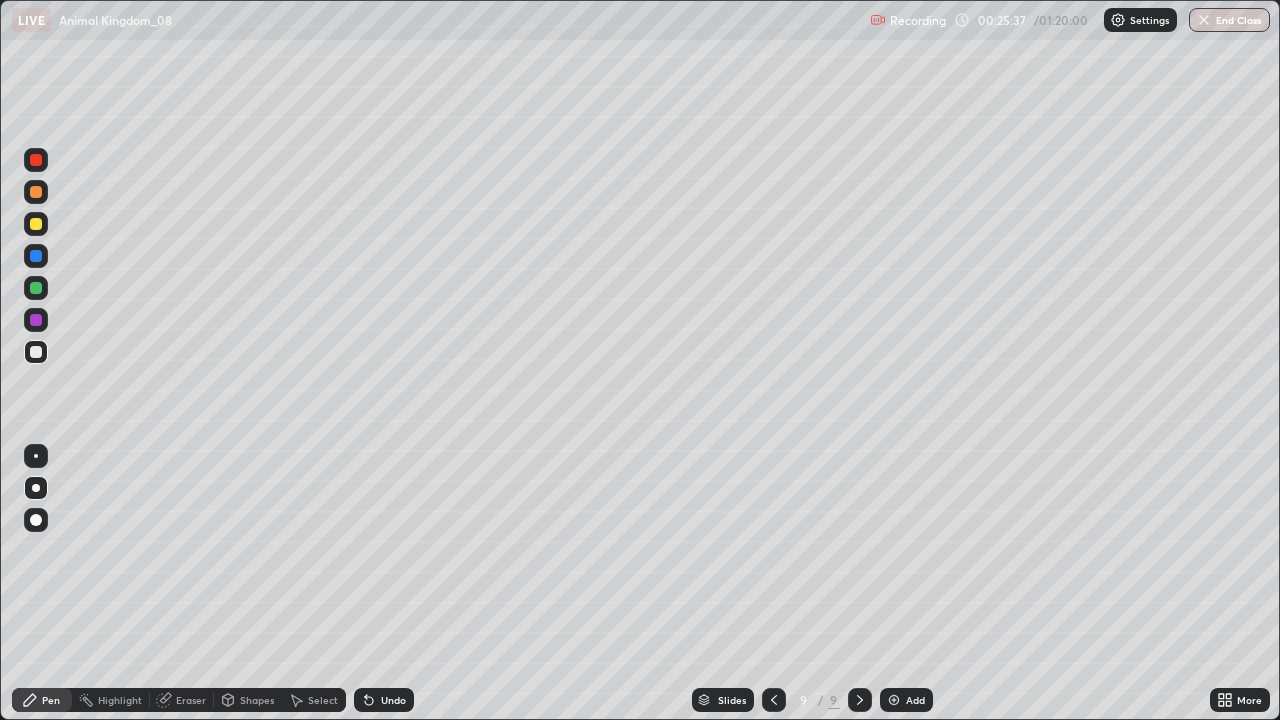 click on "Add" at bounding box center (906, 700) 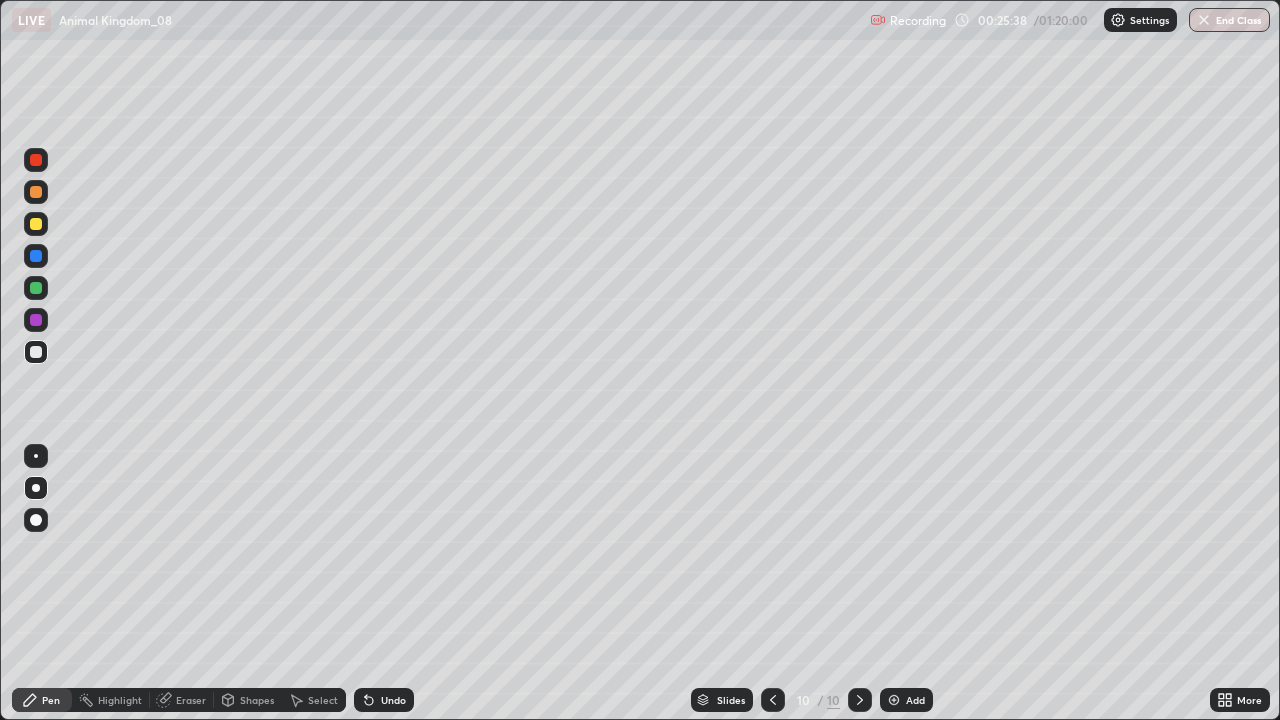click 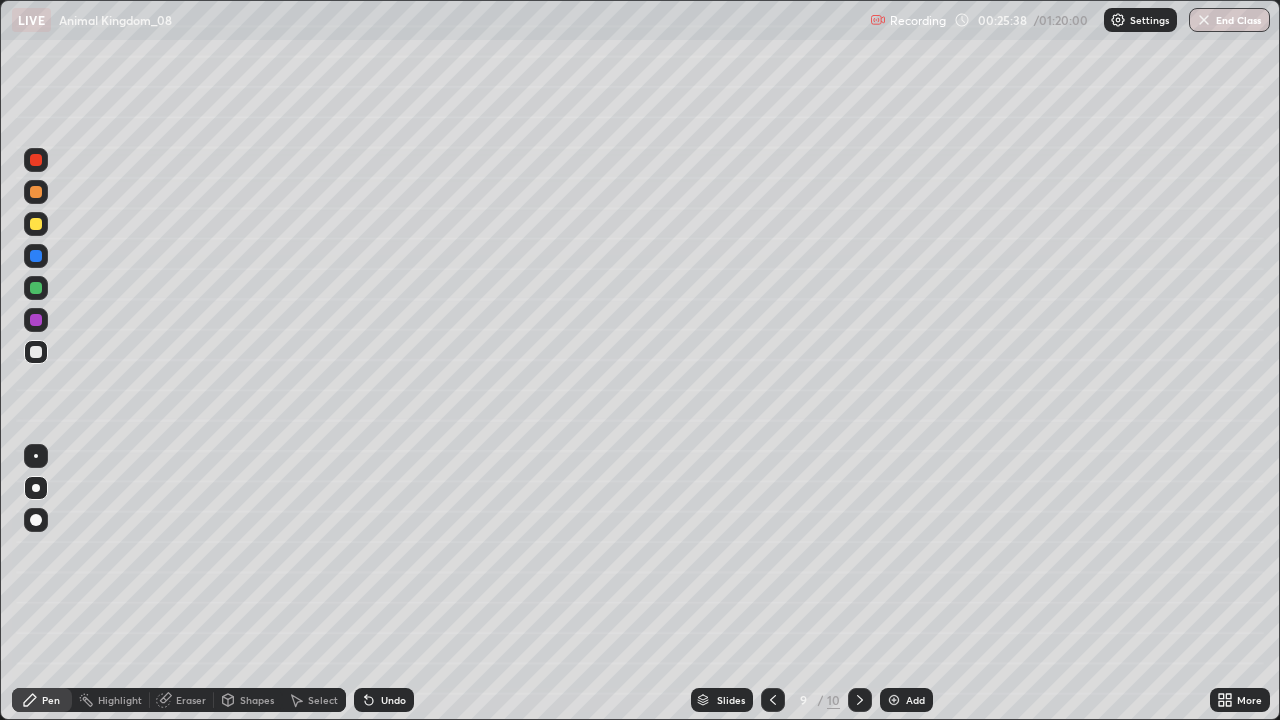 click 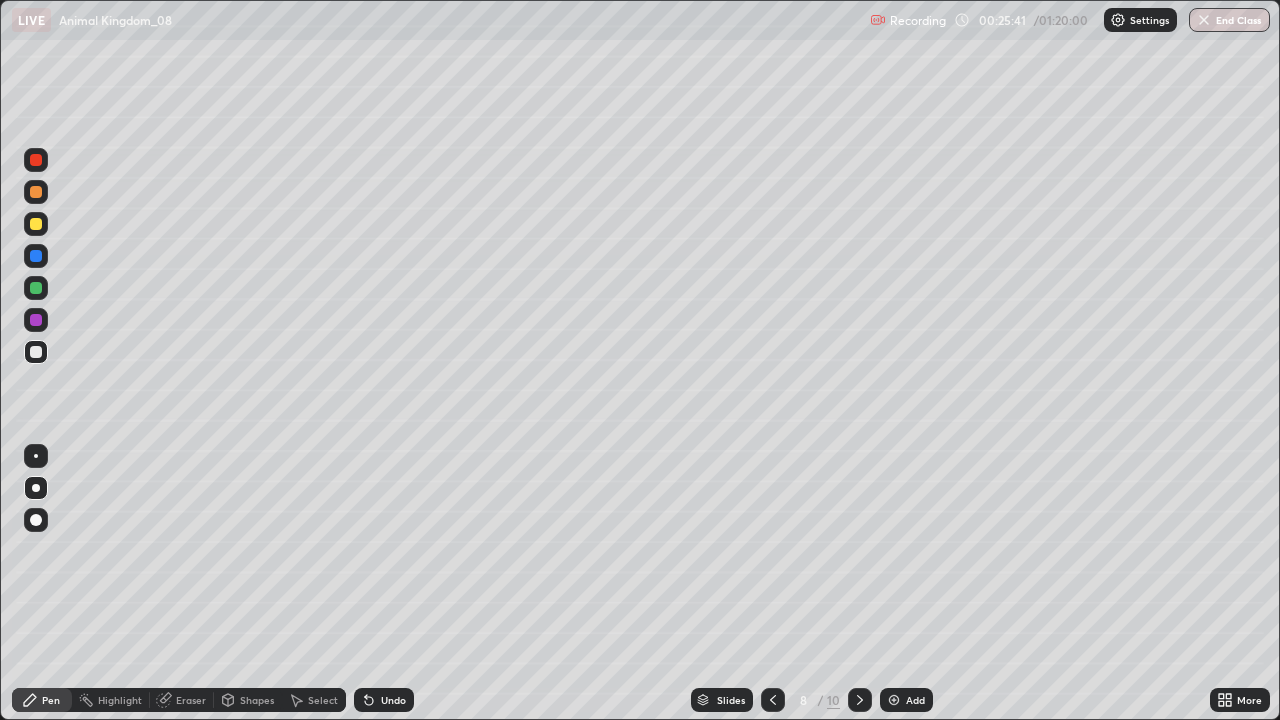 click at bounding box center (36, 288) 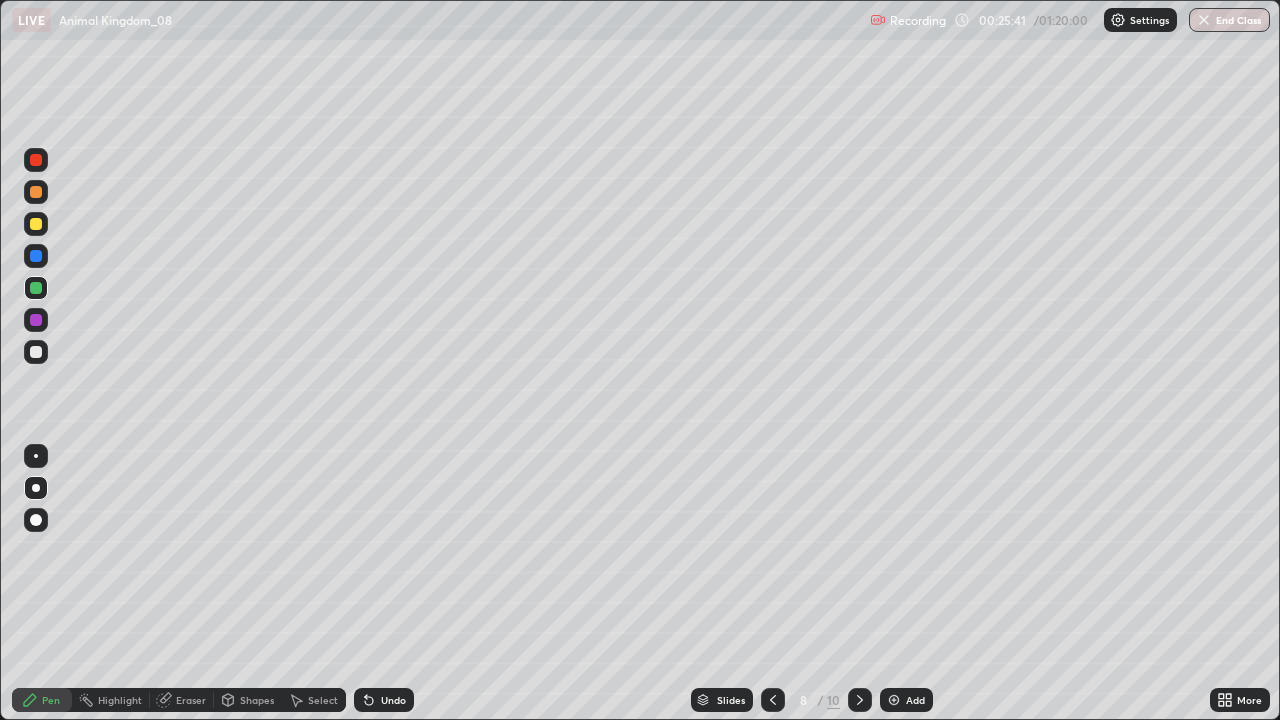 click at bounding box center (36, 288) 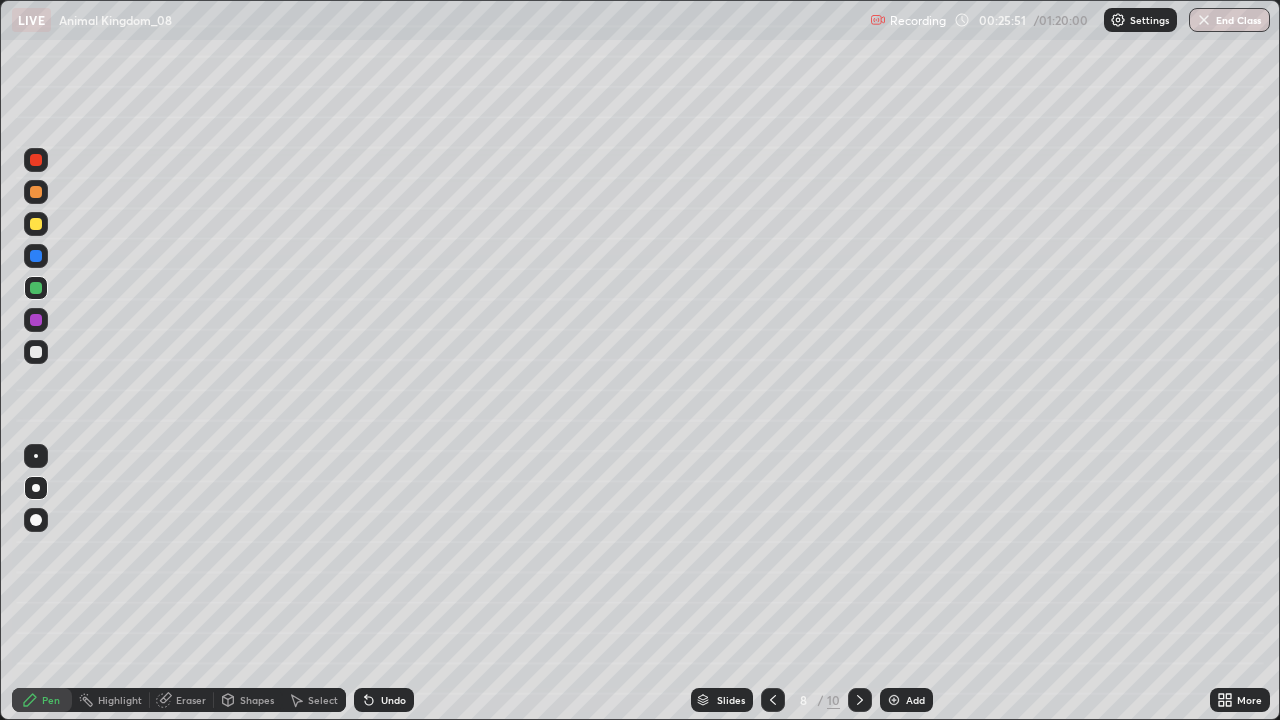 click at bounding box center (36, 352) 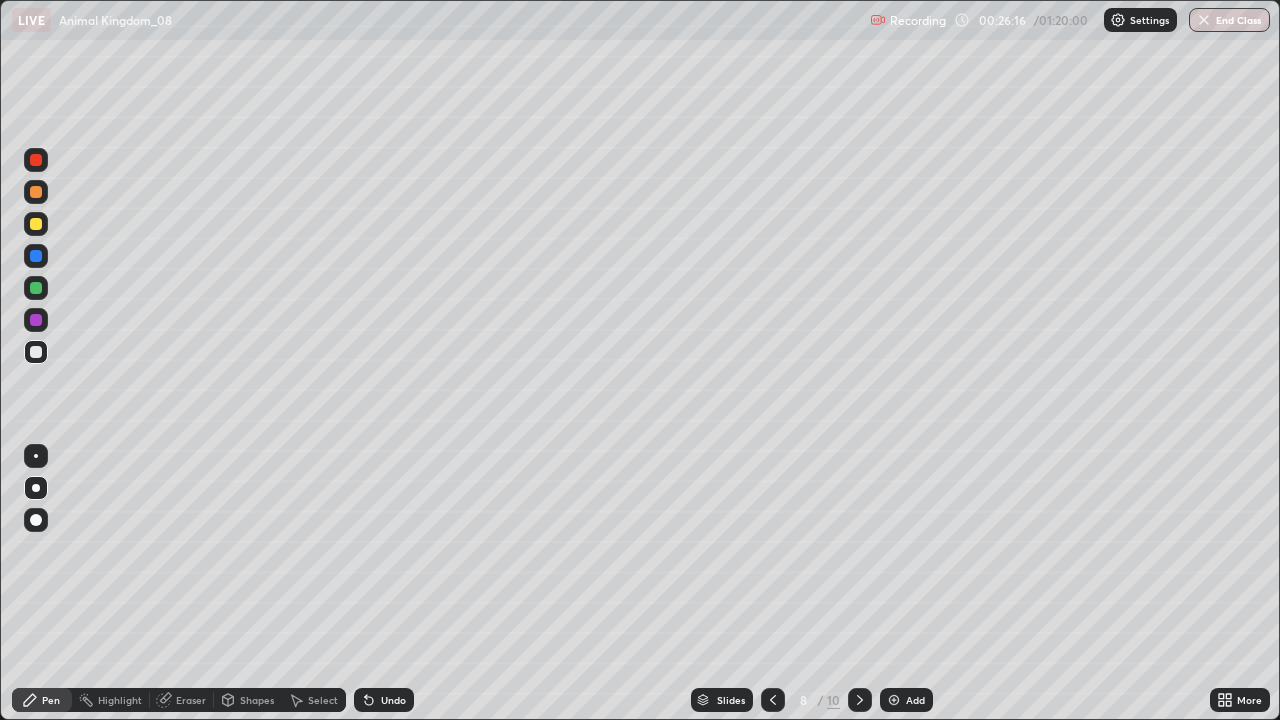 click at bounding box center [36, 256] 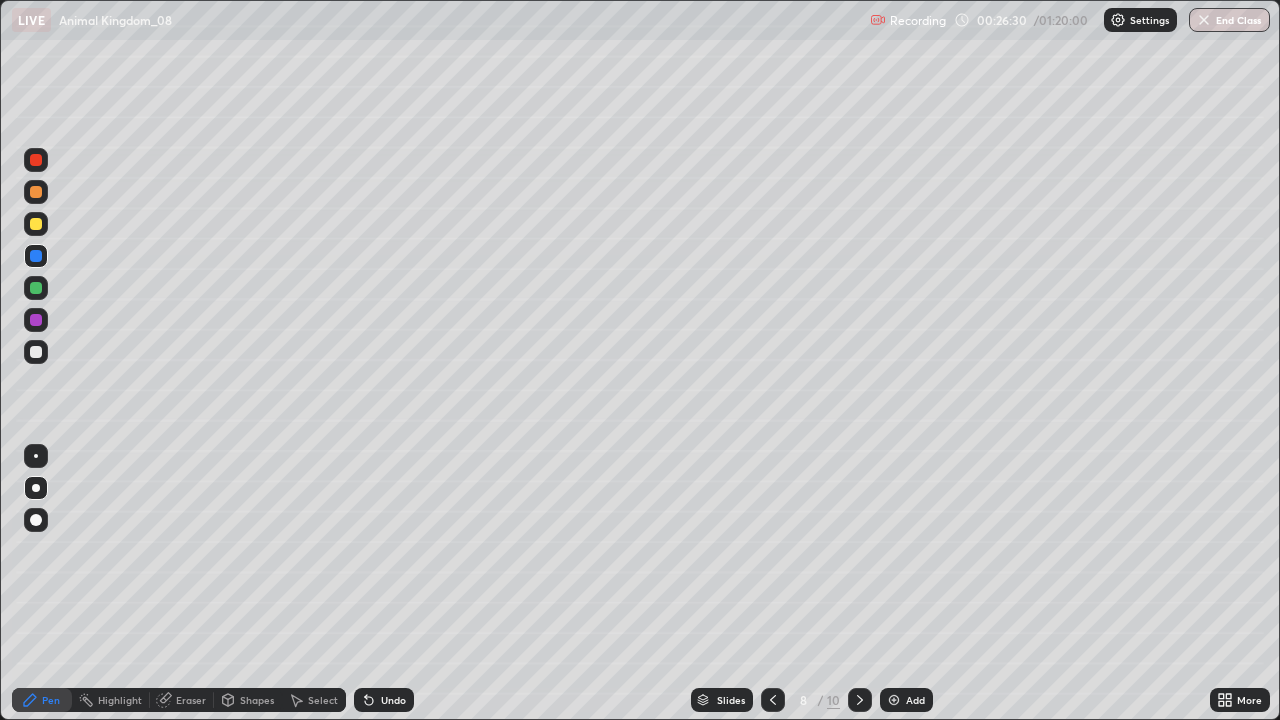 click on "Add" at bounding box center (906, 700) 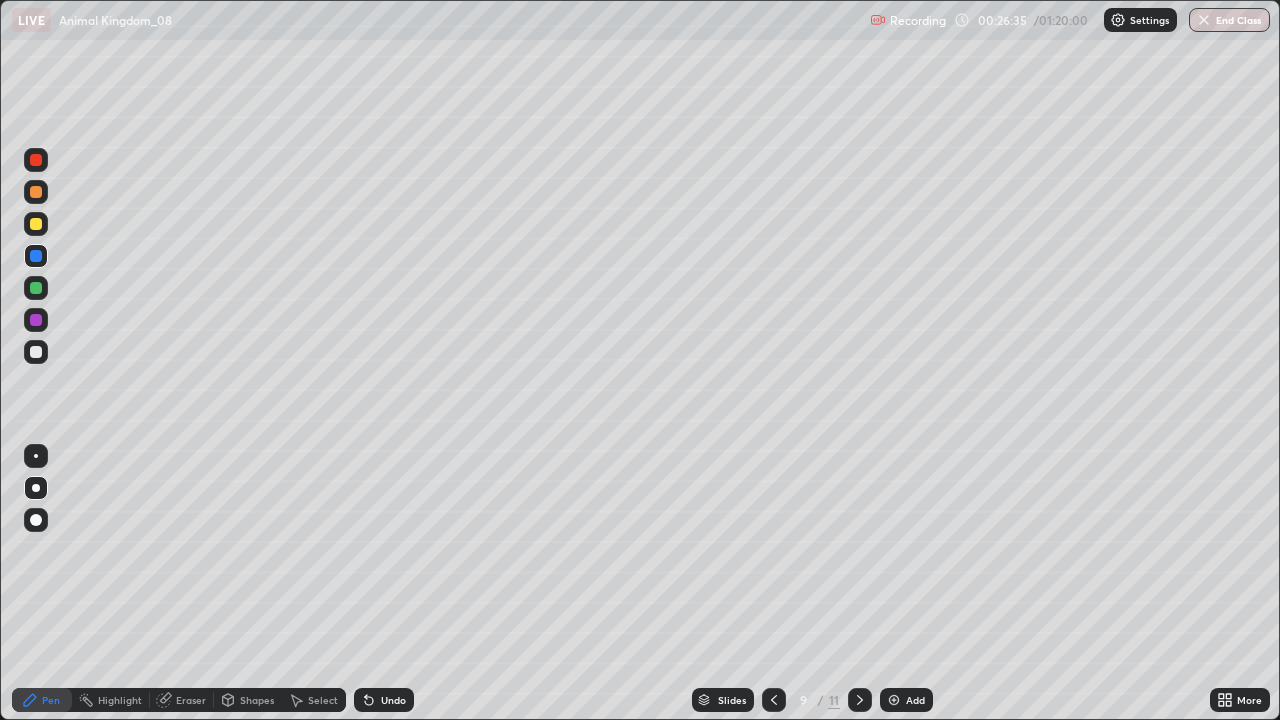 click at bounding box center [36, 352] 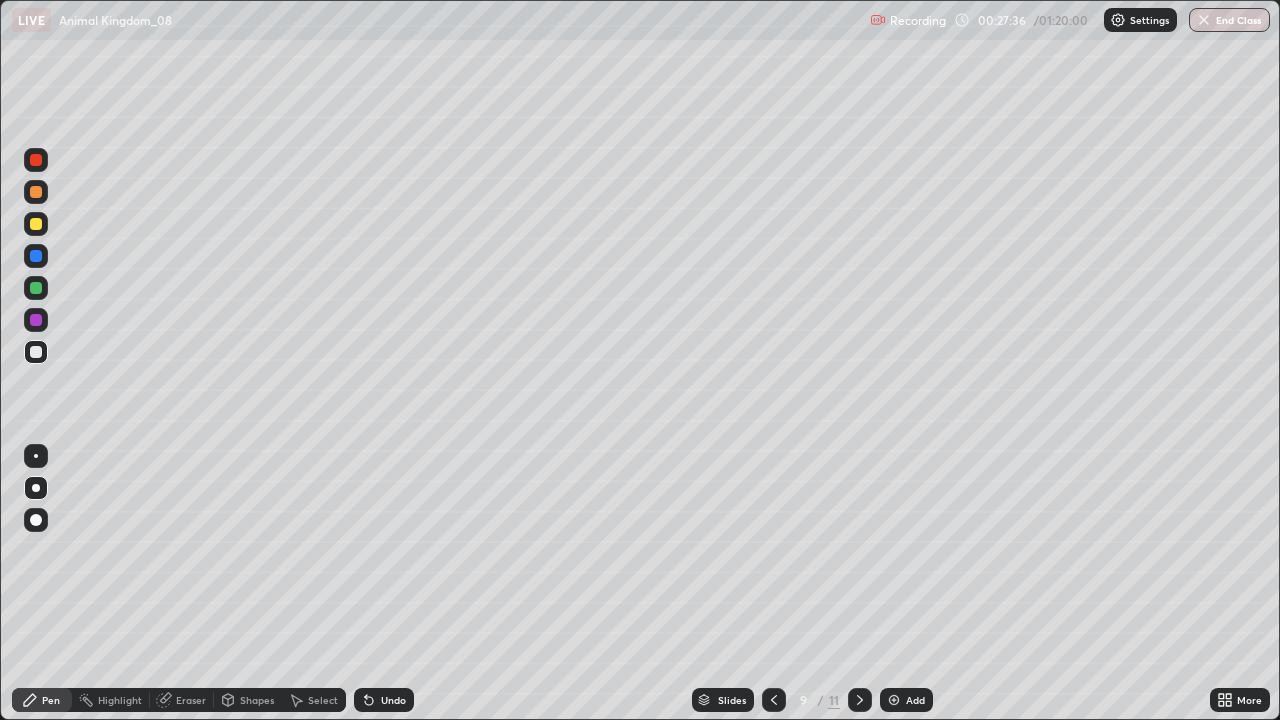 click at bounding box center [36, 320] 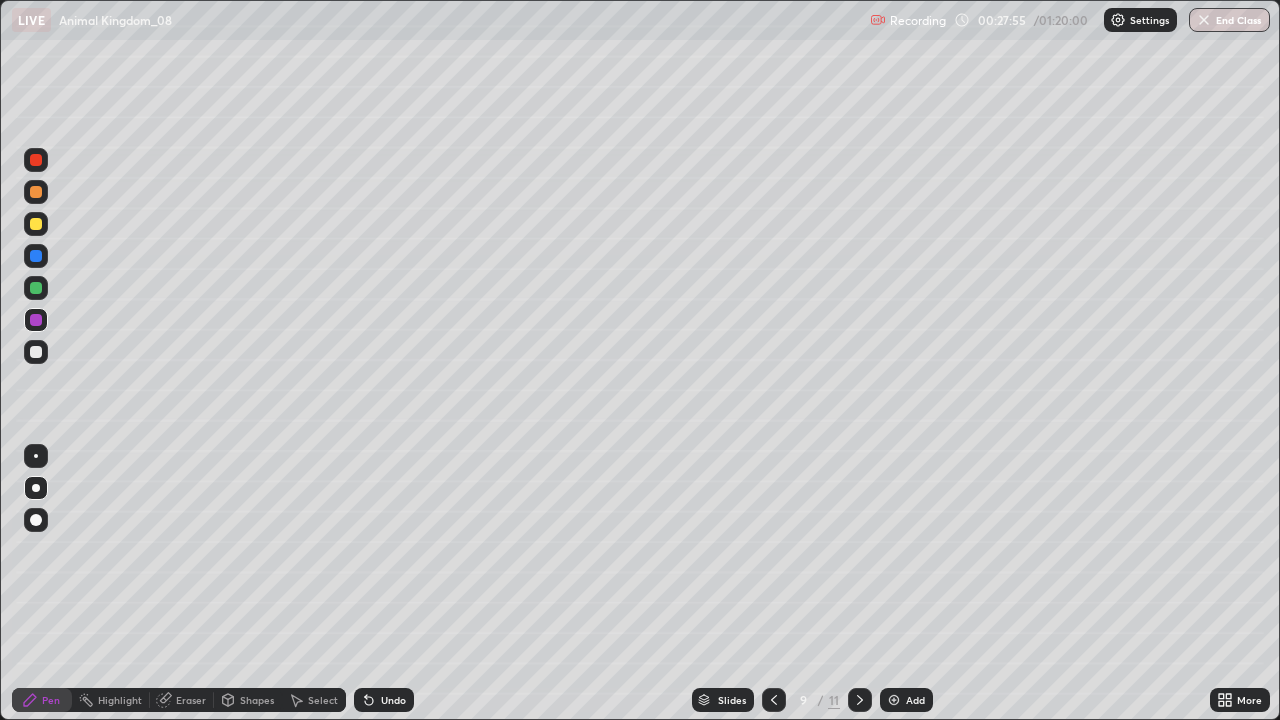 click at bounding box center (36, 288) 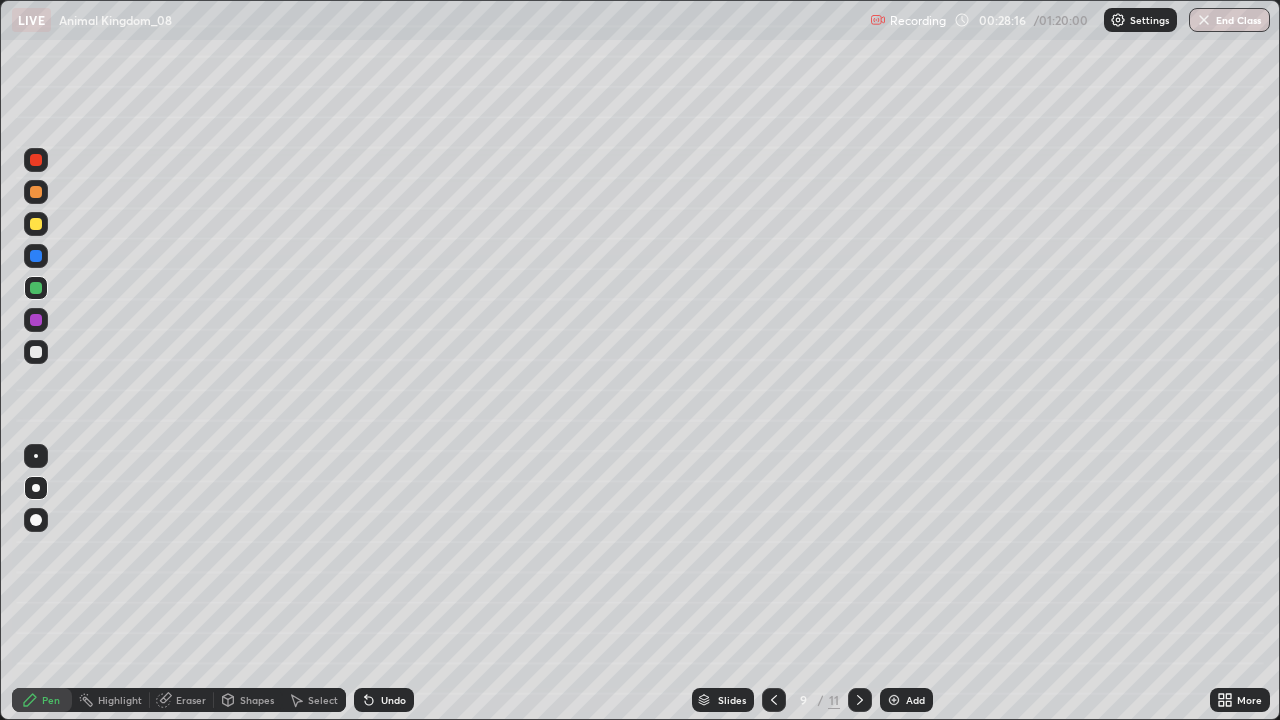 click at bounding box center (36, 256) 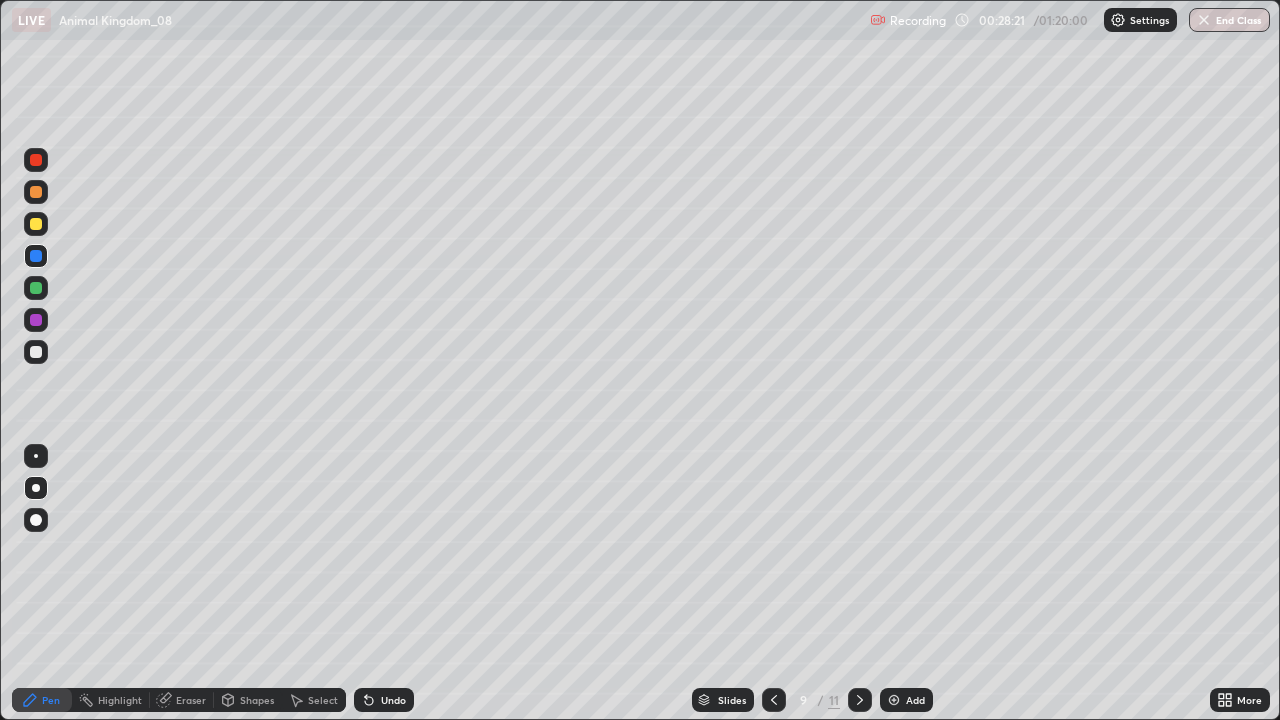 click on "Setting up your live class" at bounding box center (640, 360) 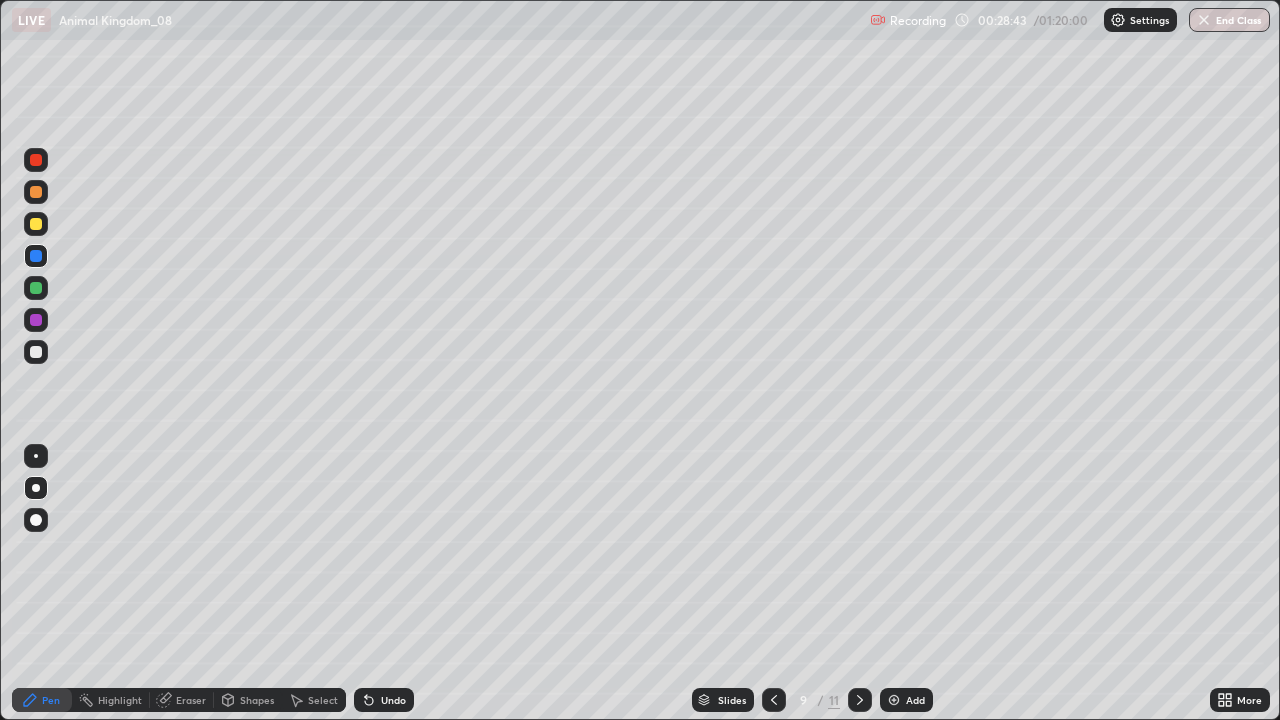 click at bounding box center [774, 700] 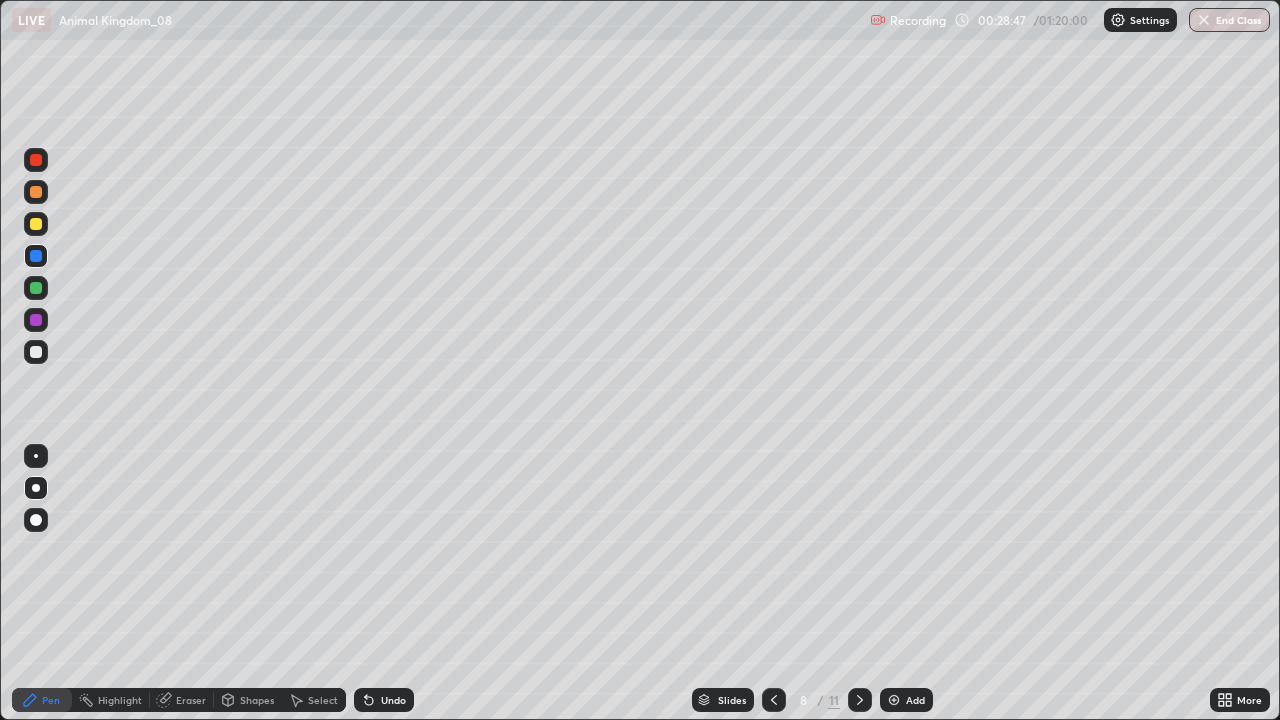 click at bounding box center [36, 352] 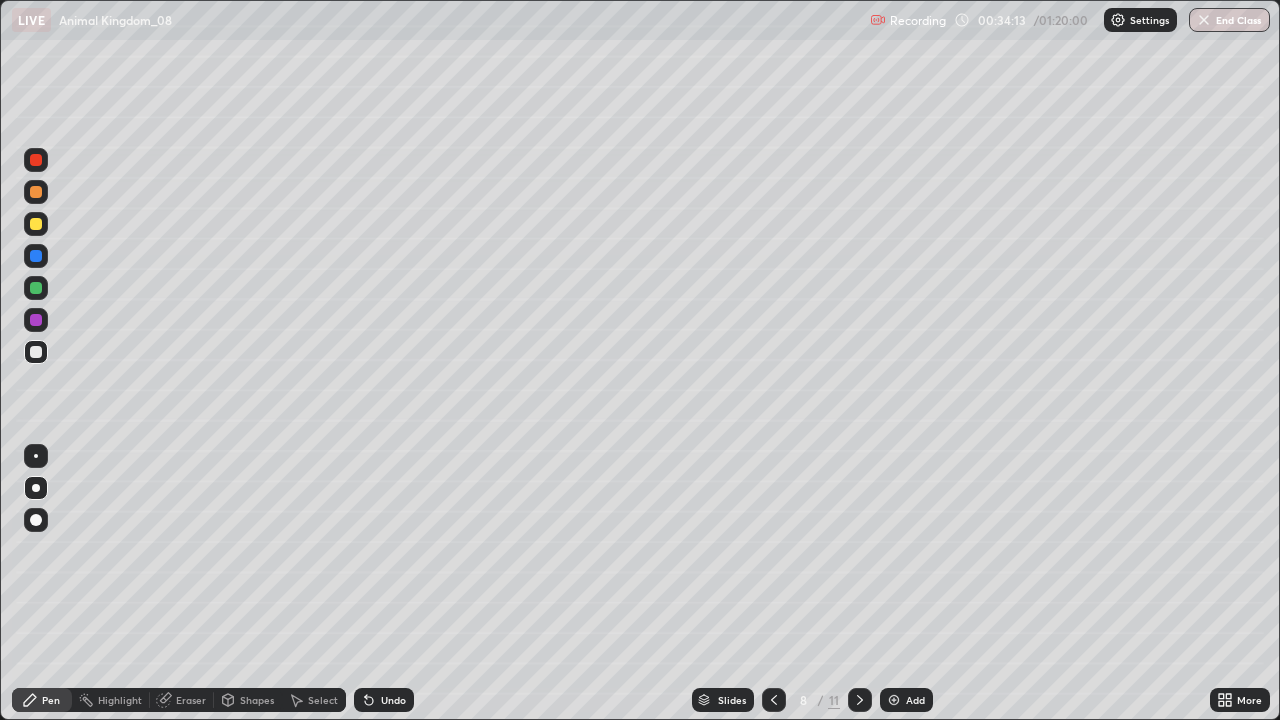 click on "More" at bounding box center (1249, 700) 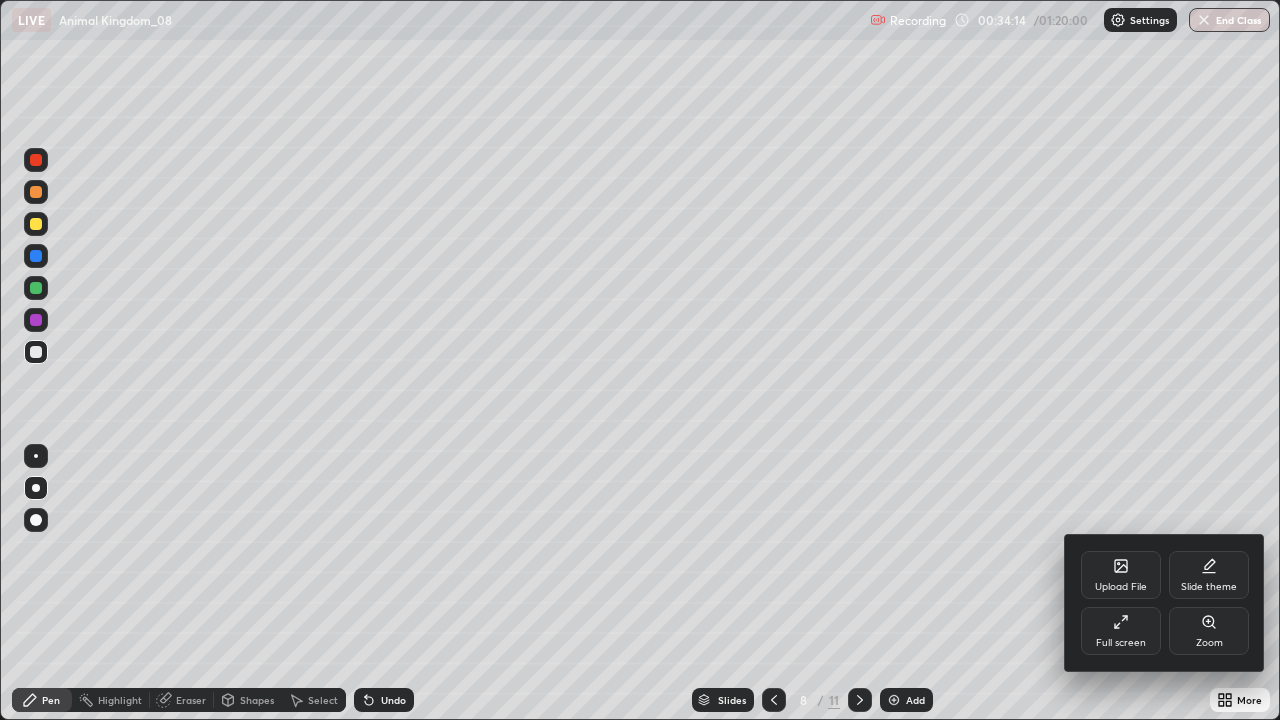 click on "Upload File" at bounding box center (1121, 575) 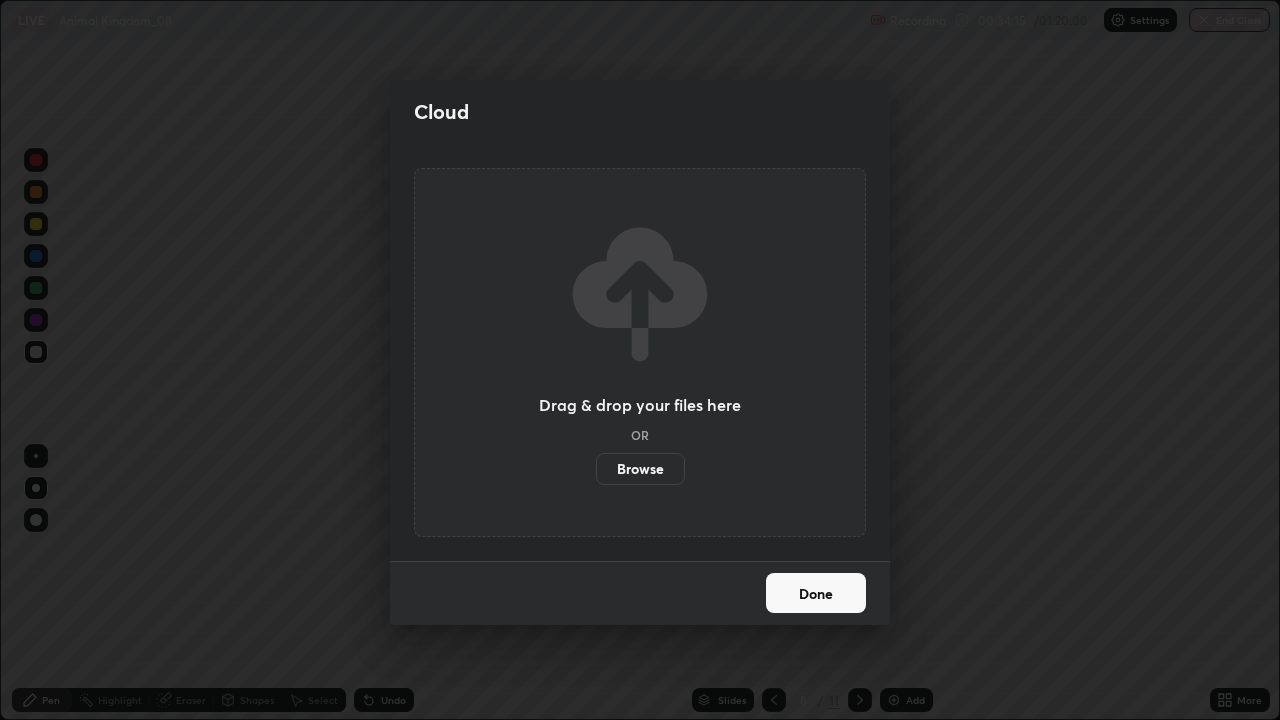 click on "Browse" at bounding box center [640, 469] 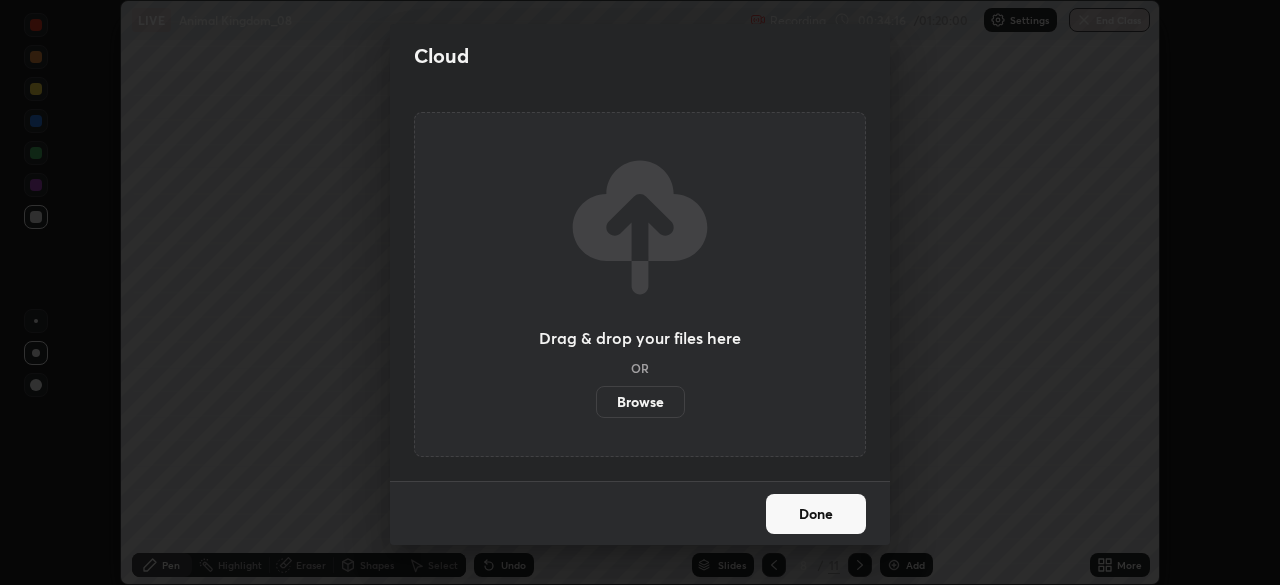 scroll, scrollTop: 585, scrollLeft: 1280, axis: both 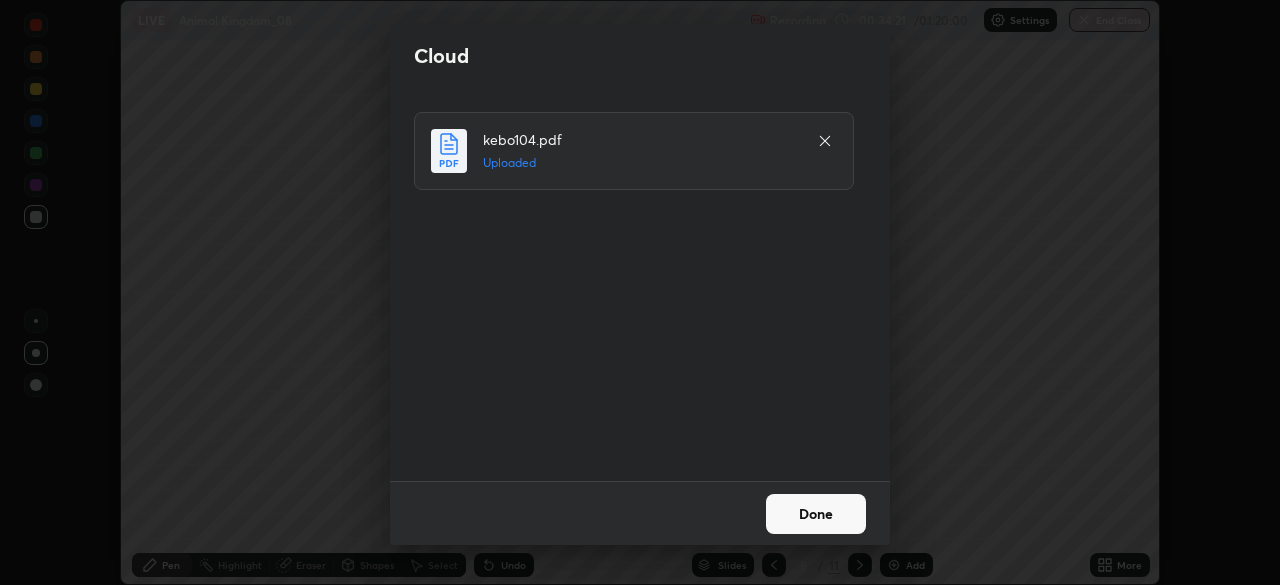 click on "Done" at bounding box center (816, 514) 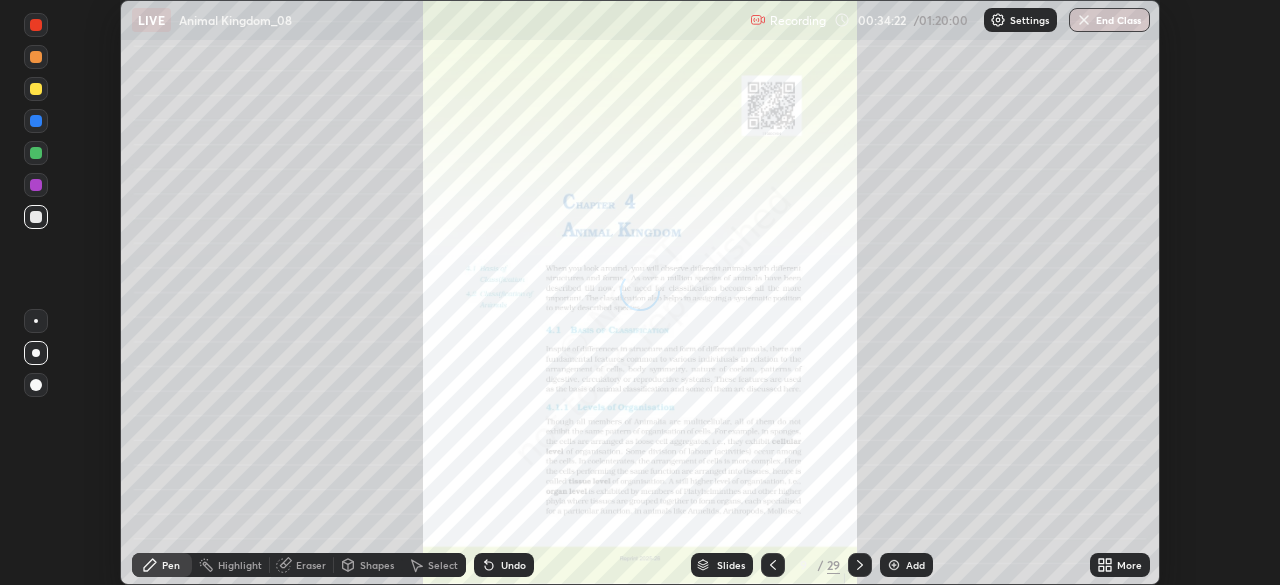 click 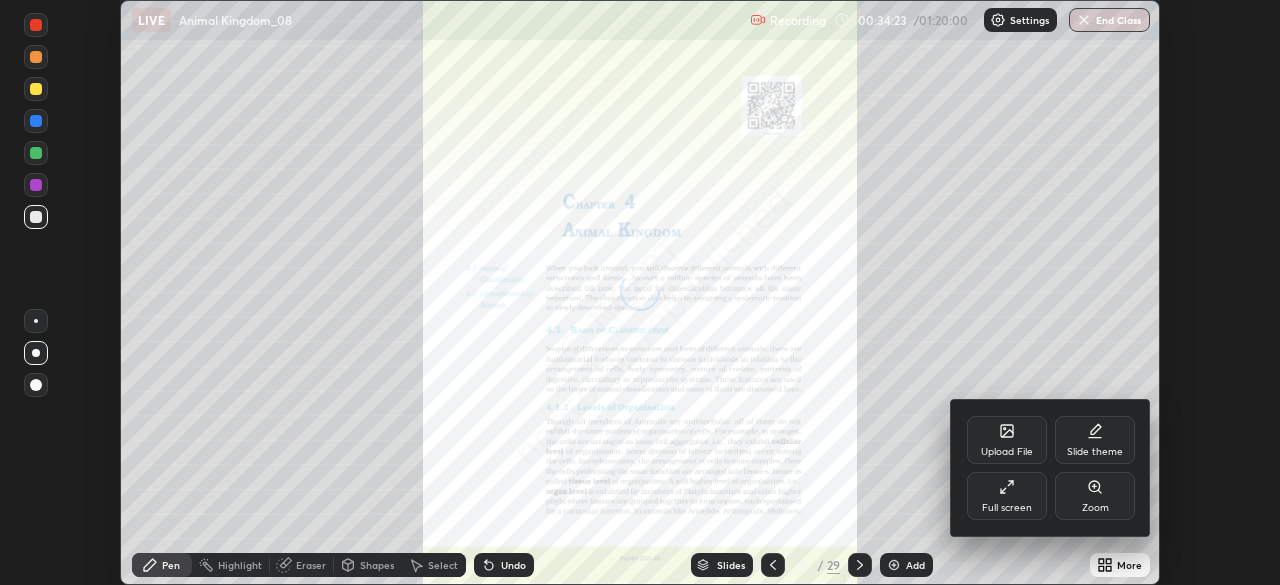 click on "Upload File" at bounding box center [1007, 452] 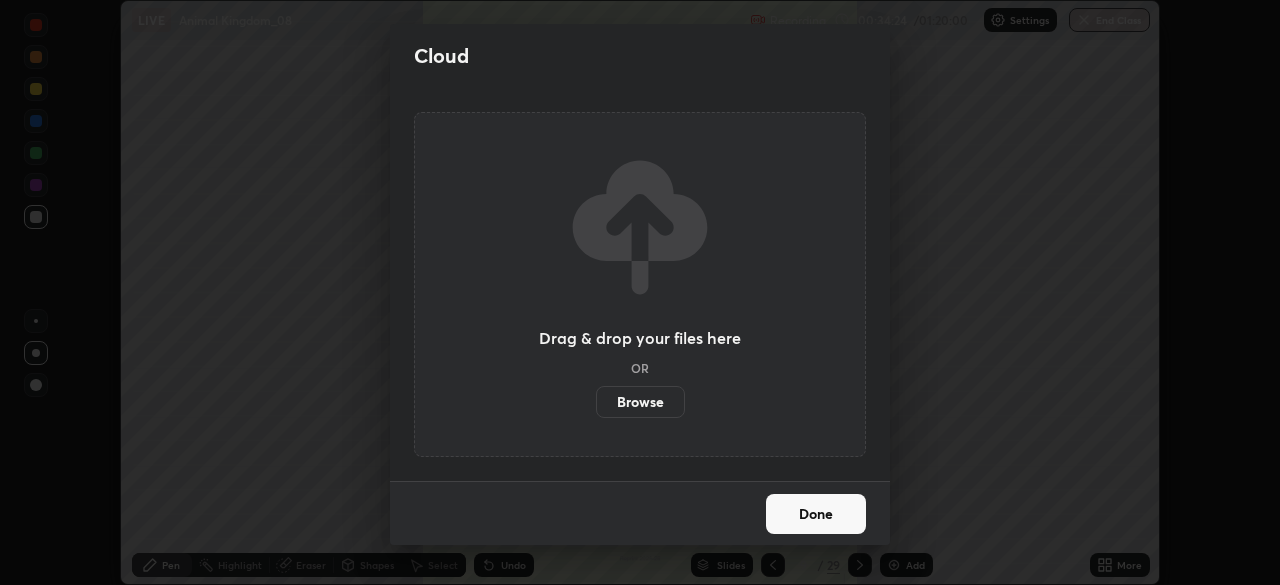 click on "Done" at bounding box center (816, 514) 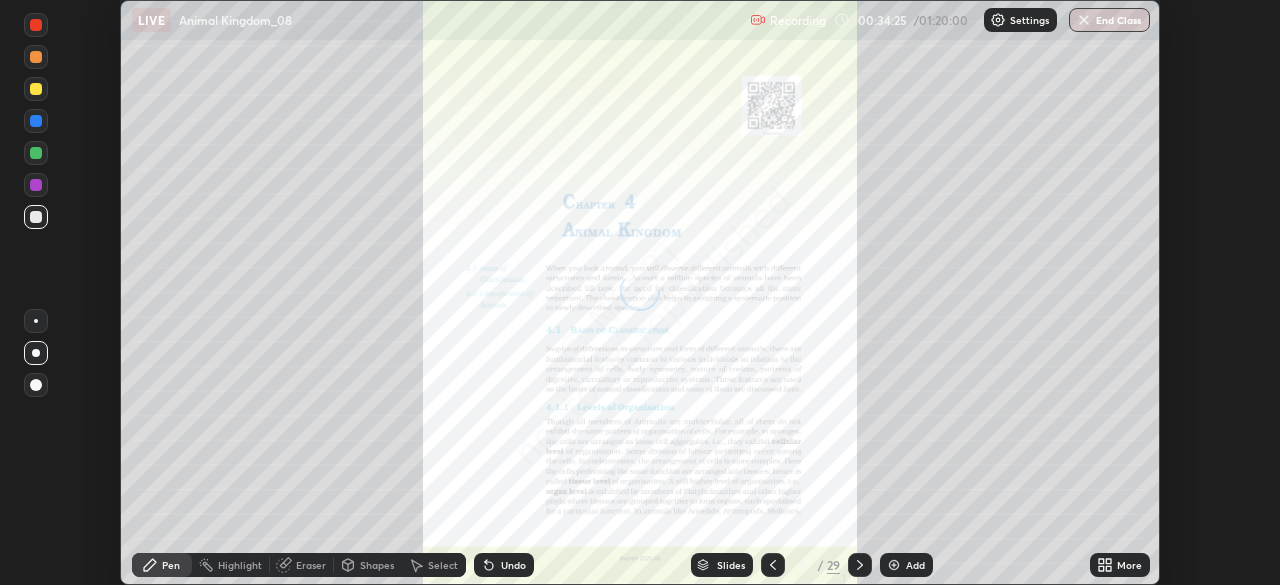 click 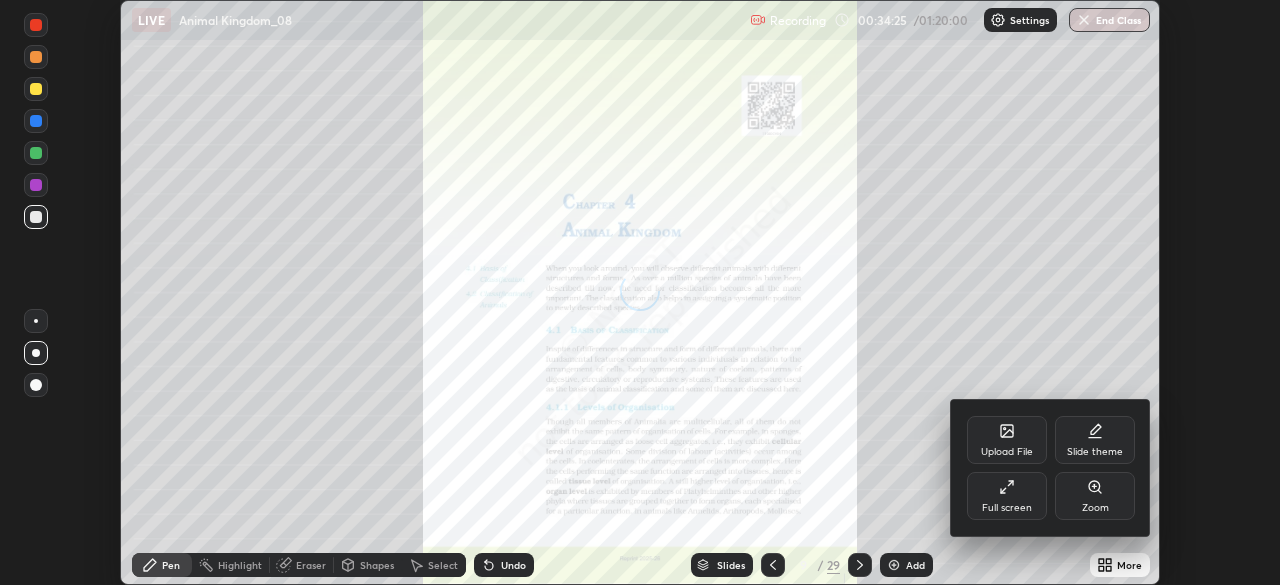 click 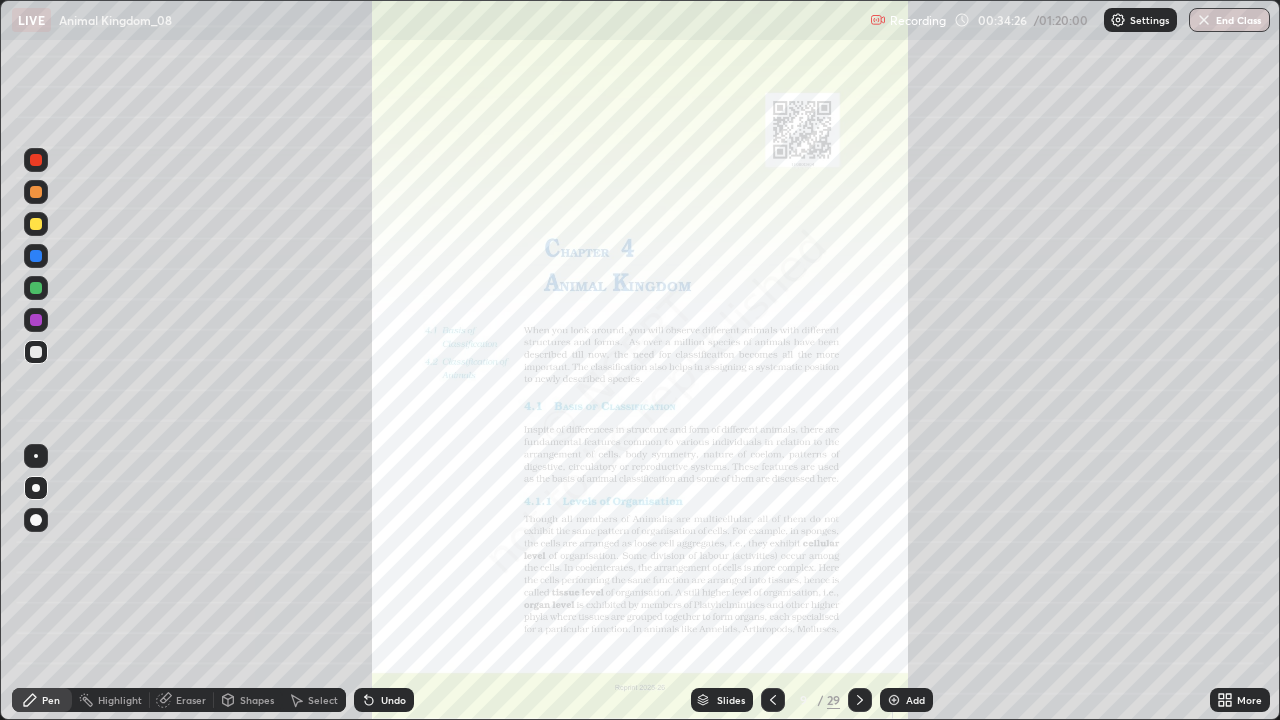 scroll, scrollTop: 99280, scrollLeft: 98720, axis: both 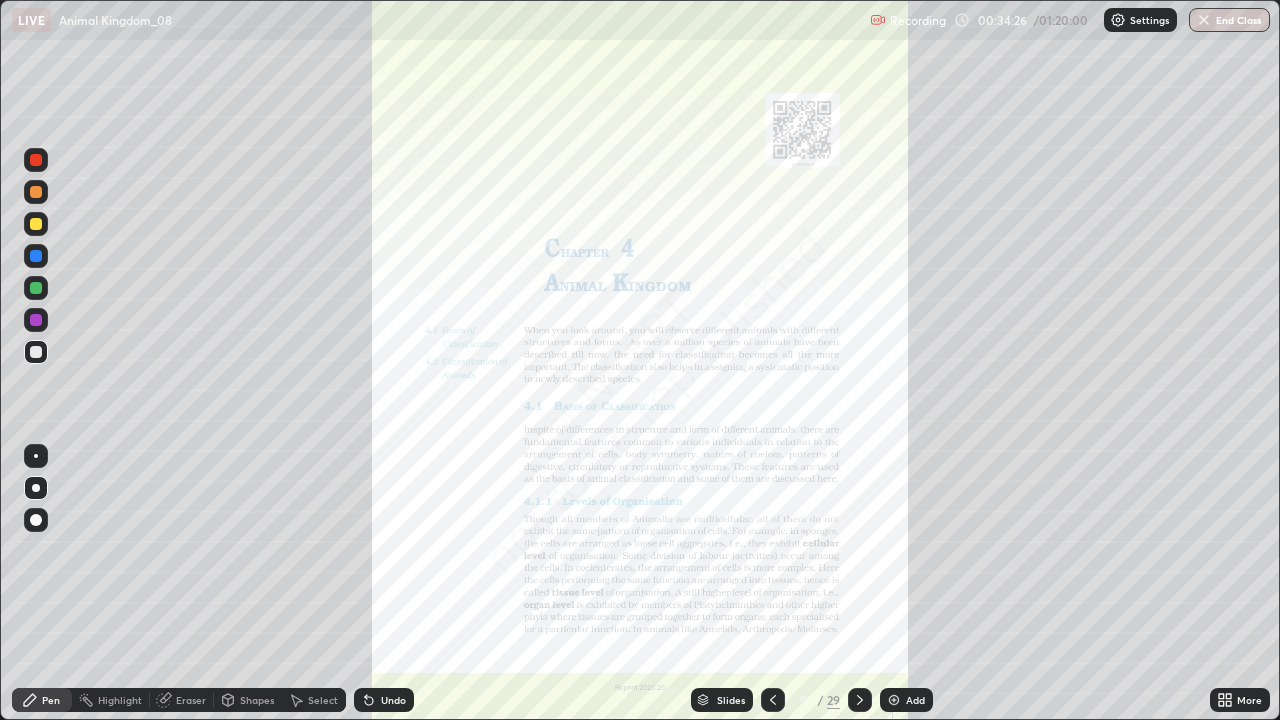 click on "Slides" at bounding box center [722, 700] 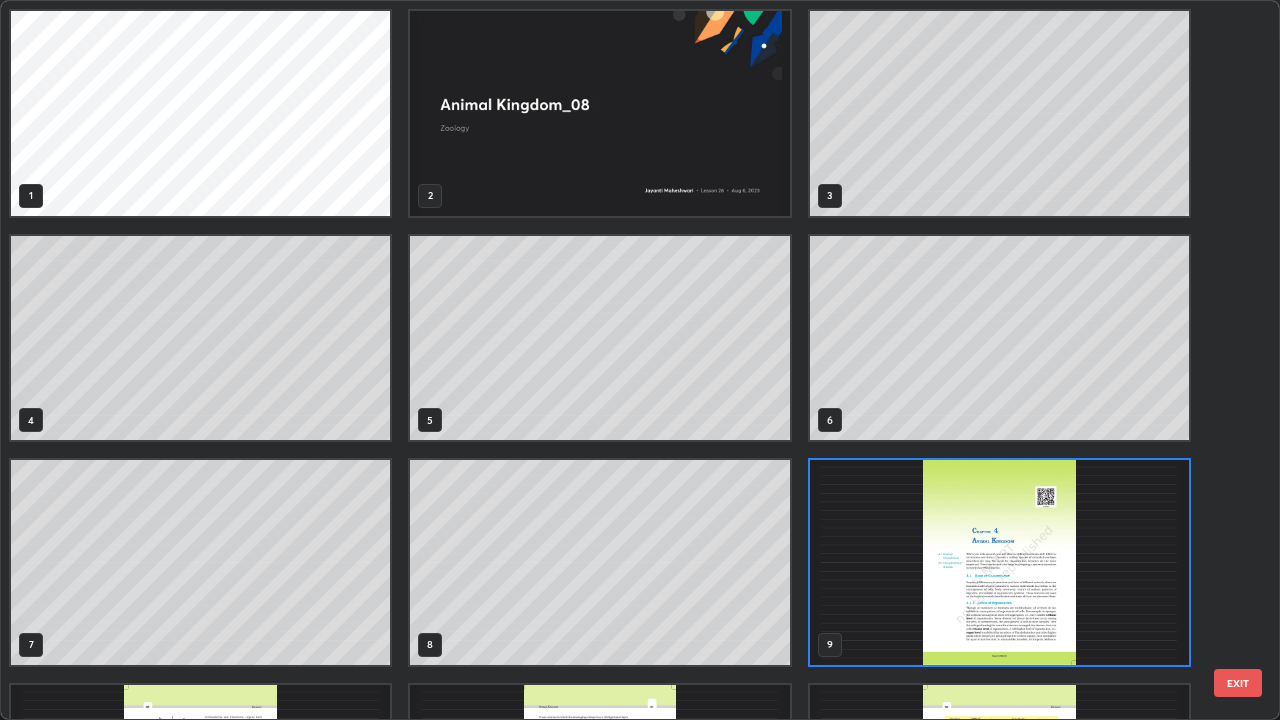 scroll, scrollTop: 7, scrollLeft: 11, axis: both 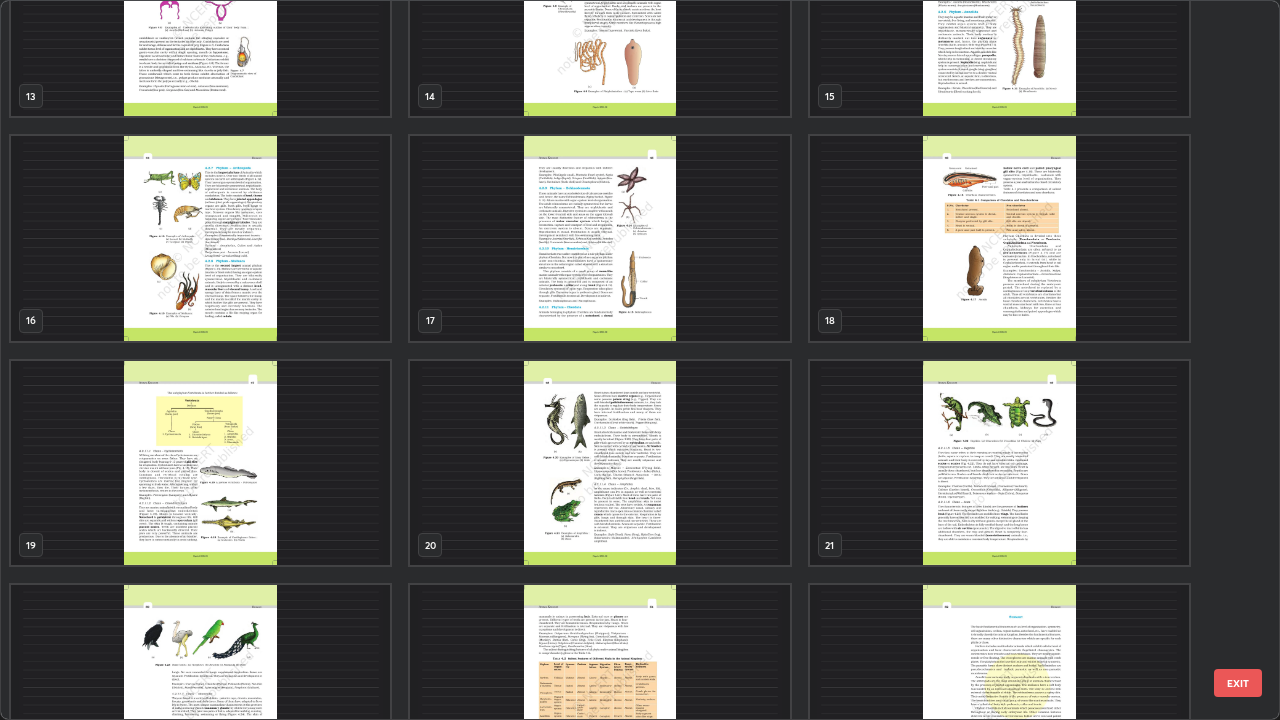 click at bounding box center [599, 238] 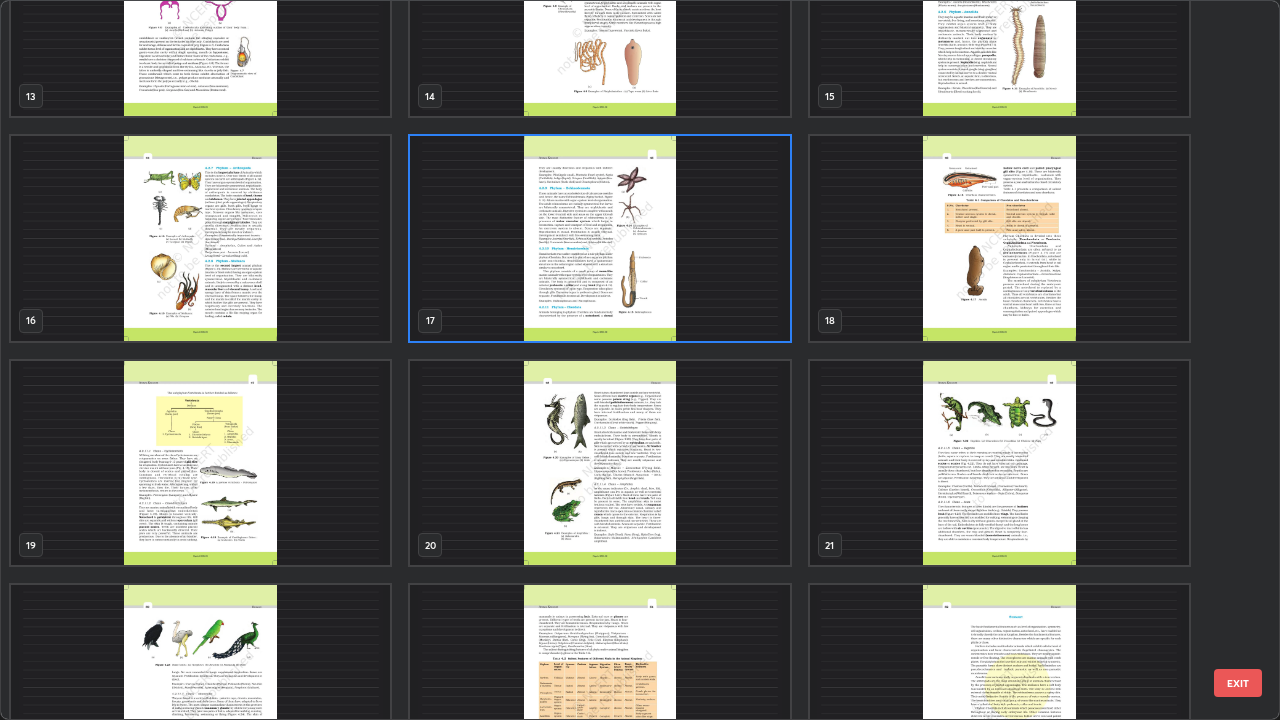 click at bounding box center (599, 238) 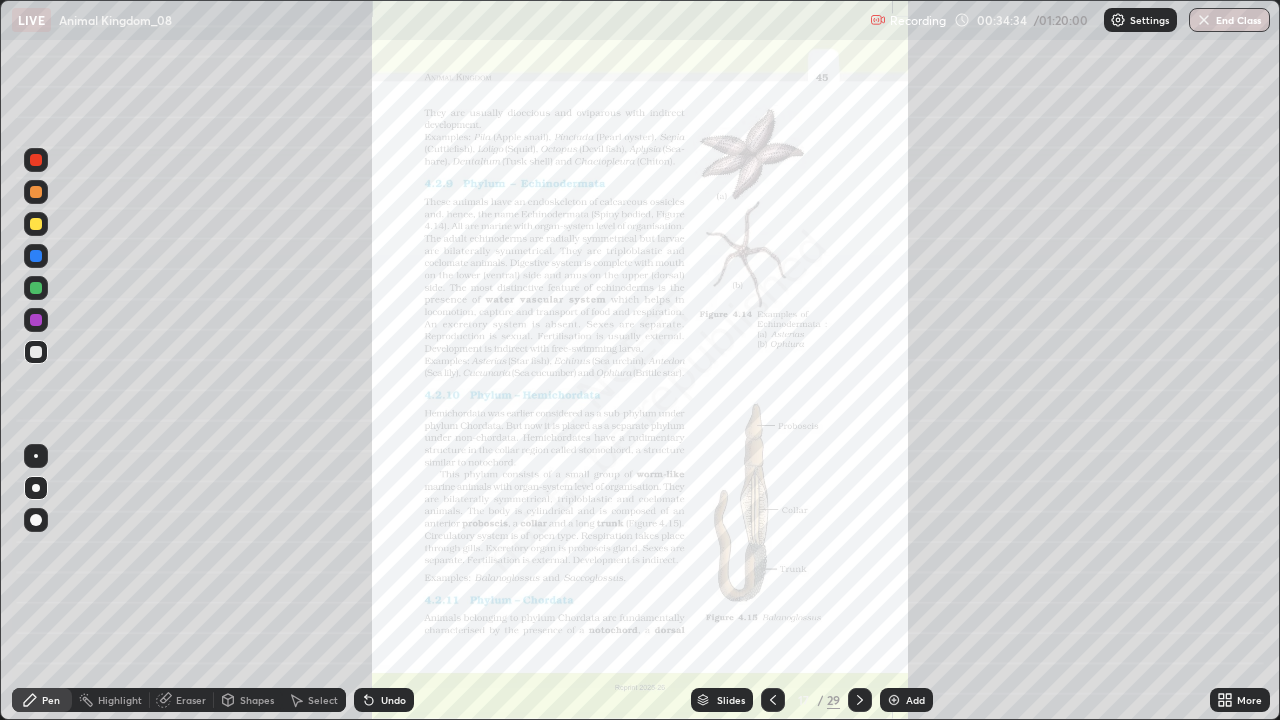 click 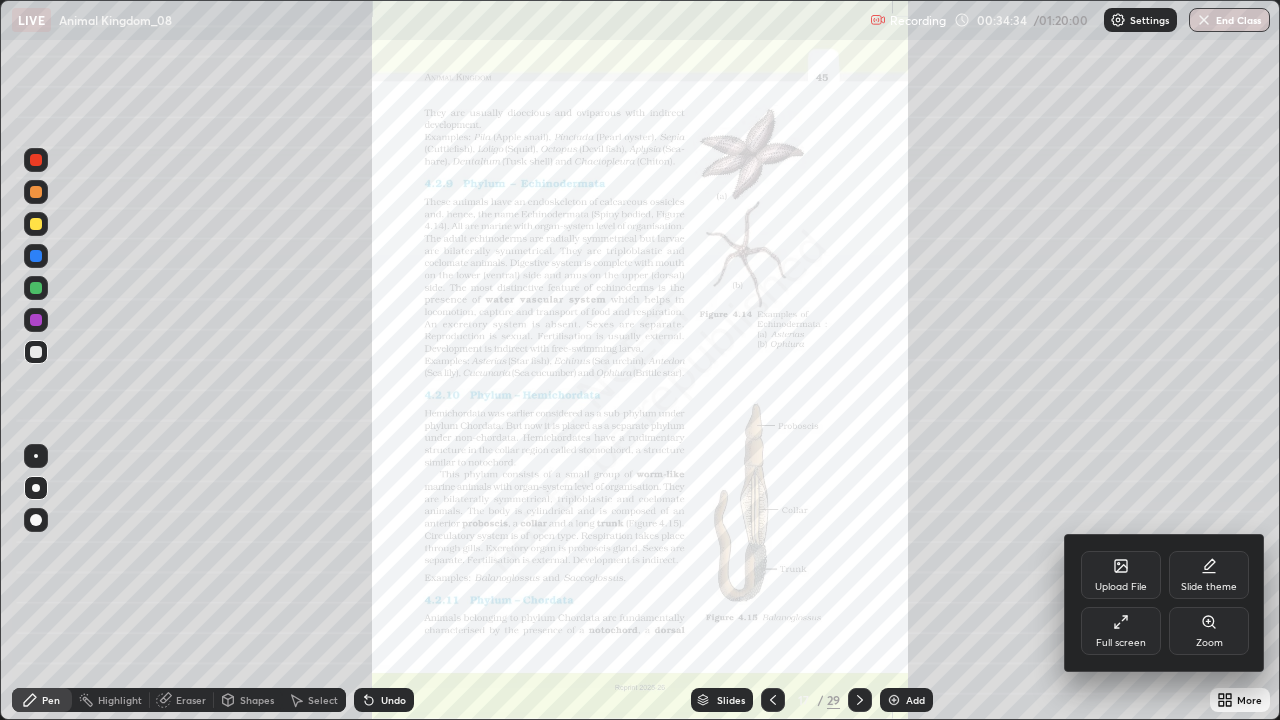 click on "Zoom" at bounding box center (1209, 643) 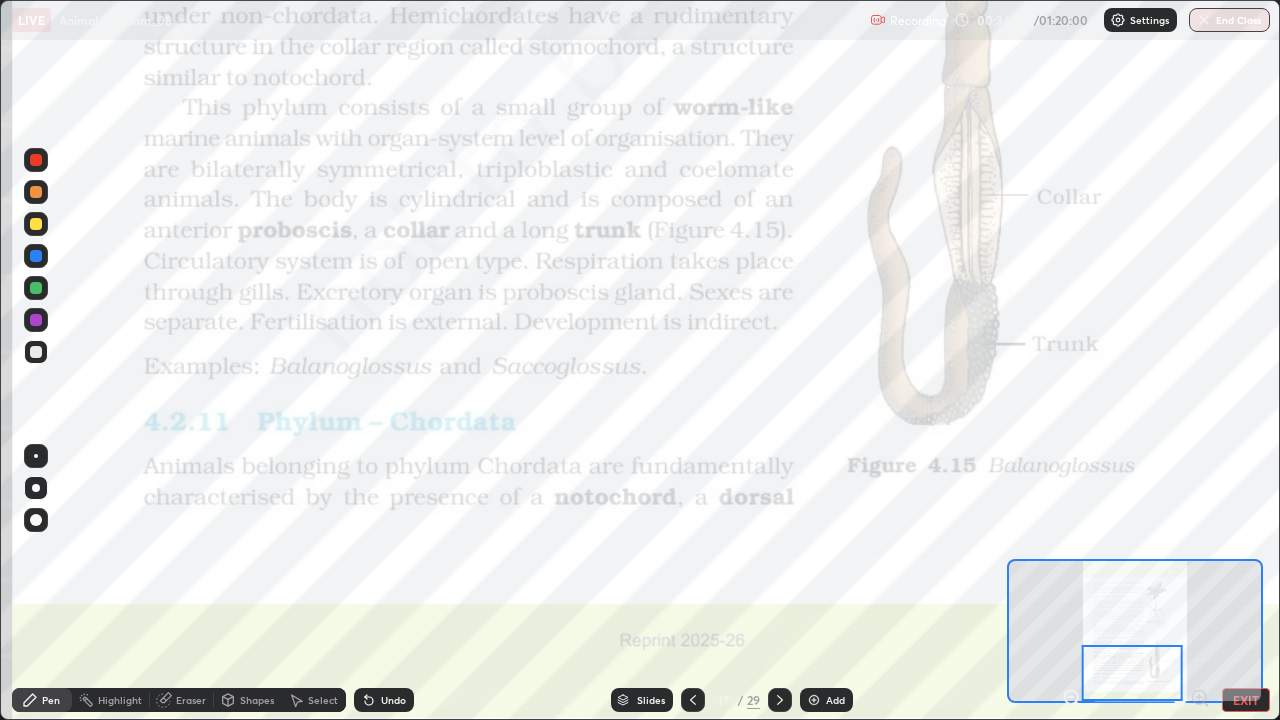 click 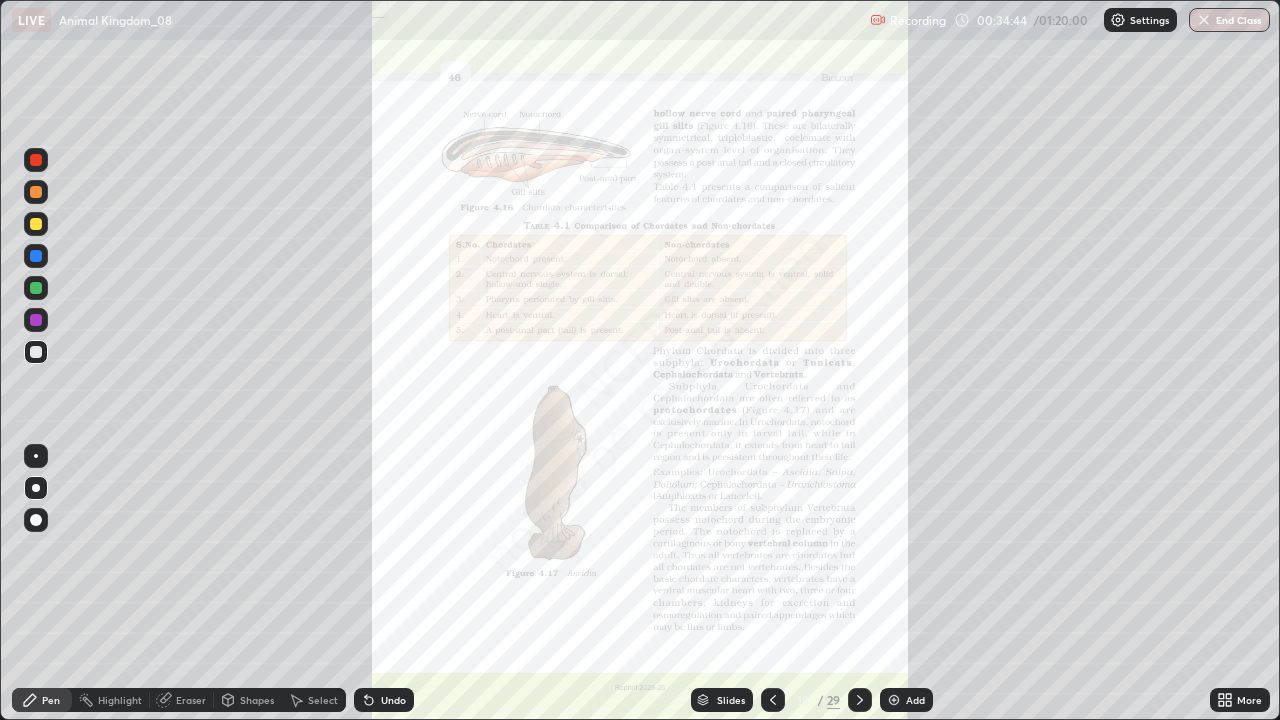 click on "More" at bounding box center (1249, 700) 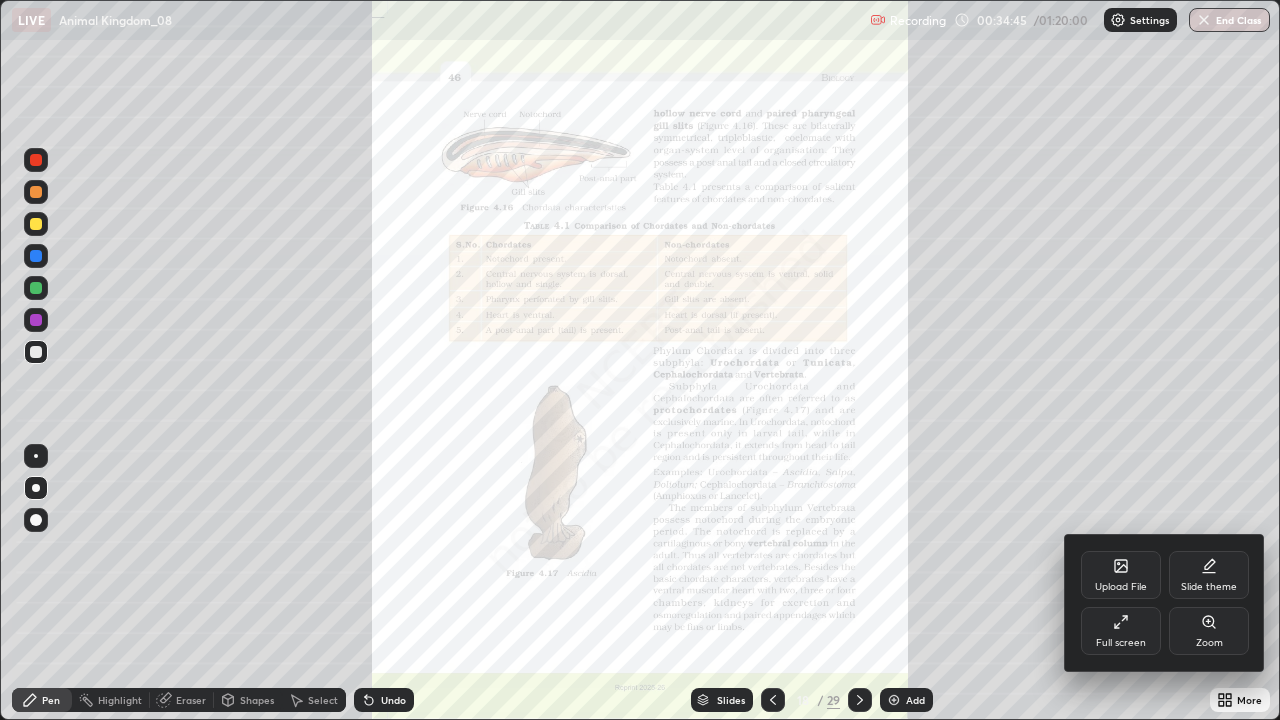 click on "Zoom" at bounding box center [1209, 631] 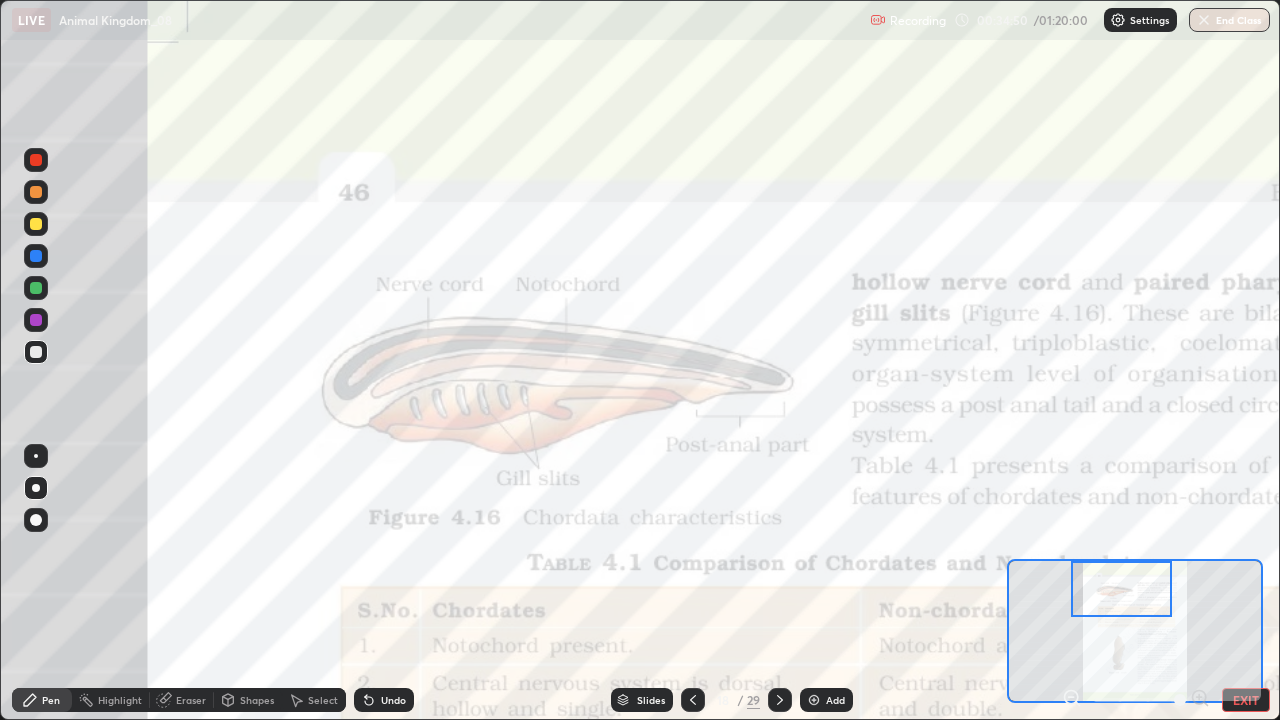 click at bounding box center (36, 288) 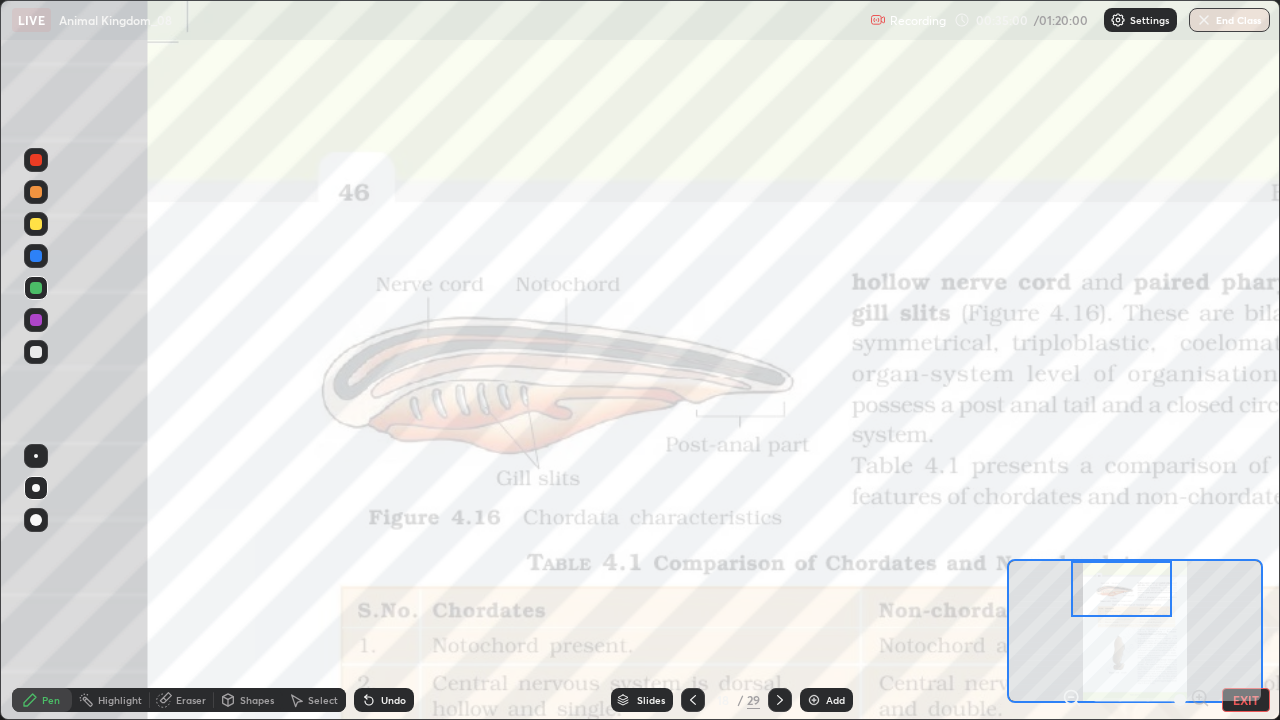 click at bounding box center [36, 320] 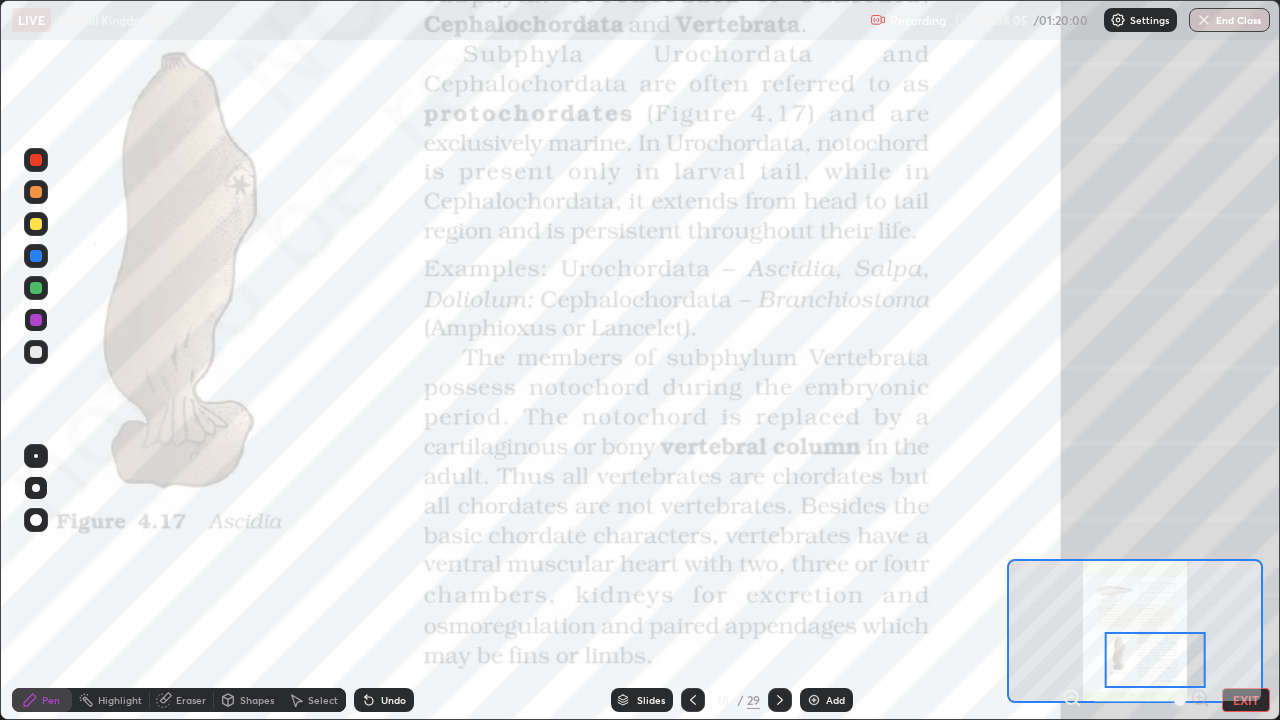 click 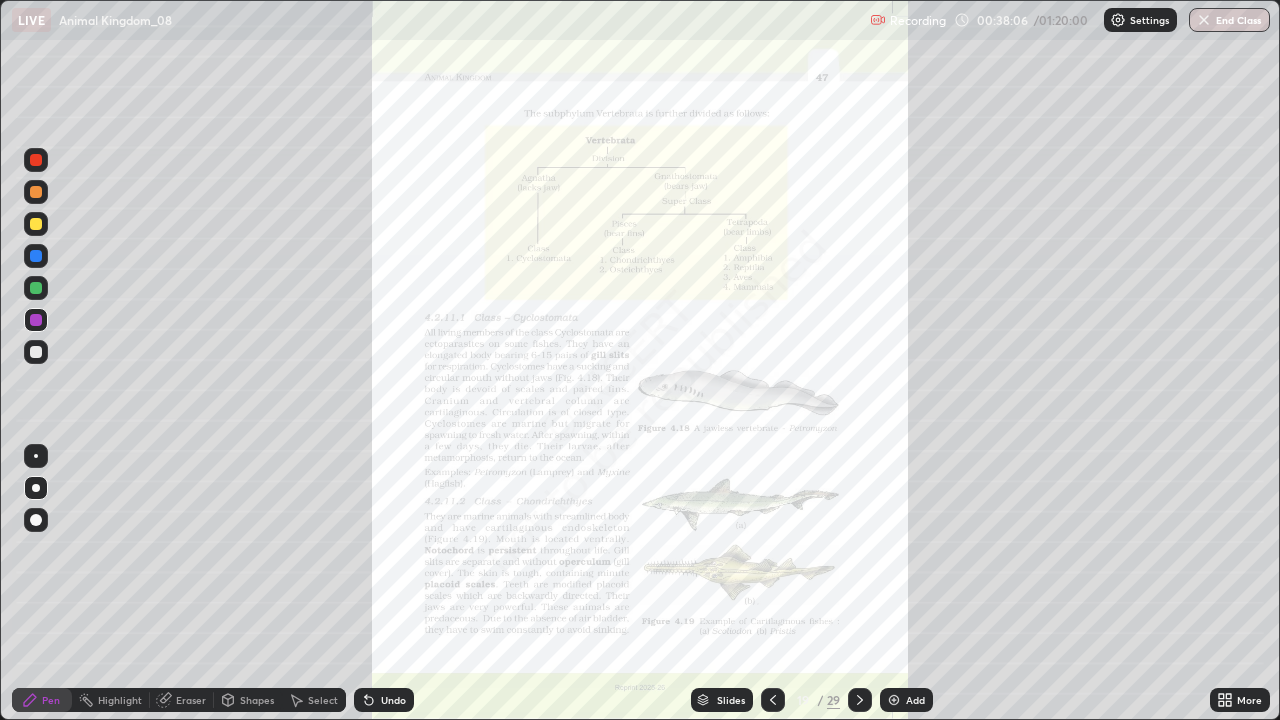 click on "More" at bounding box center (1240, 700) 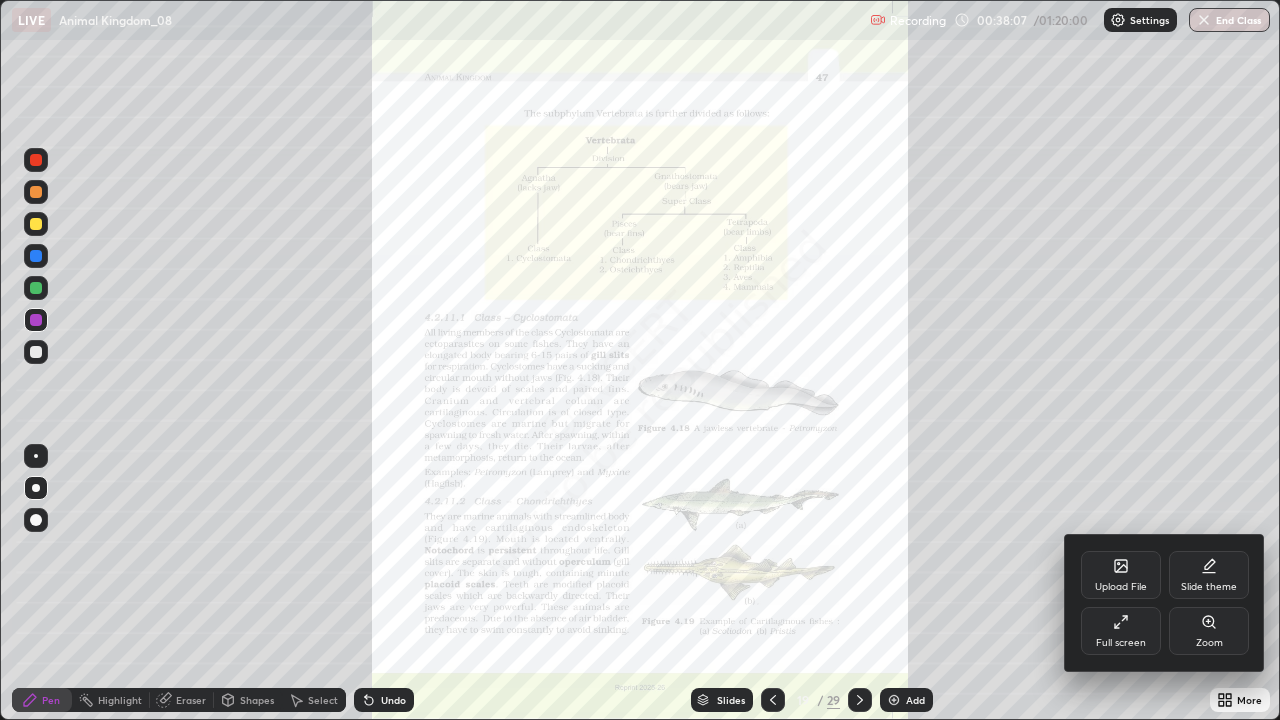 click on "Zoom" at bounding box center (1209, 631) 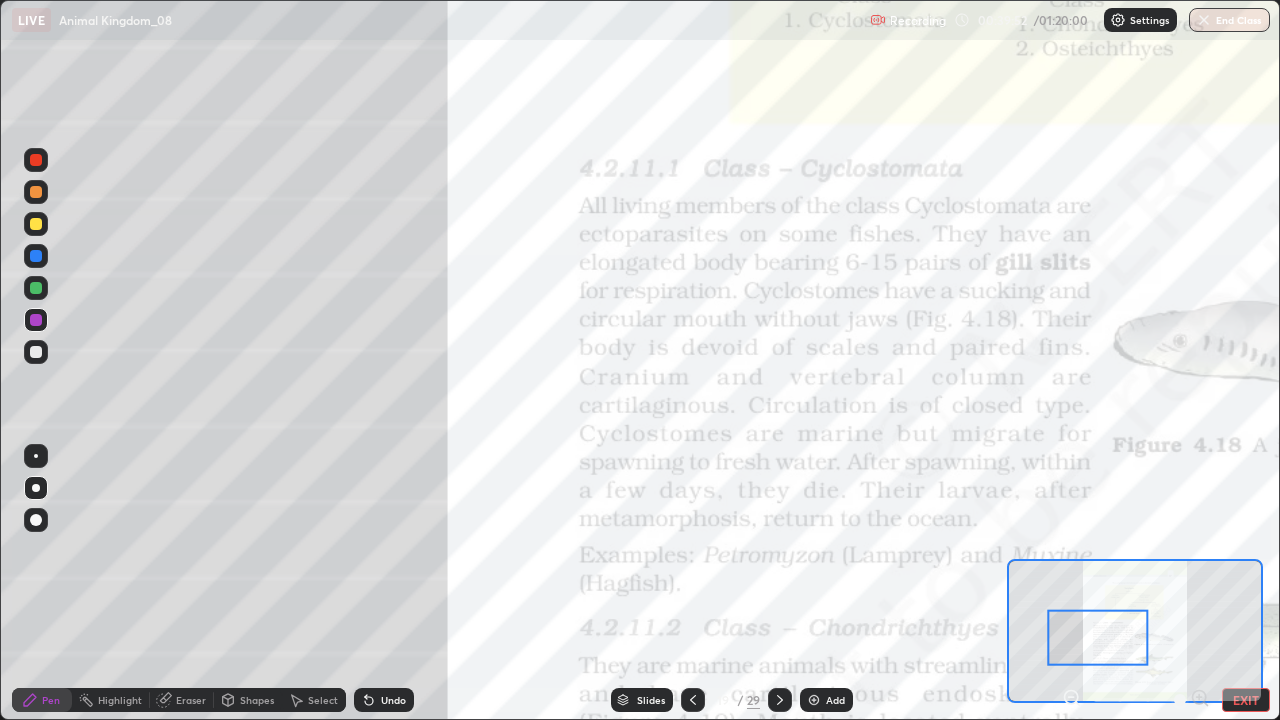 click on "Add" at bounding box center (835, 700) 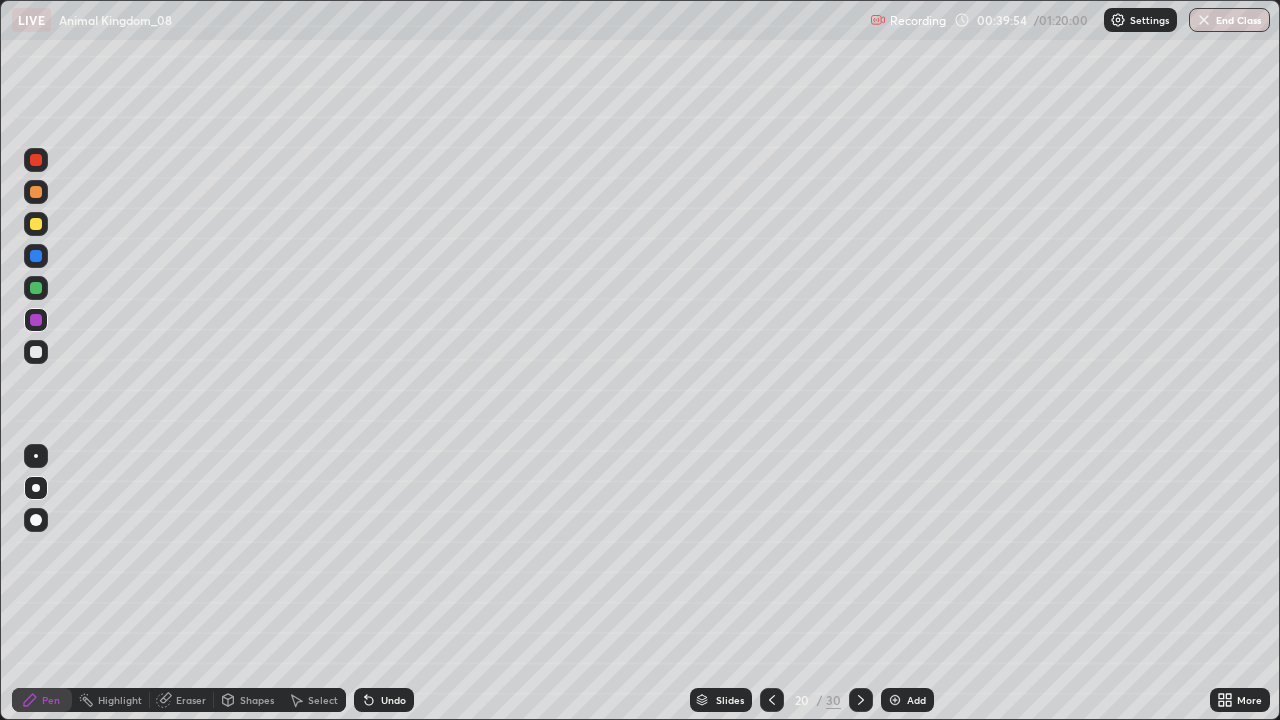click at bounding box center (36, 352) 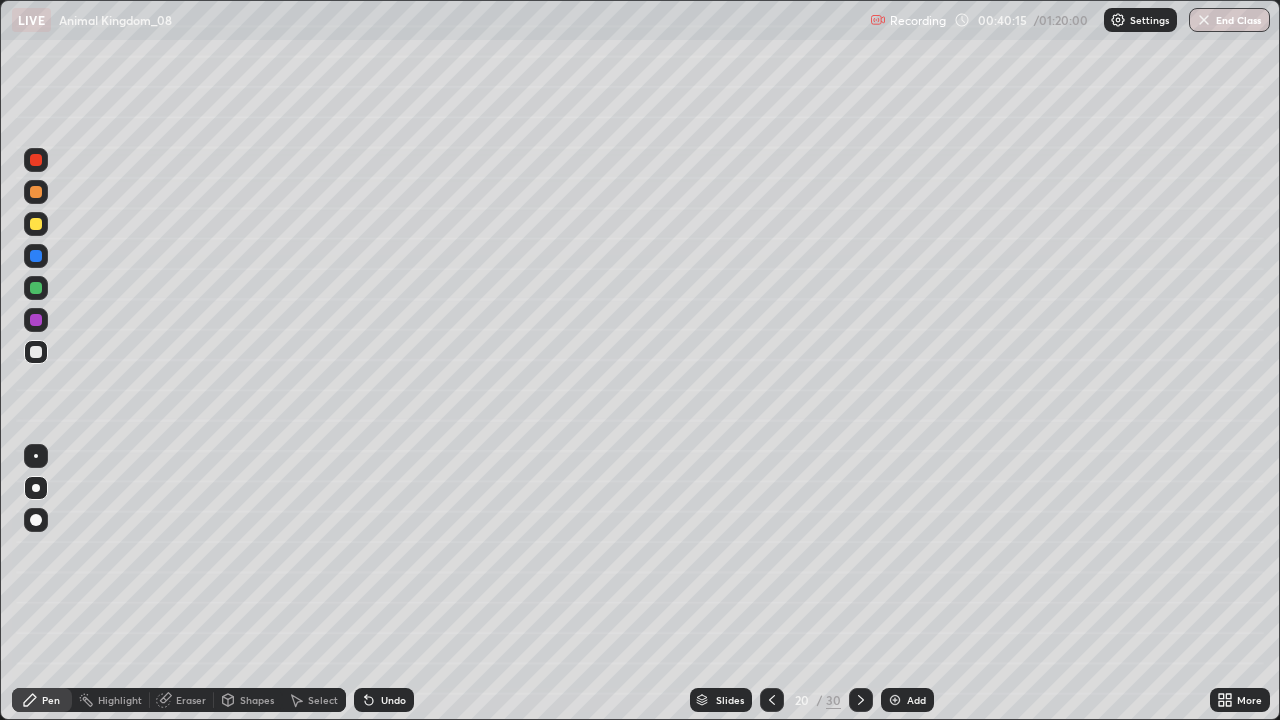 click at bounding box center [36, 288] 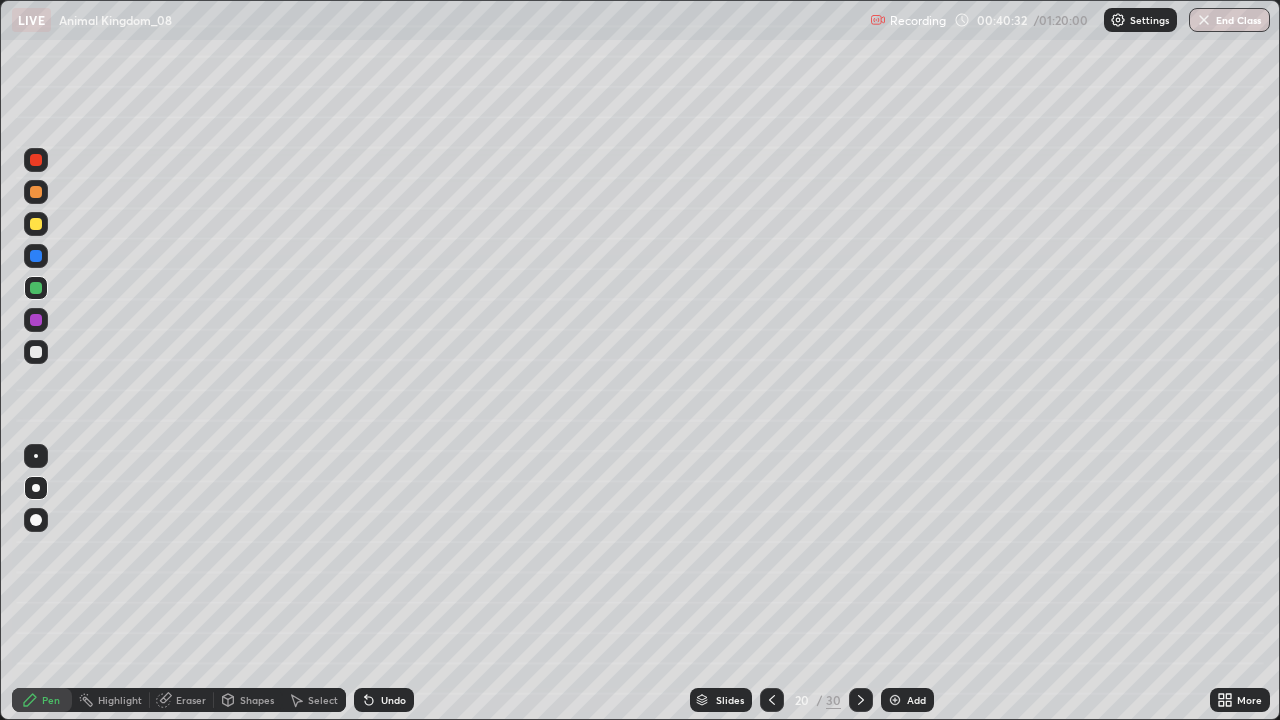 click at bounding box center [36, 352] 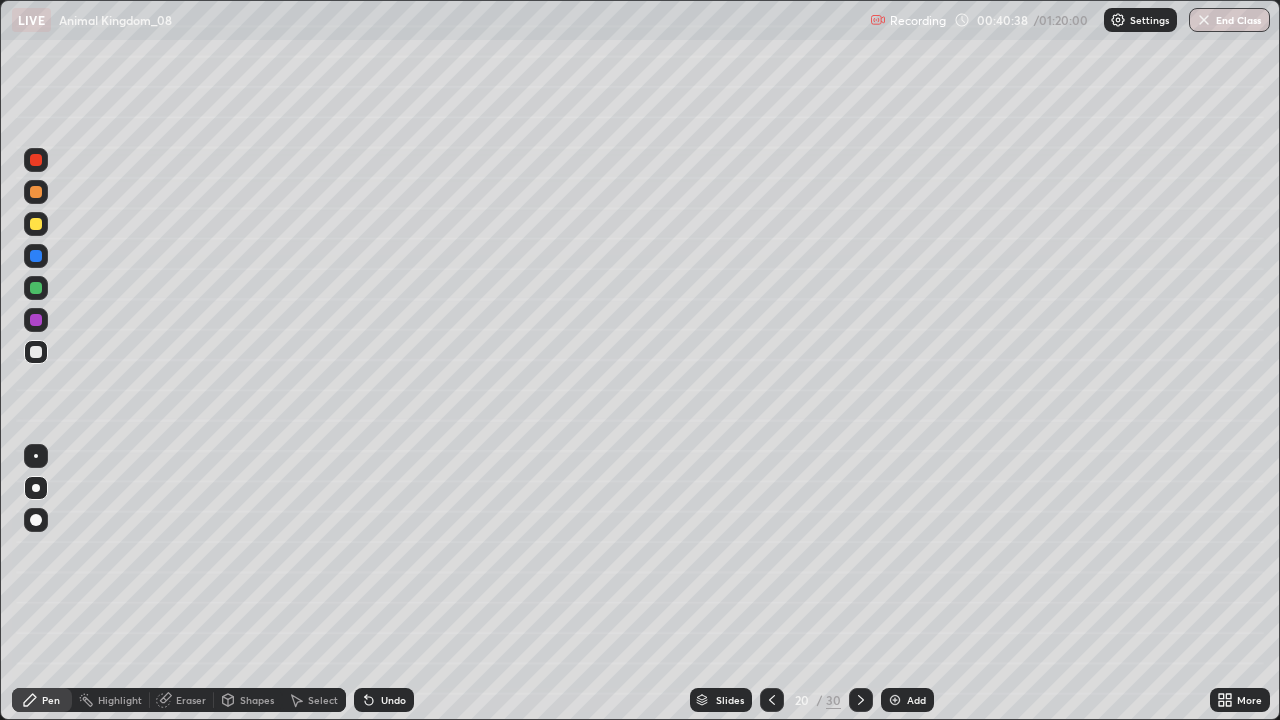 click at bounding box center [36, 224] 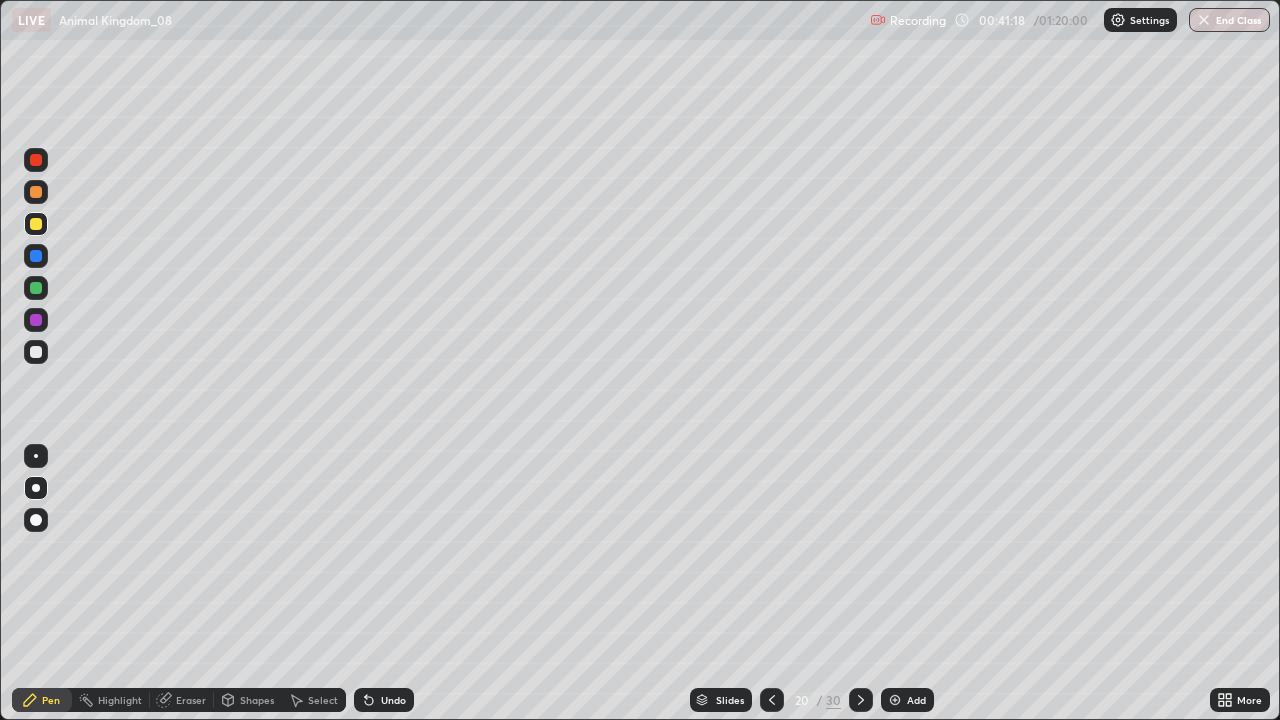 click at bounding box center (36, 288) 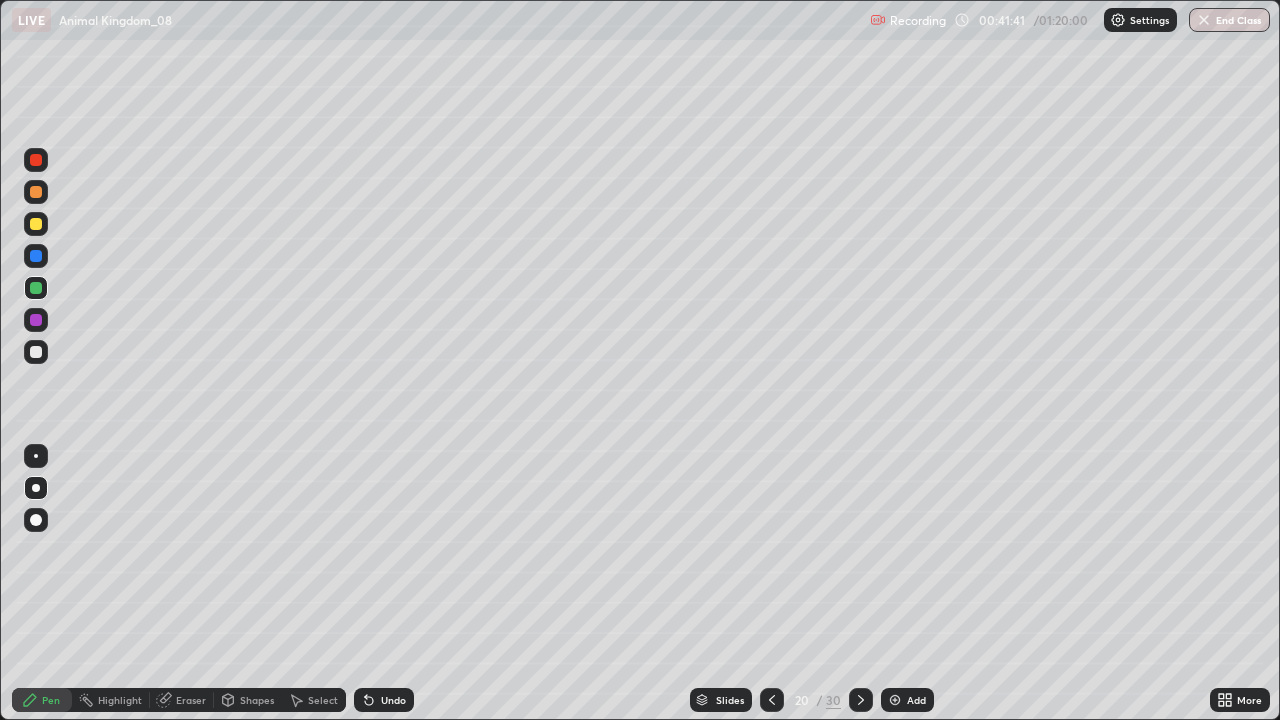 click 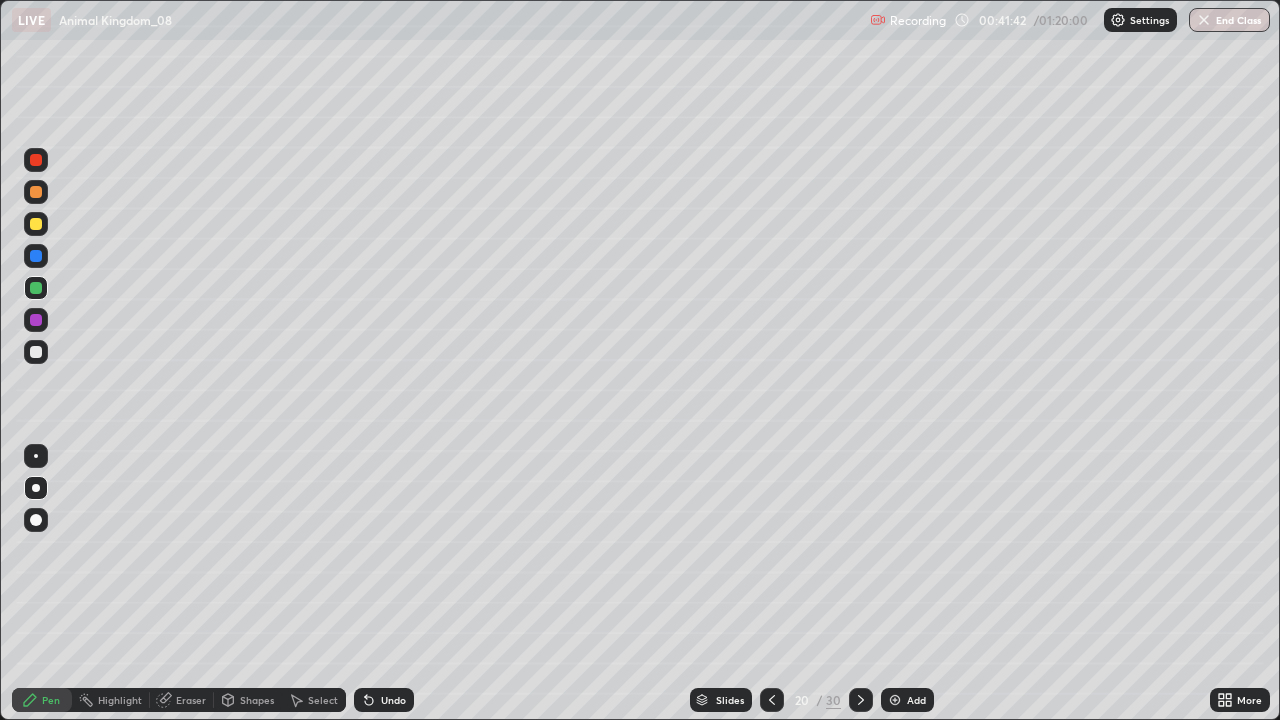 click 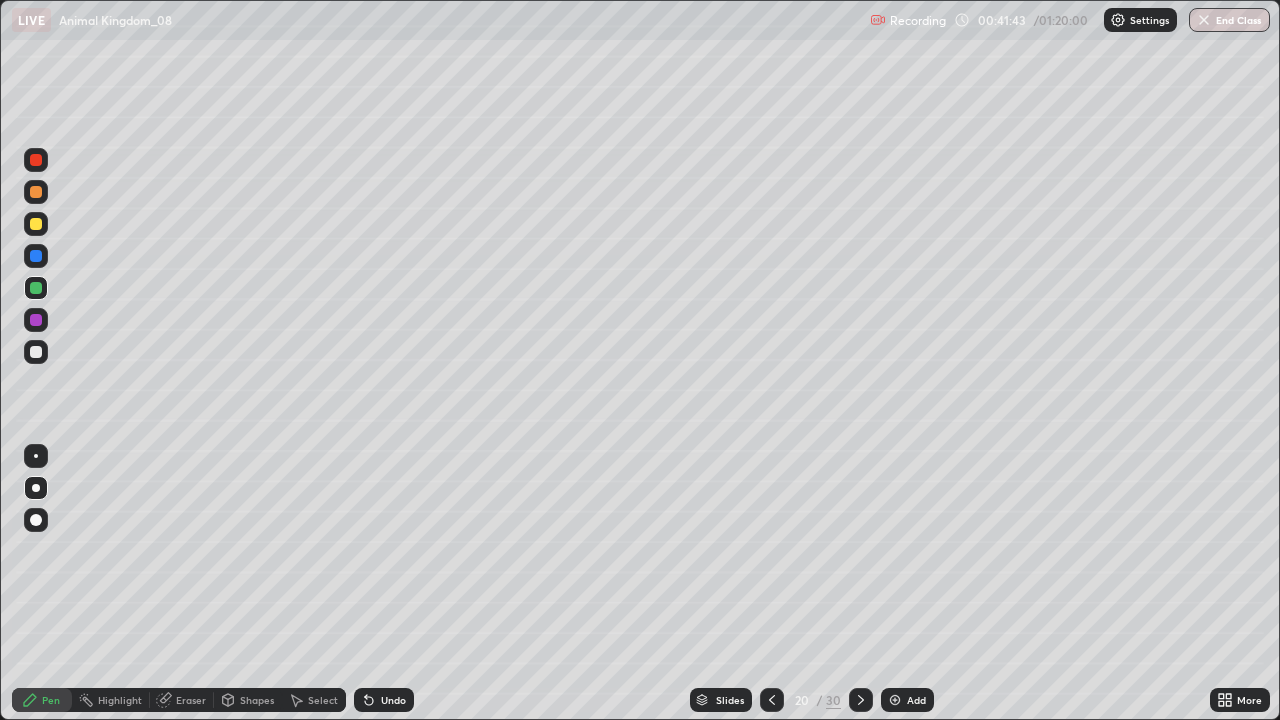 click on "Undo" at bounding box center [384, 700] 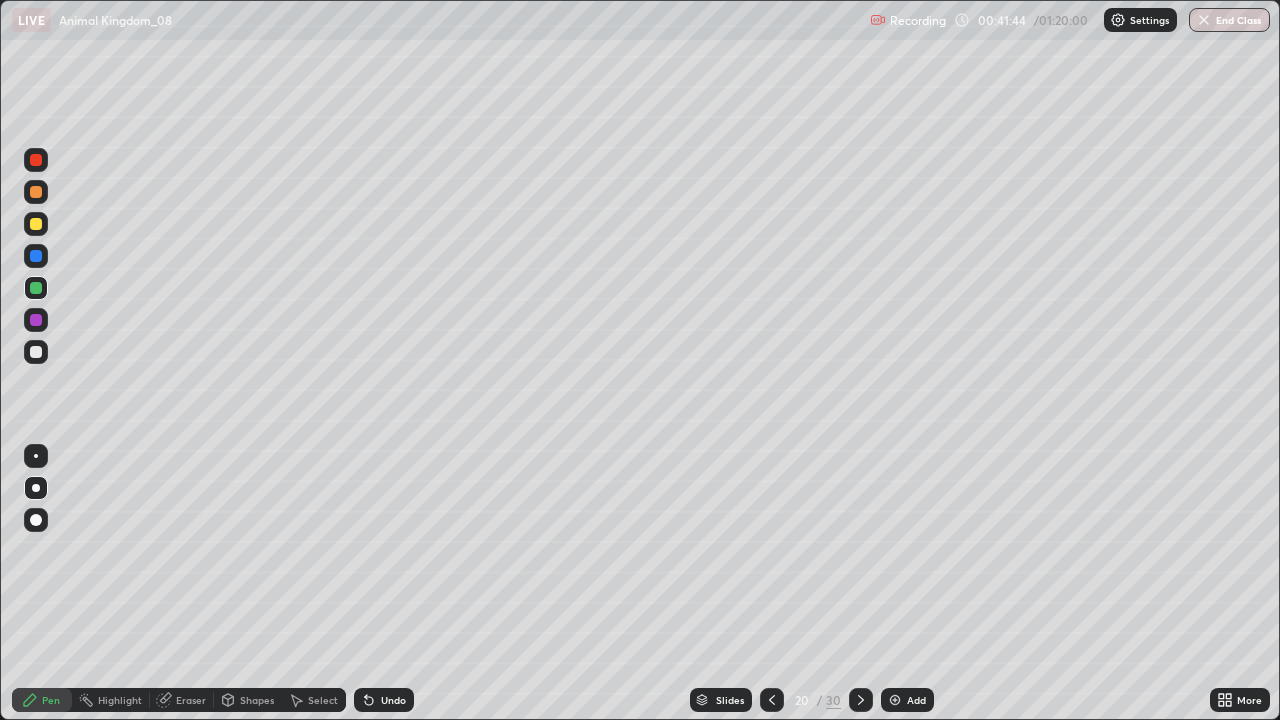 click on "Undo" at bounding box center (384, 700) 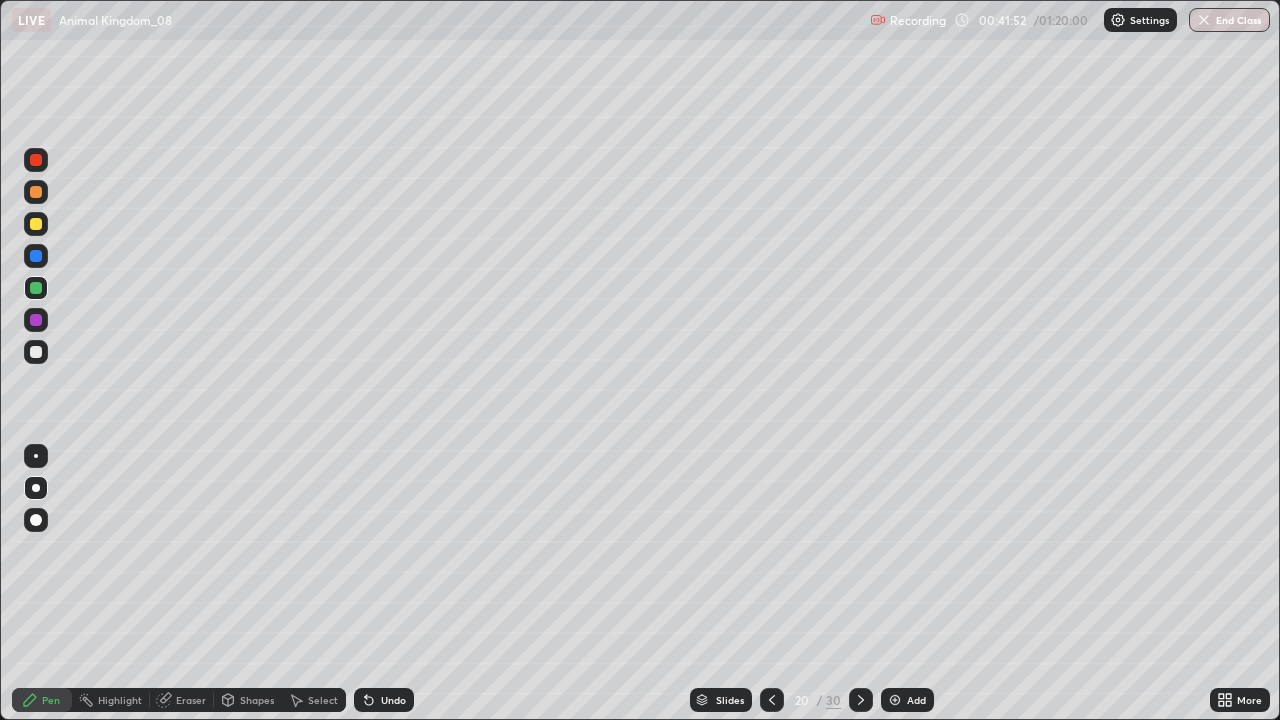click at bounding box center [36, 320] 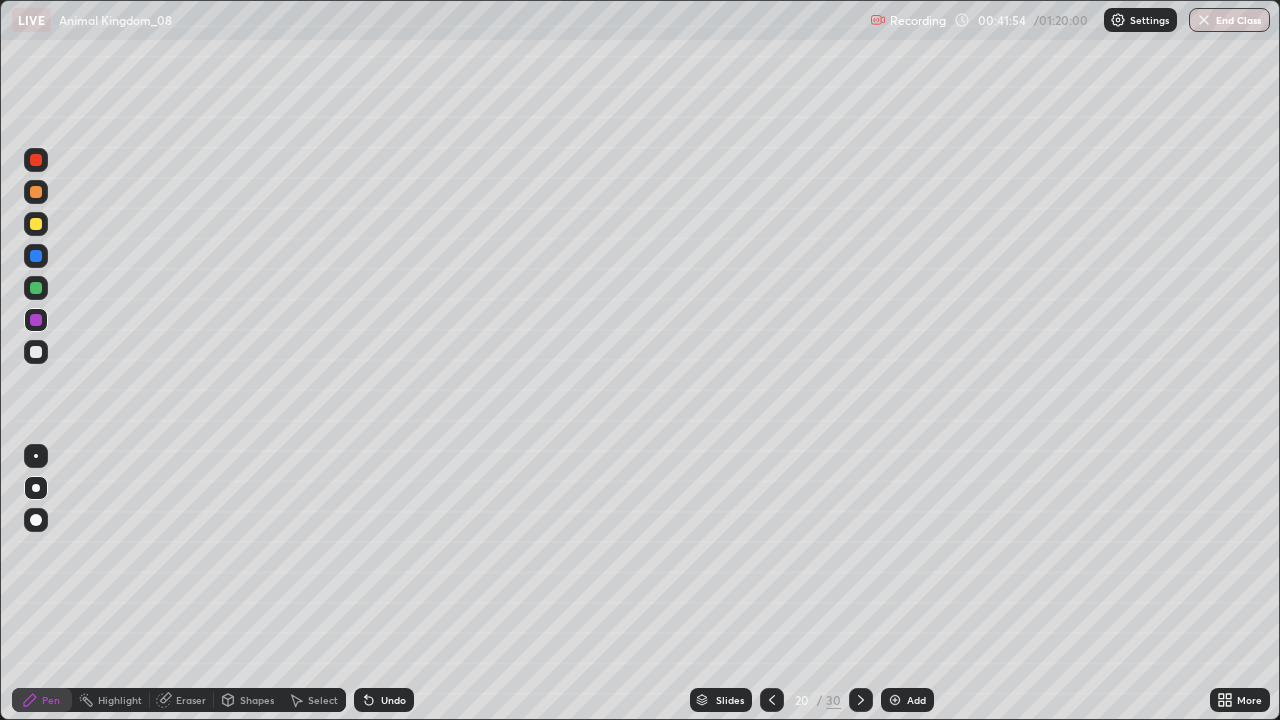 click on "Highlight" at bounding box center (120, 700) 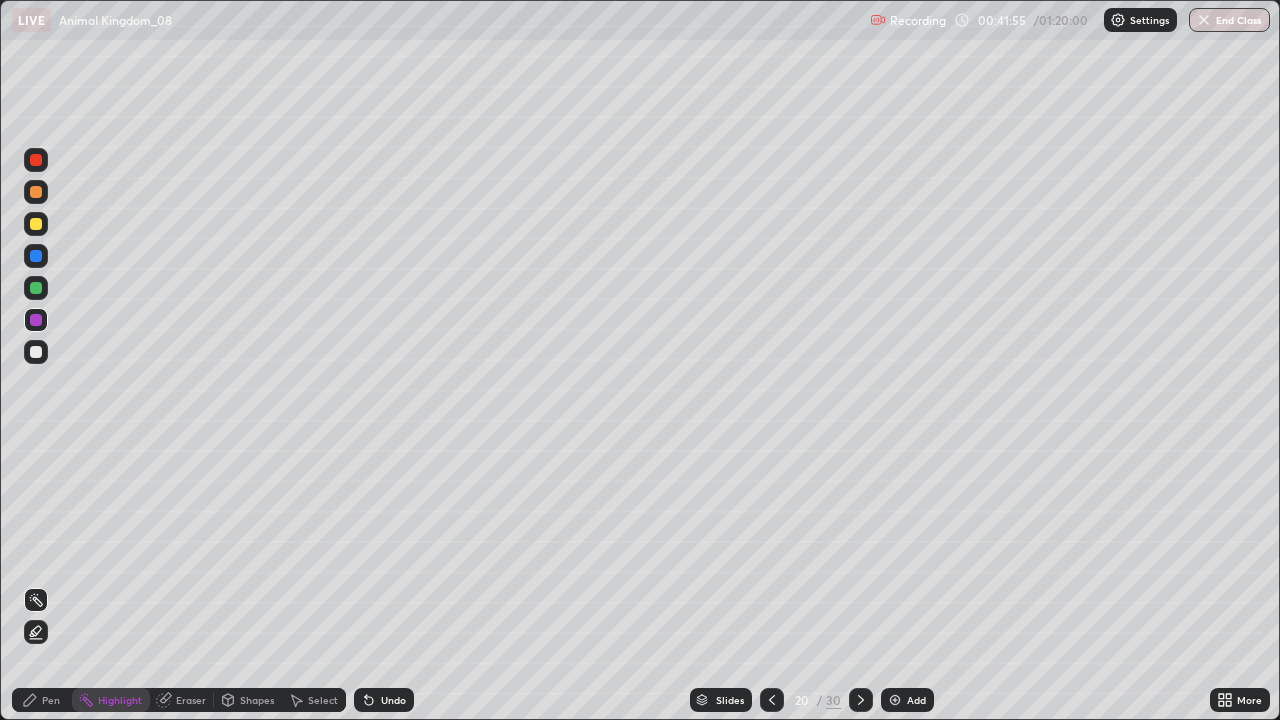 click 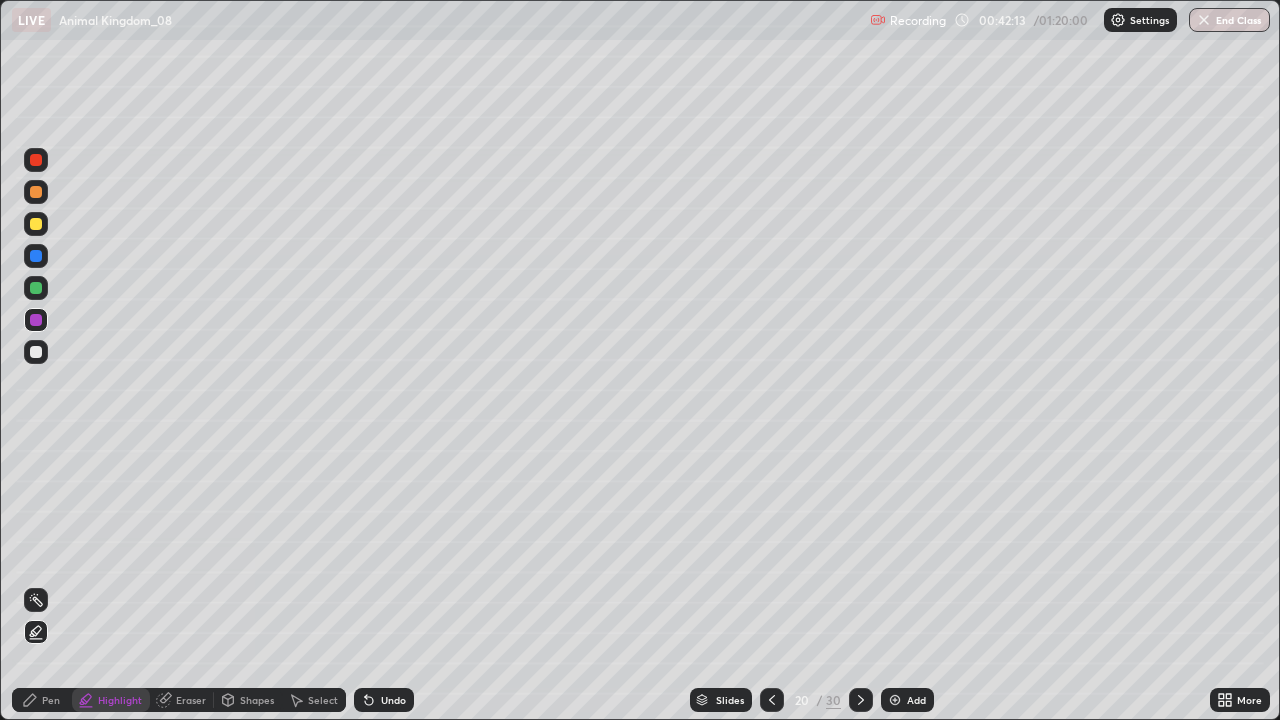 click on "Pen" at bounding box center (42, 700) 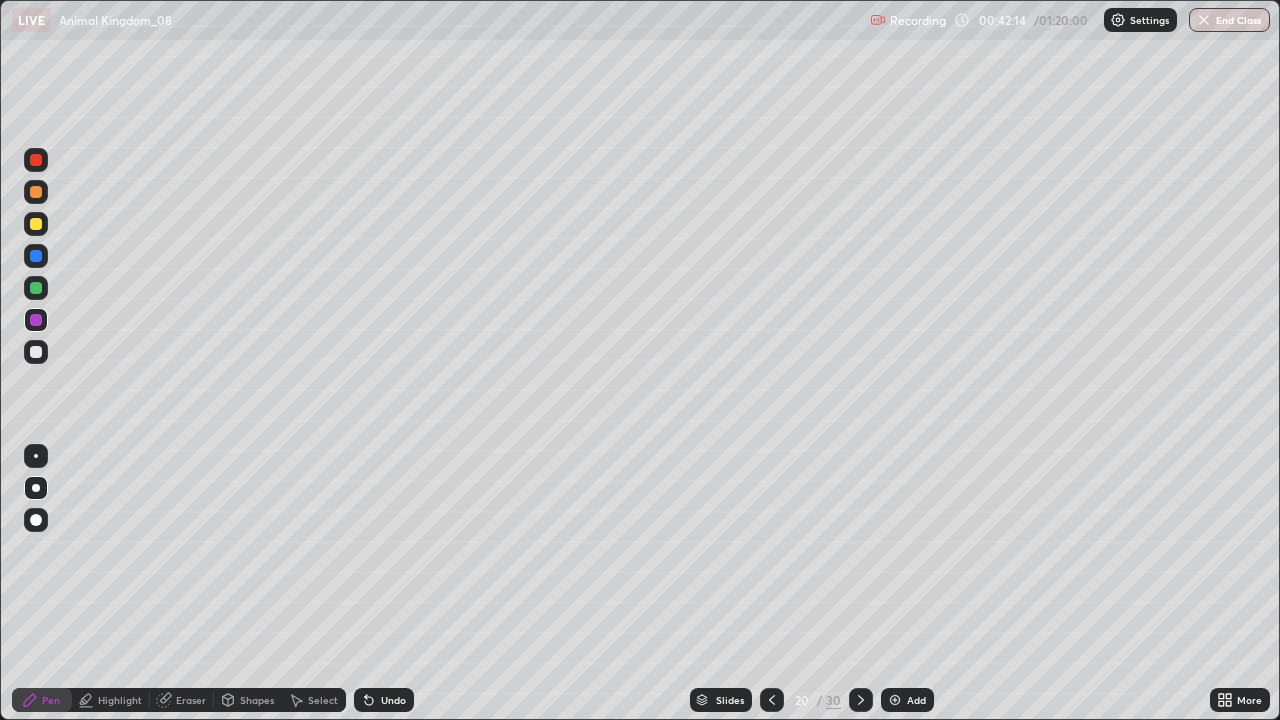 click at bounding box center [36, 352] 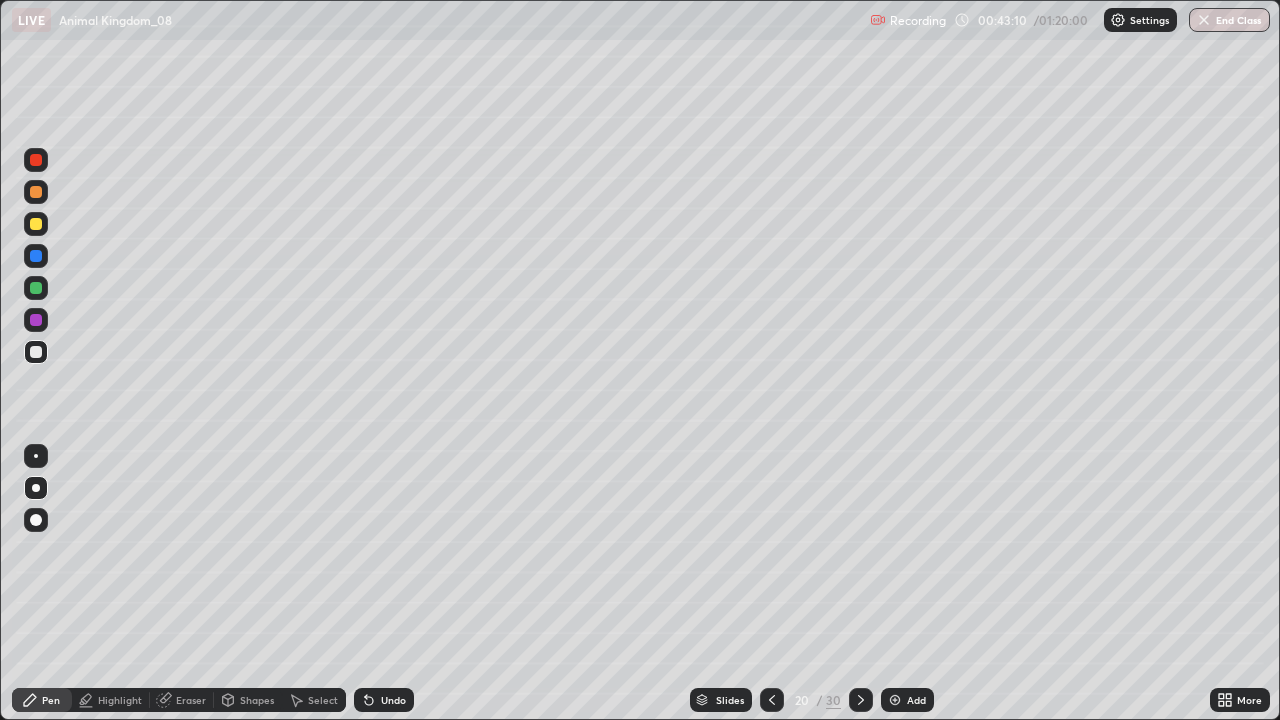 click at bounding box center [36, 224] 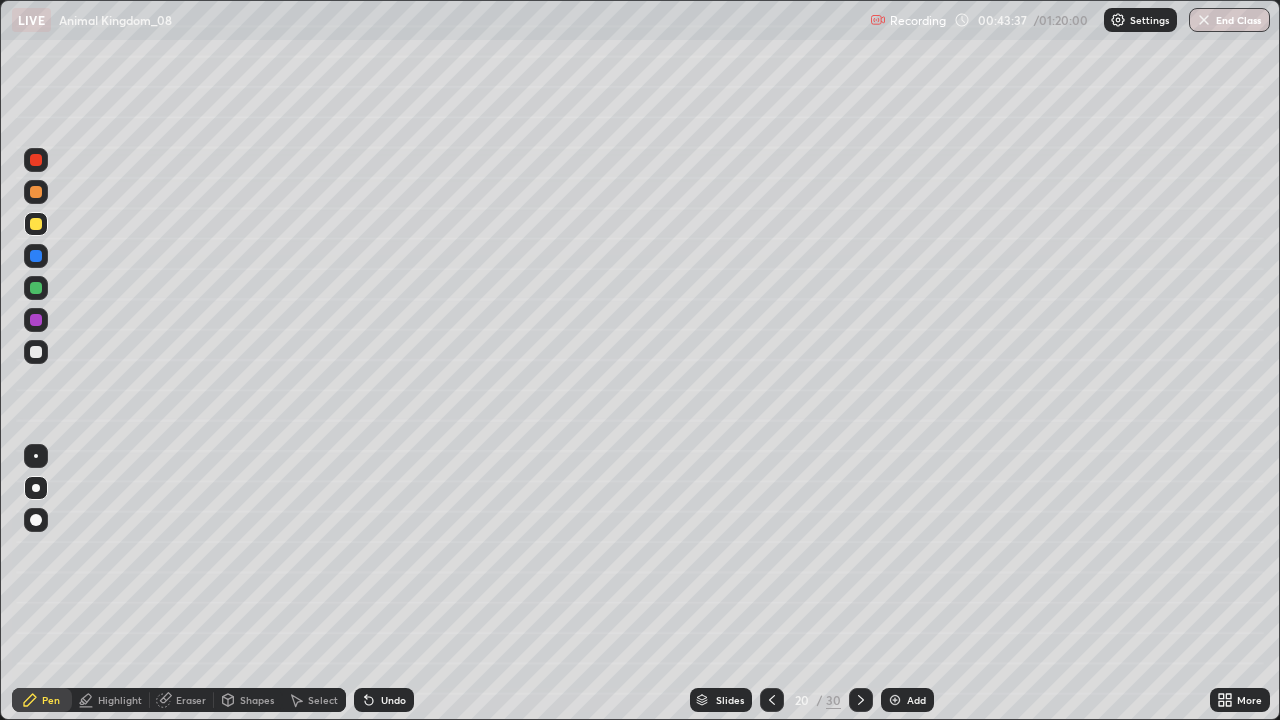 click at bounding box center (36, 288) 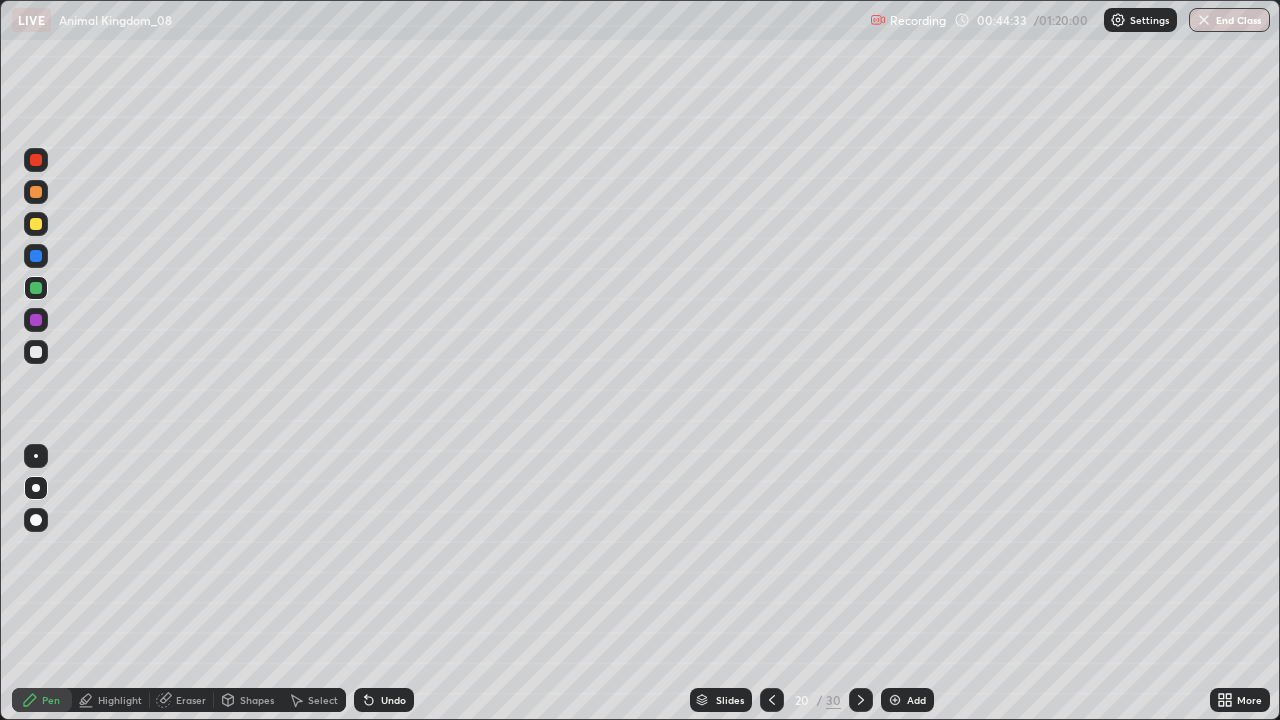 click on "More" at bounding box center (1240, 700) 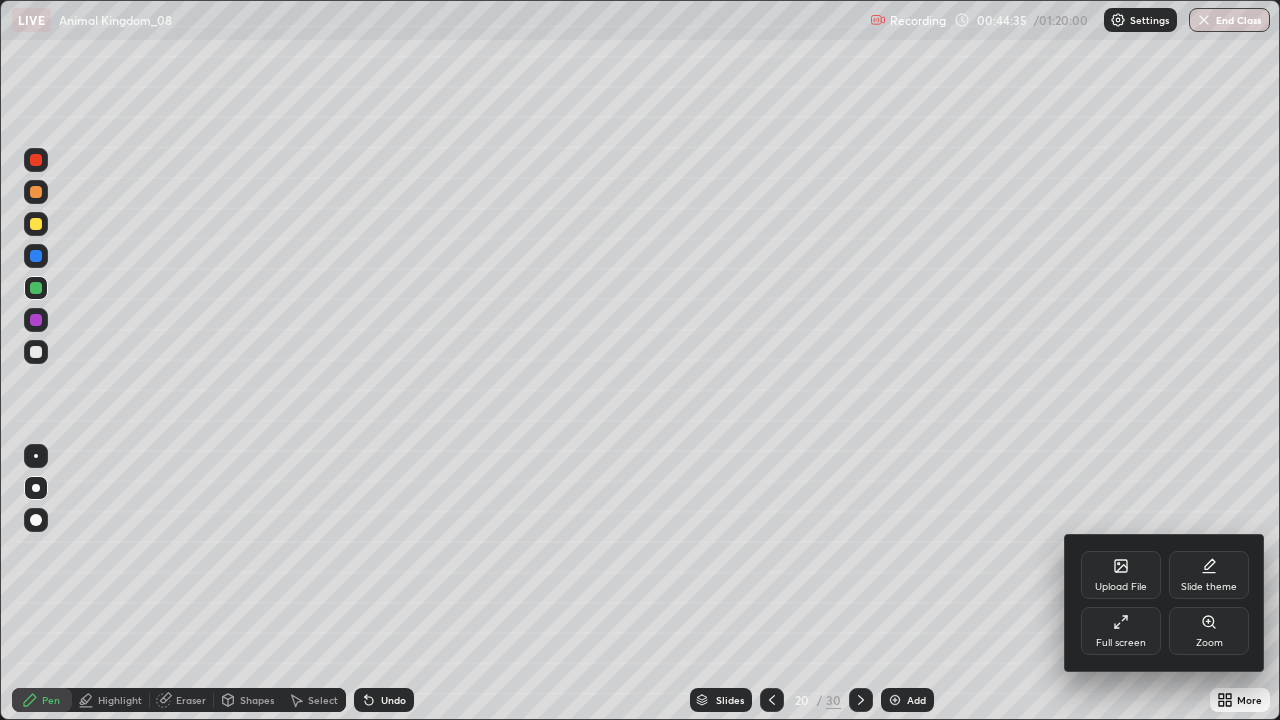 click on "Full screen" at bounding box center (1121, 643) 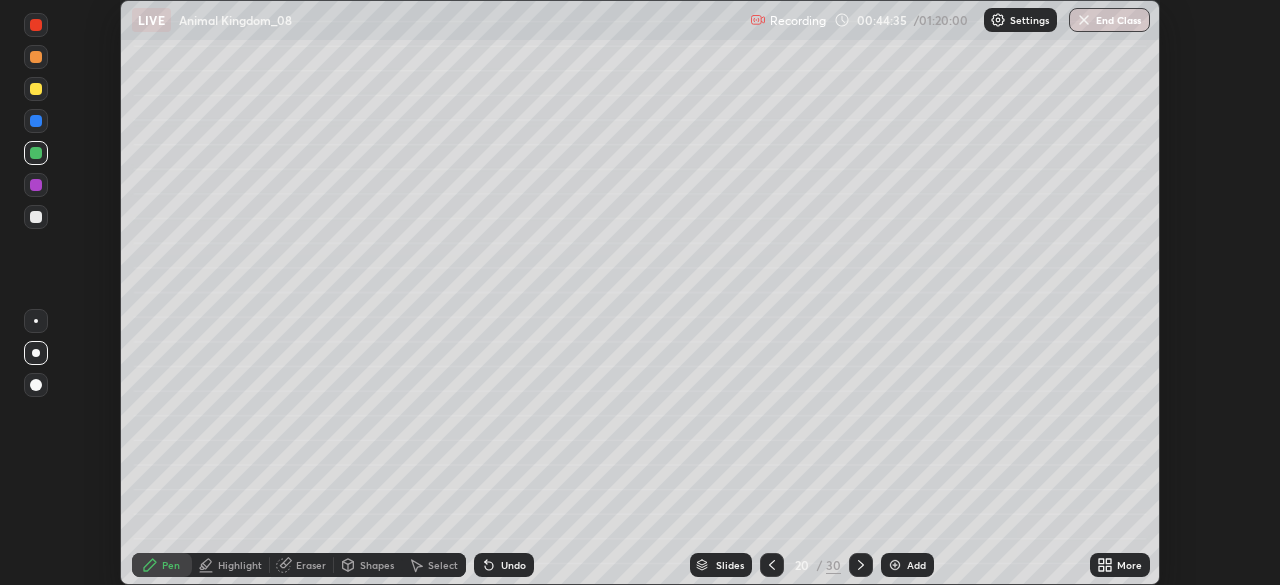scroll, scrollTop: 585, scrollLeft: 1280, axis: both 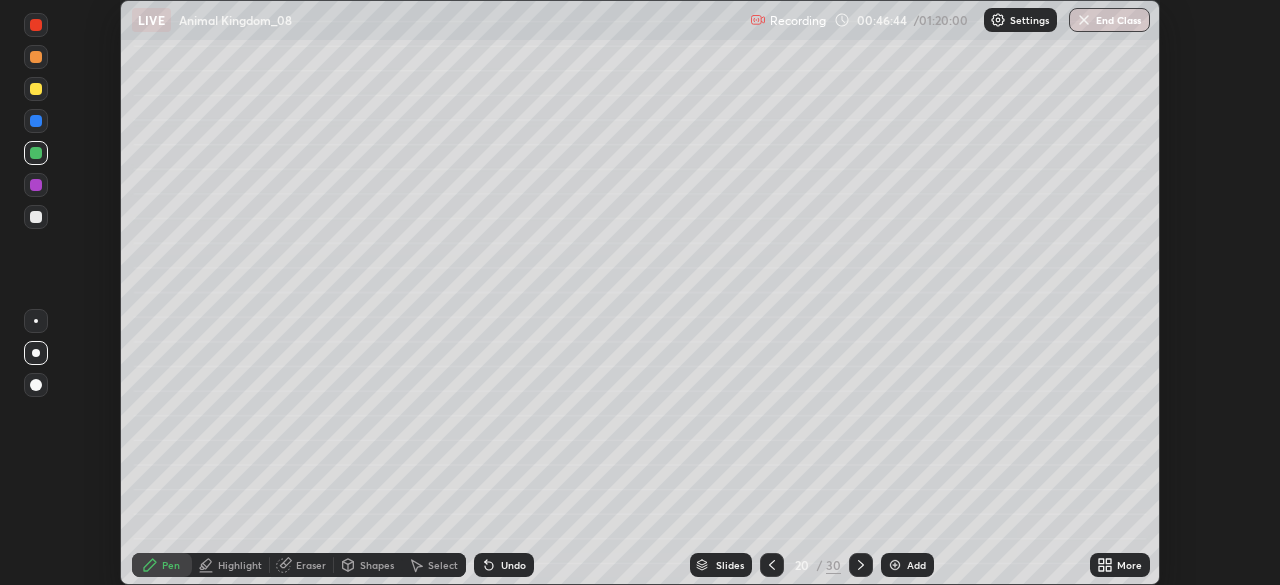 click on "More" at bounding box center (1129, 565) 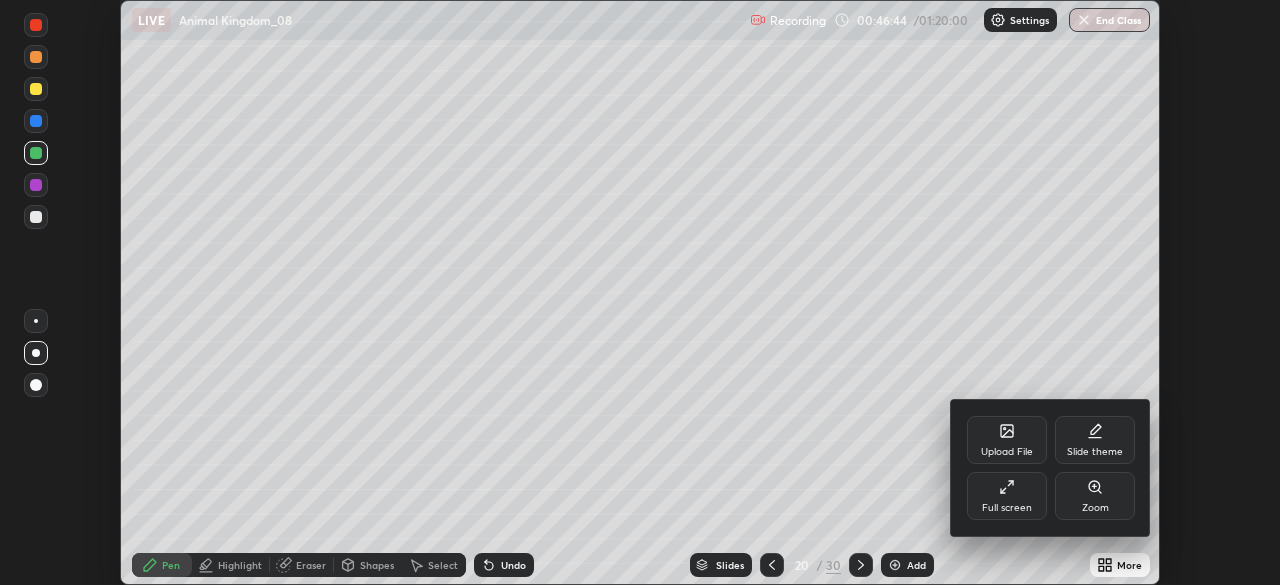 click on "Full screen" at bounding box center (1007, 508) 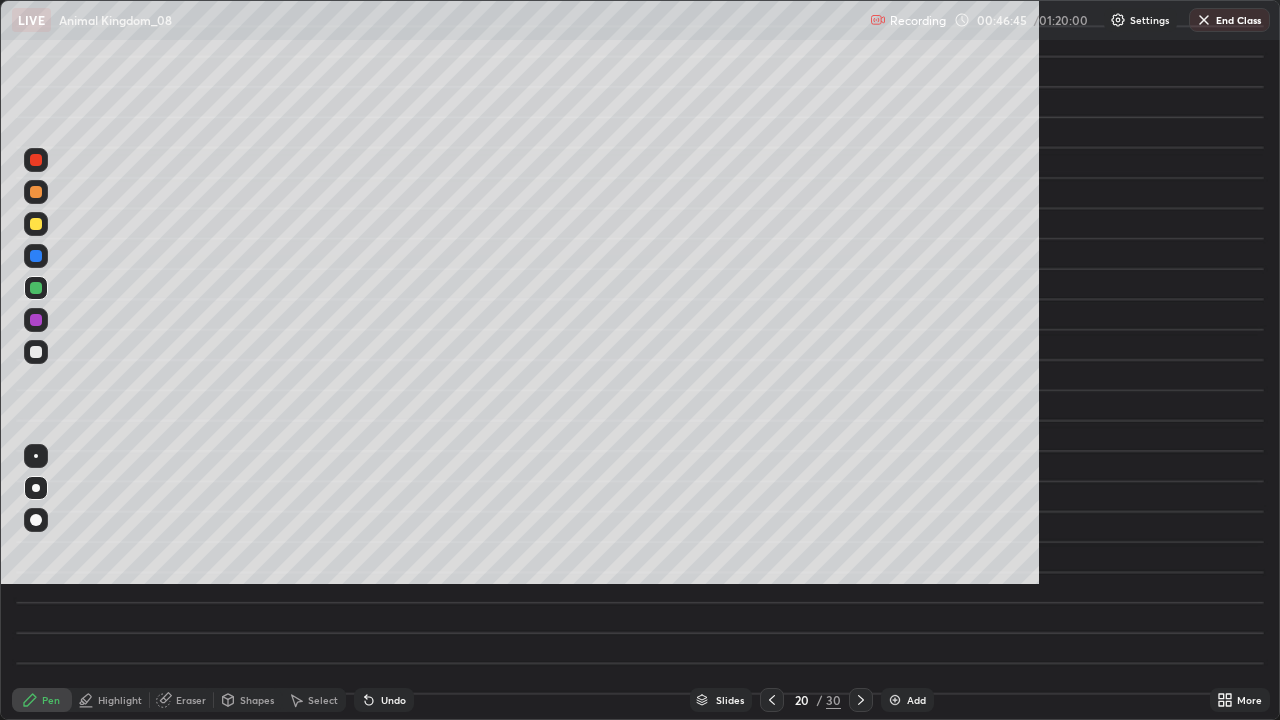 scroll, scrollTop: 99280, scrollLeft: 98720, axis: both 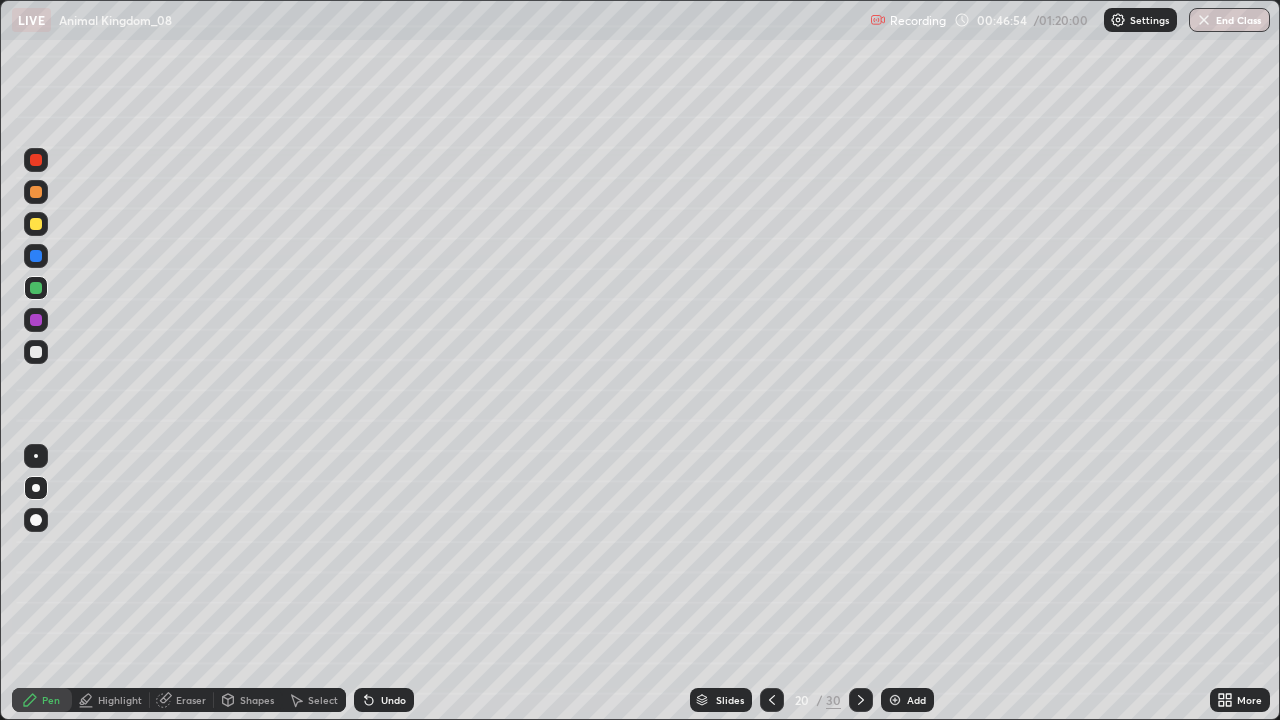click on "Add" at bounding box center [907, 700] 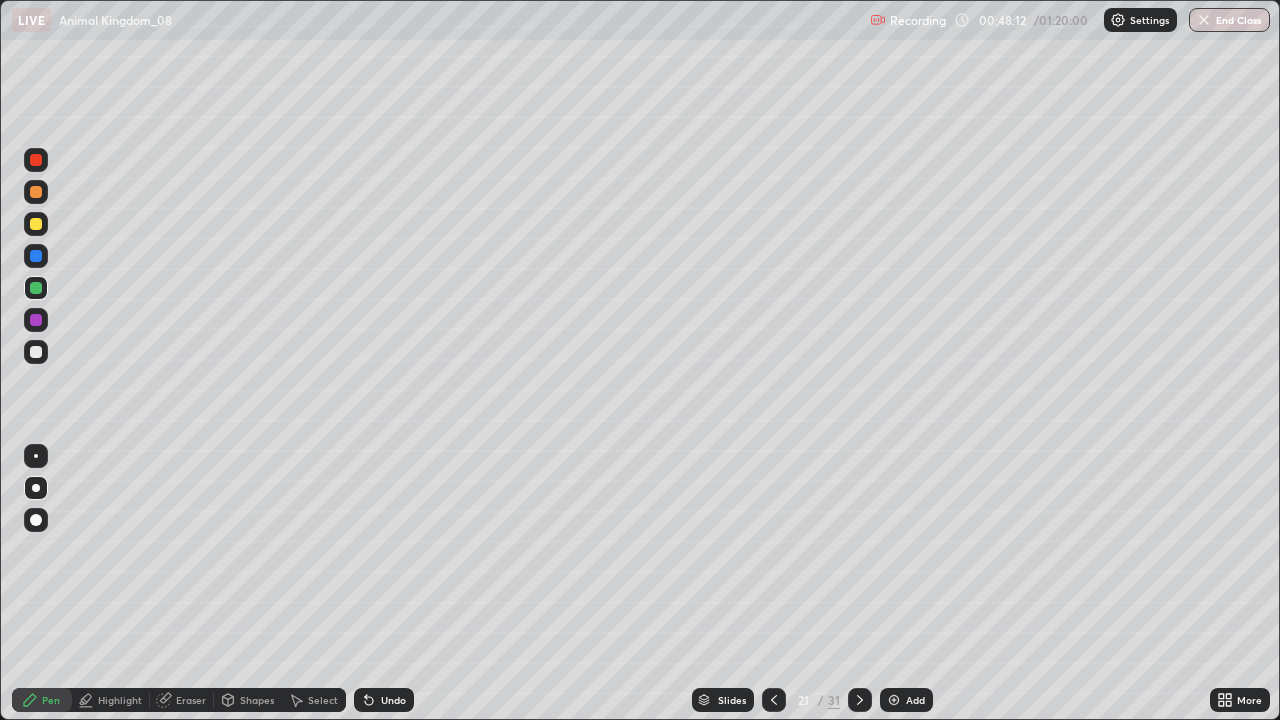 click 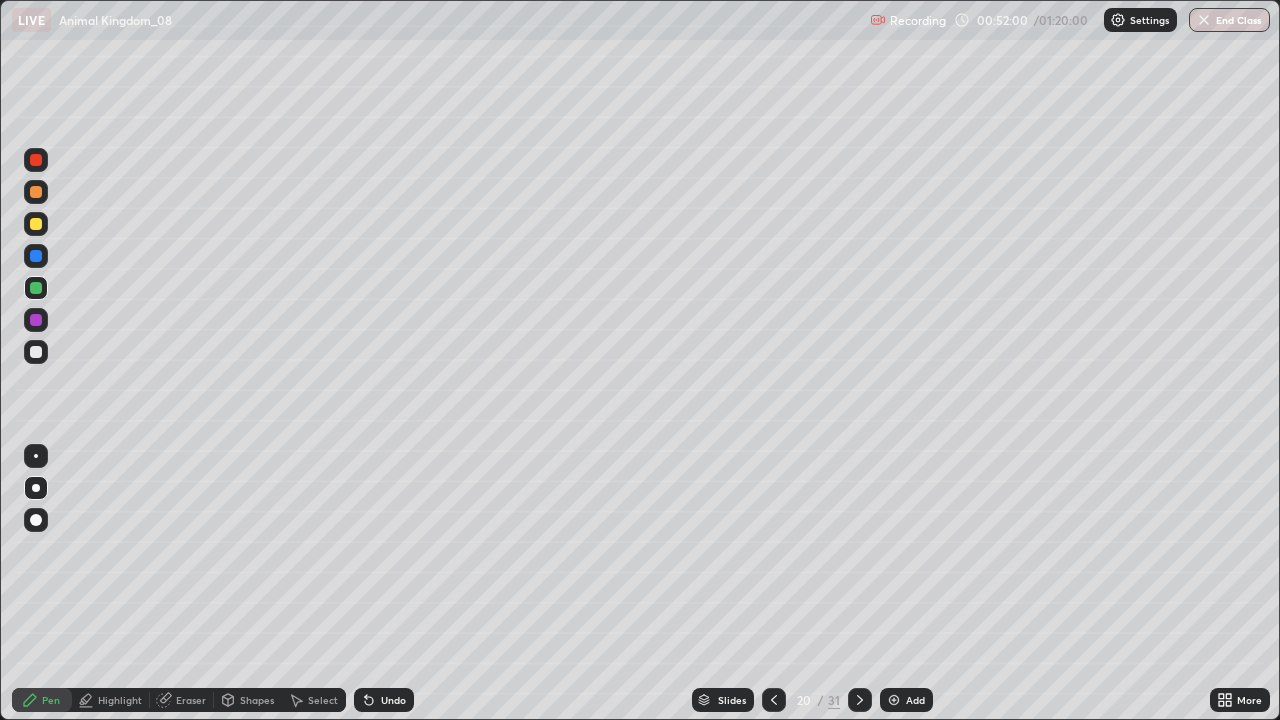 click on "Slides" at bounding box center [732, 700] 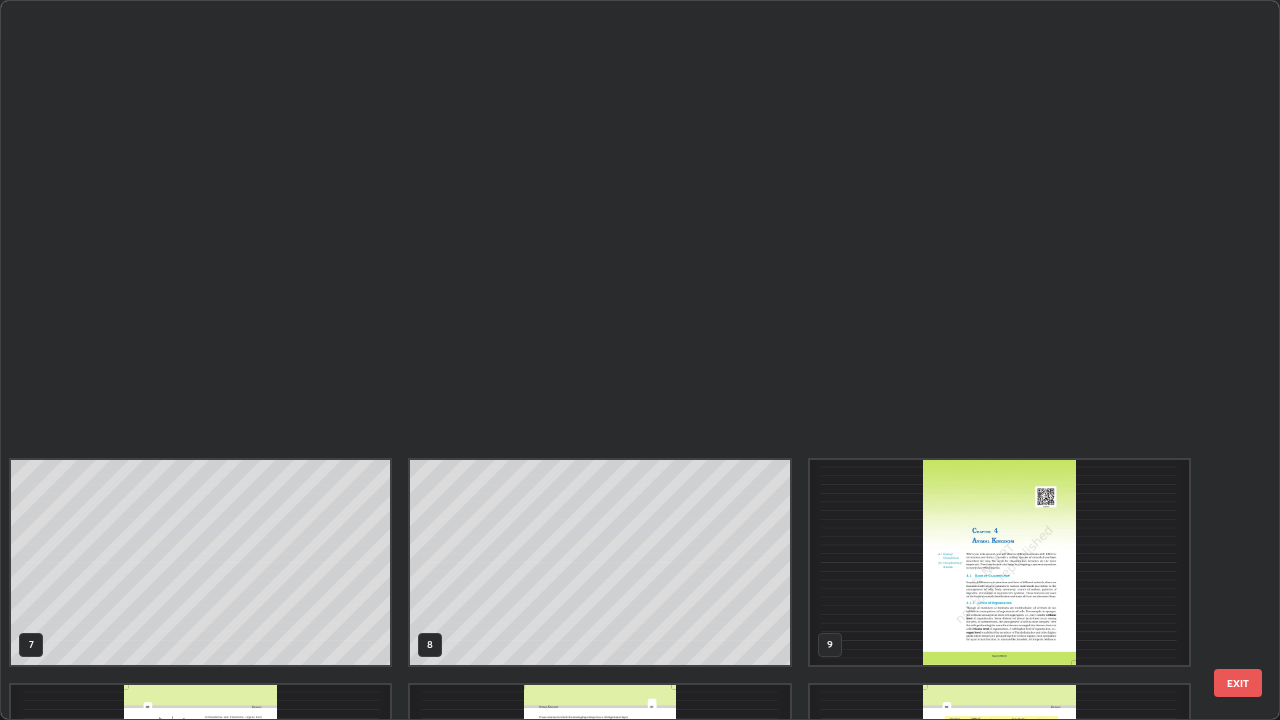 scroll, scrollTop: 854, scrollLeft: 0, axis: vertical 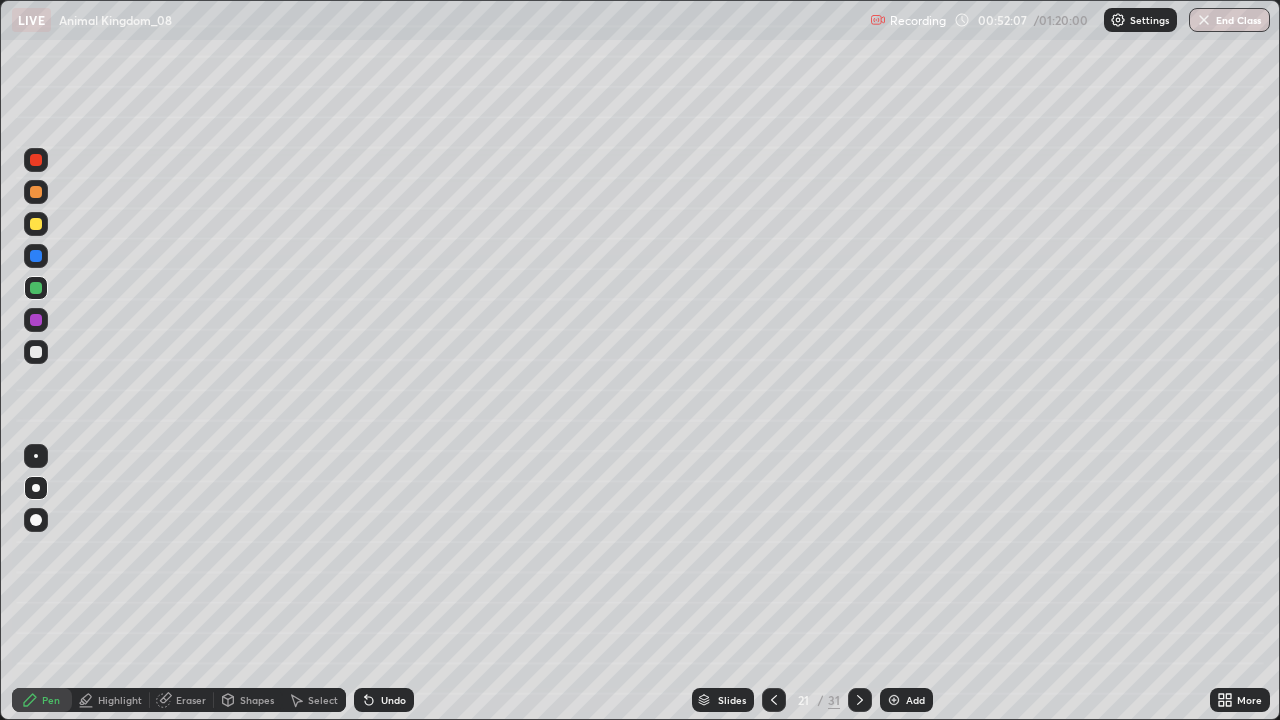 click at bounding box center (36, 352) 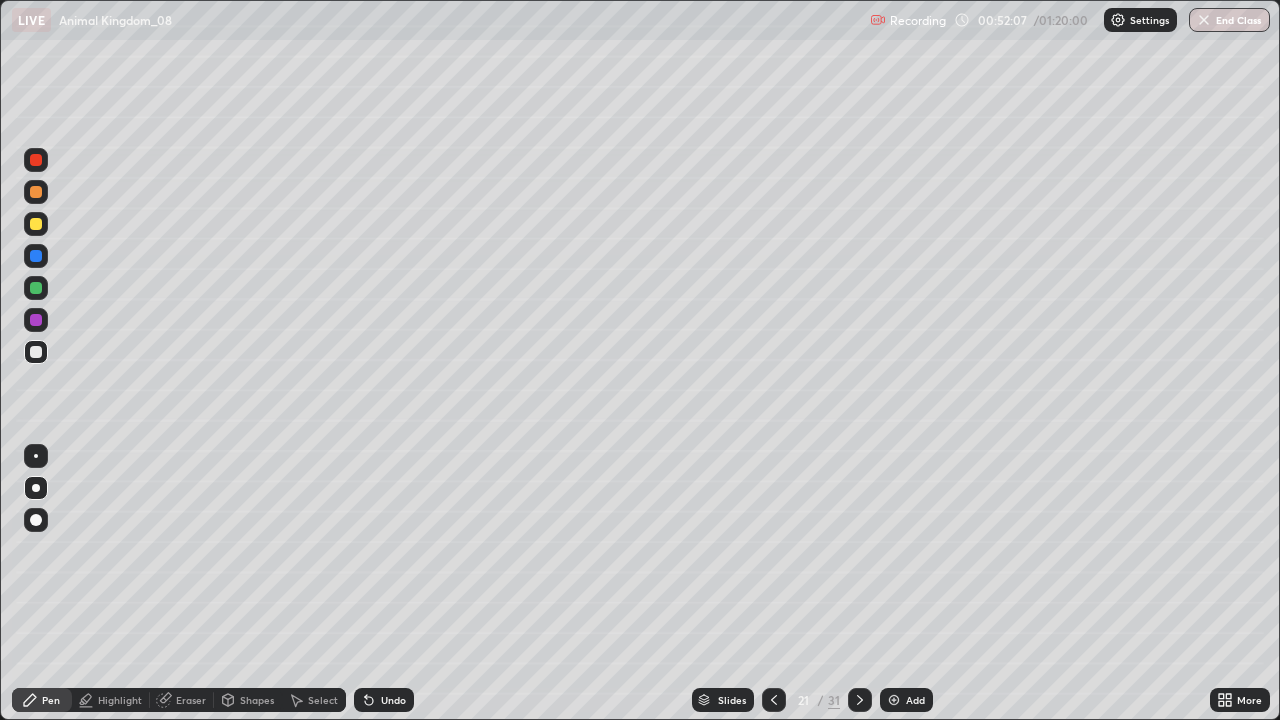 click at bounding box center [36, 488] 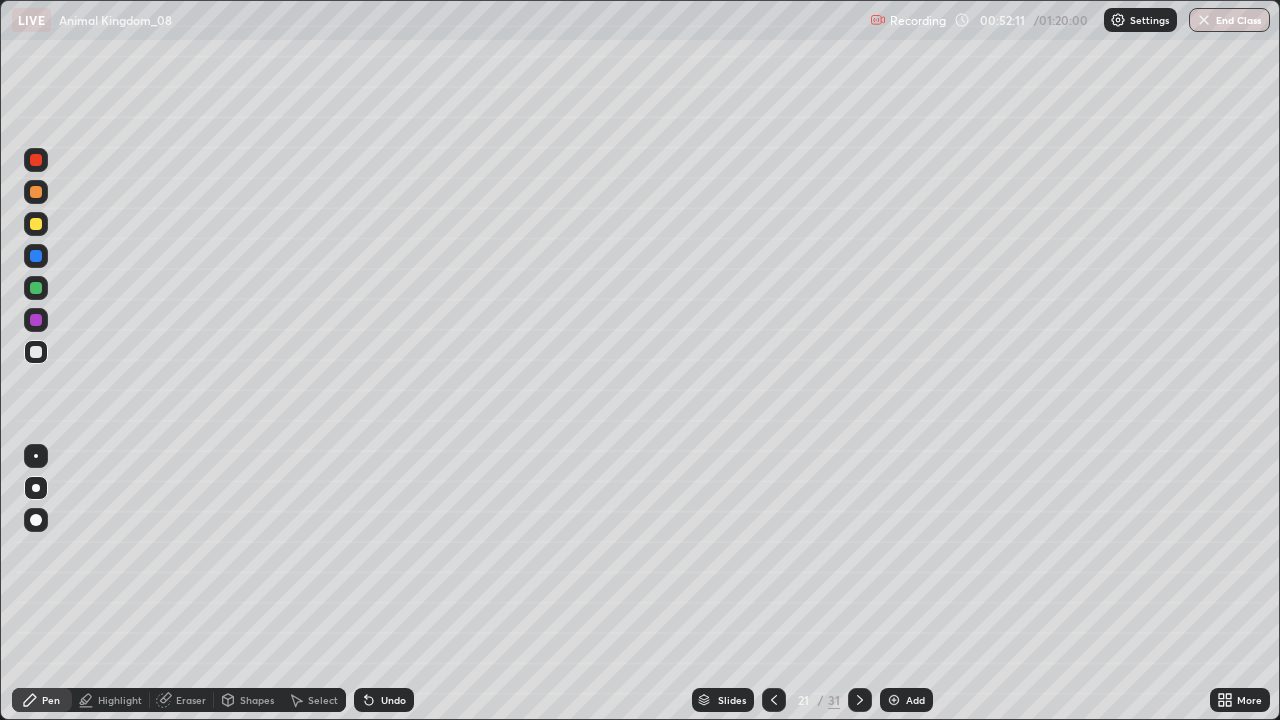 click 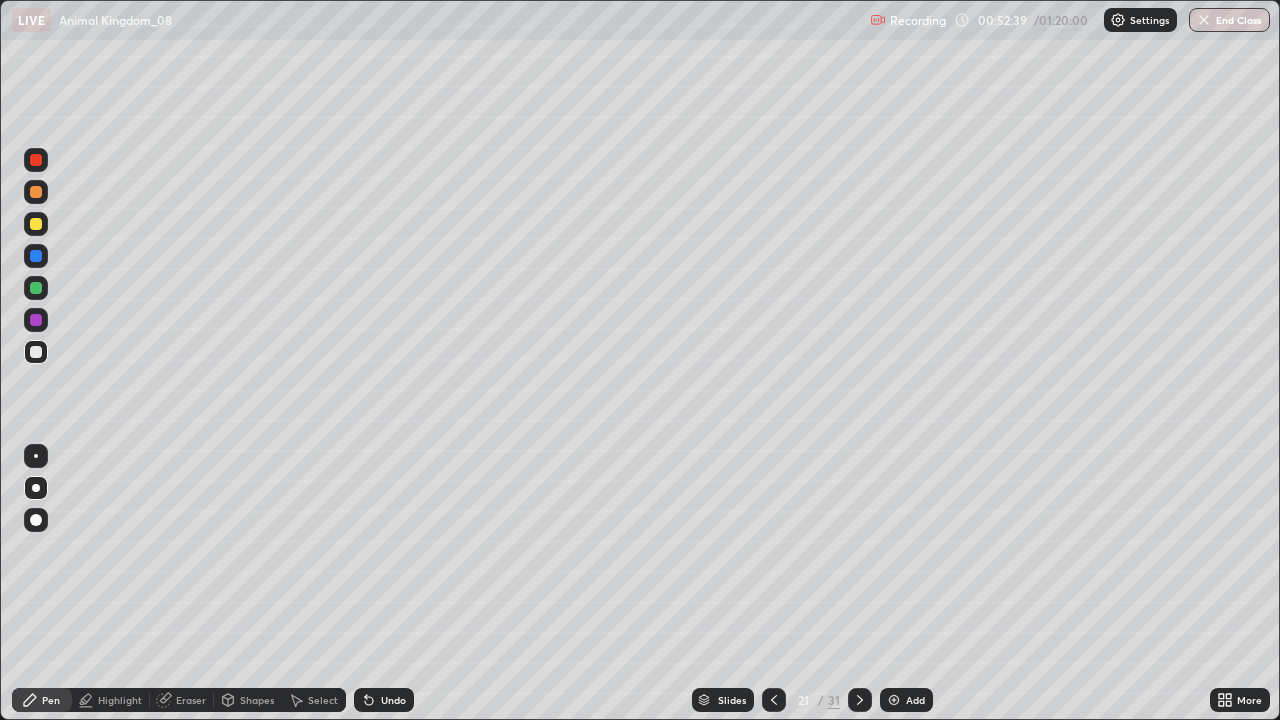 click on "Slides" at bounding box center (732, 700) 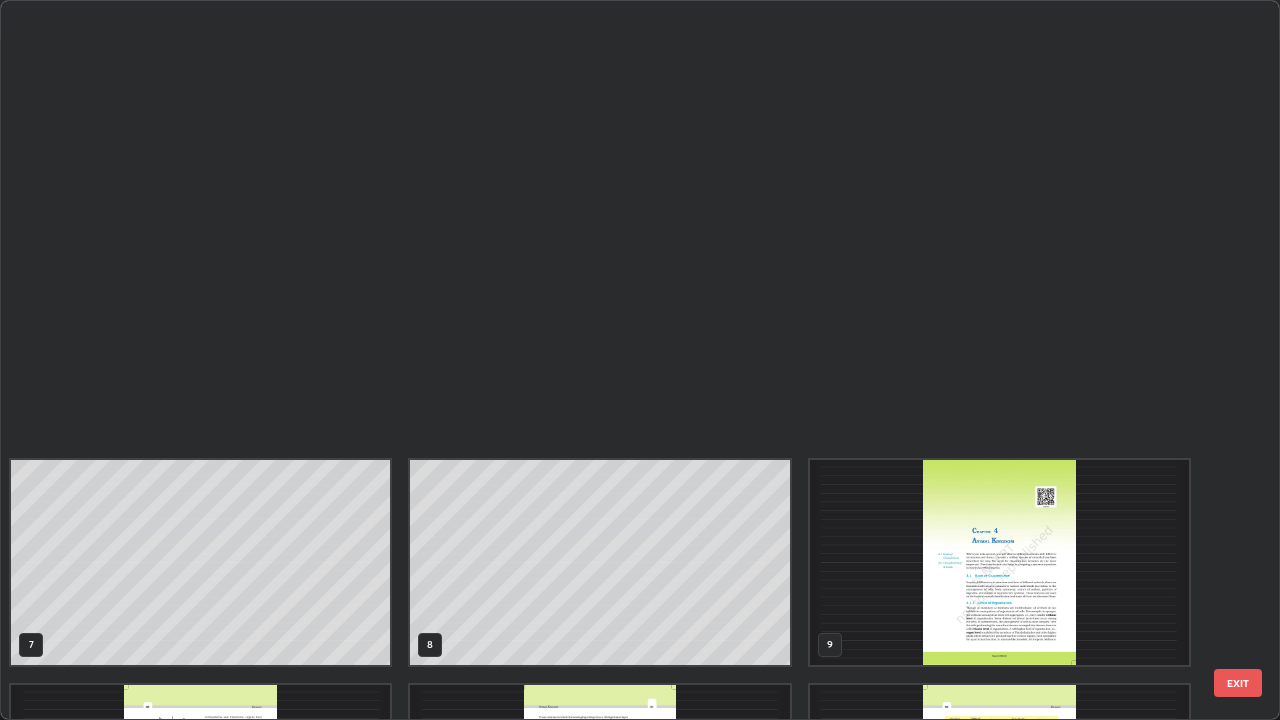 scroll, scrollTop: 854, scrollLeft: 0, axis: vertical 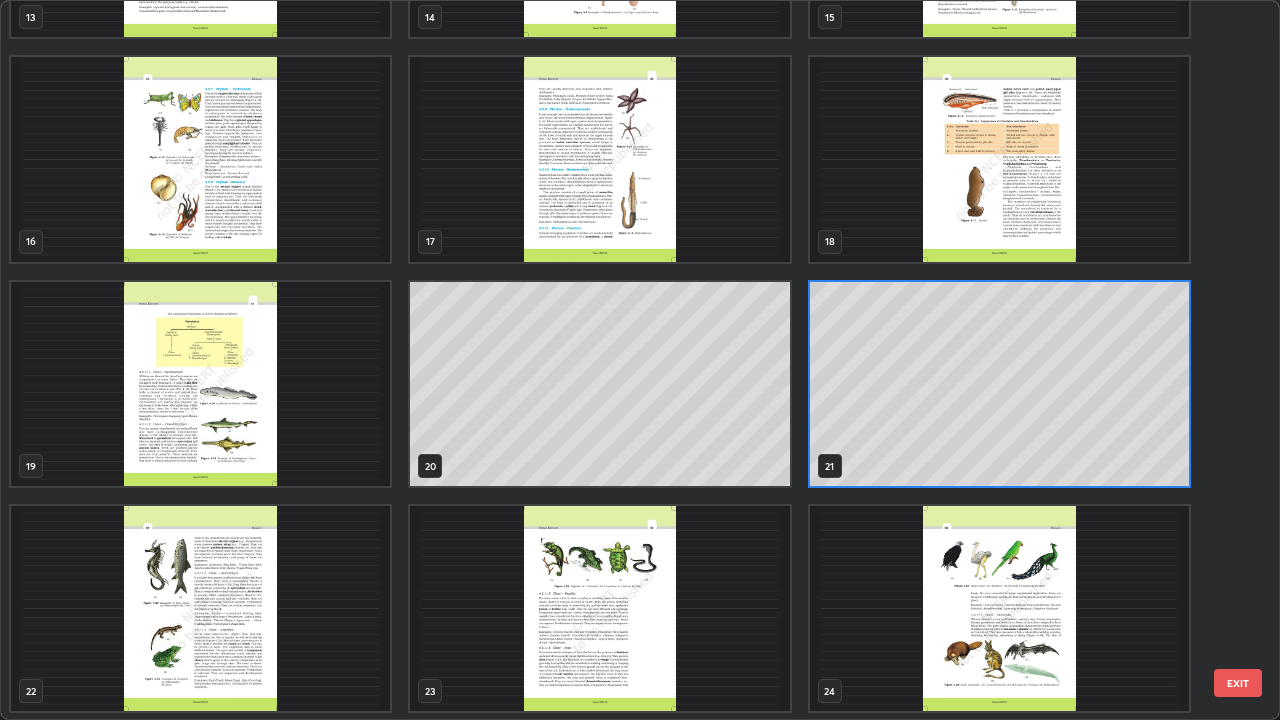 click at bounding box center [200, 384] 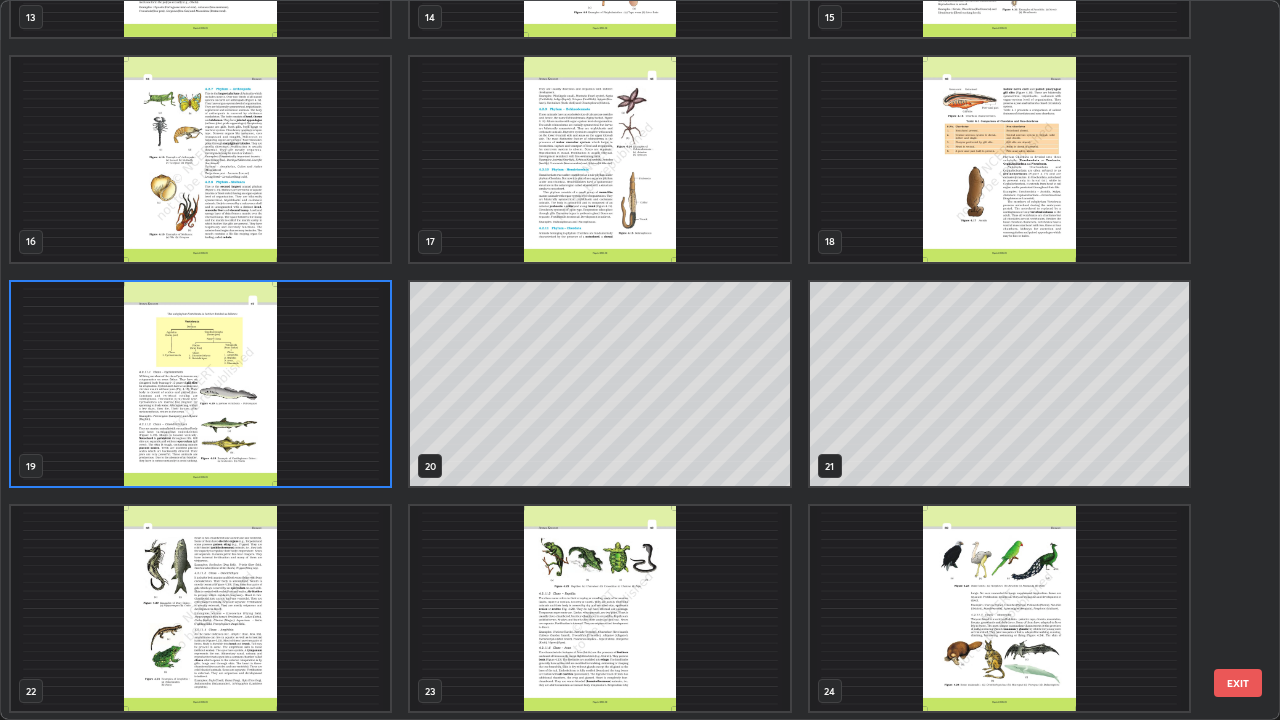 click at bounding box center (200, 384) 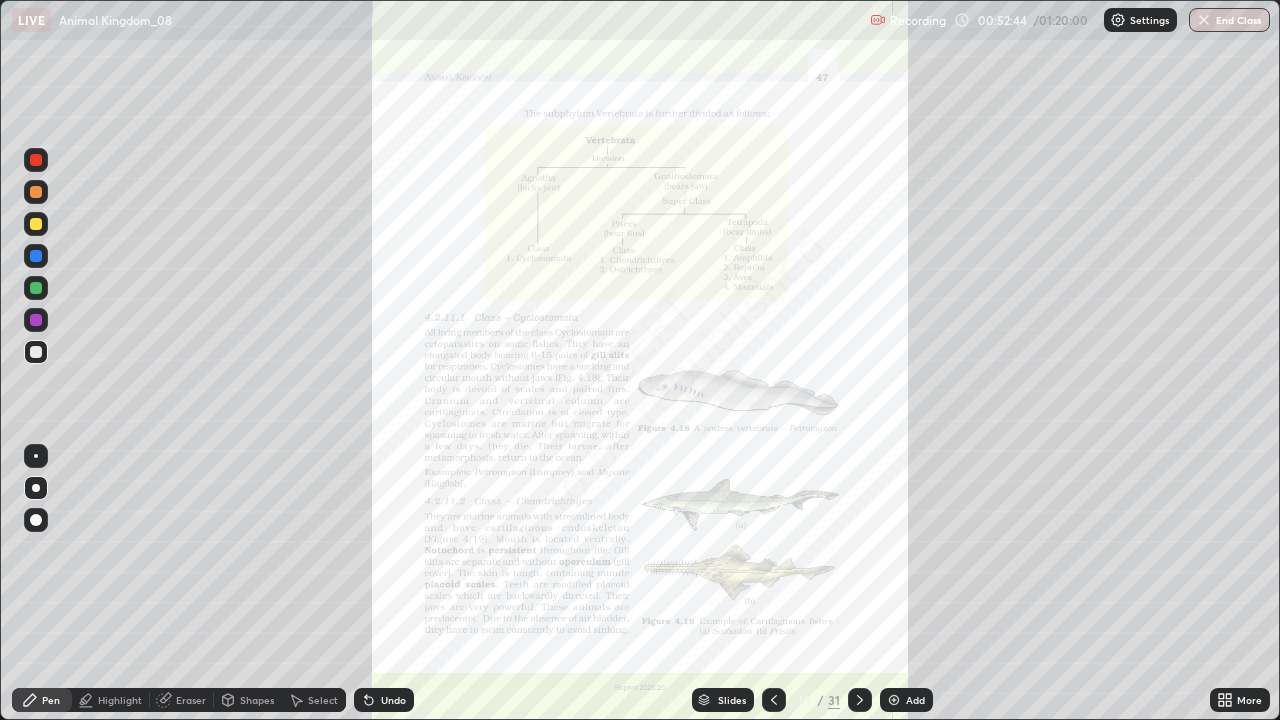 click on "More" at bounding box center [1249, 700] 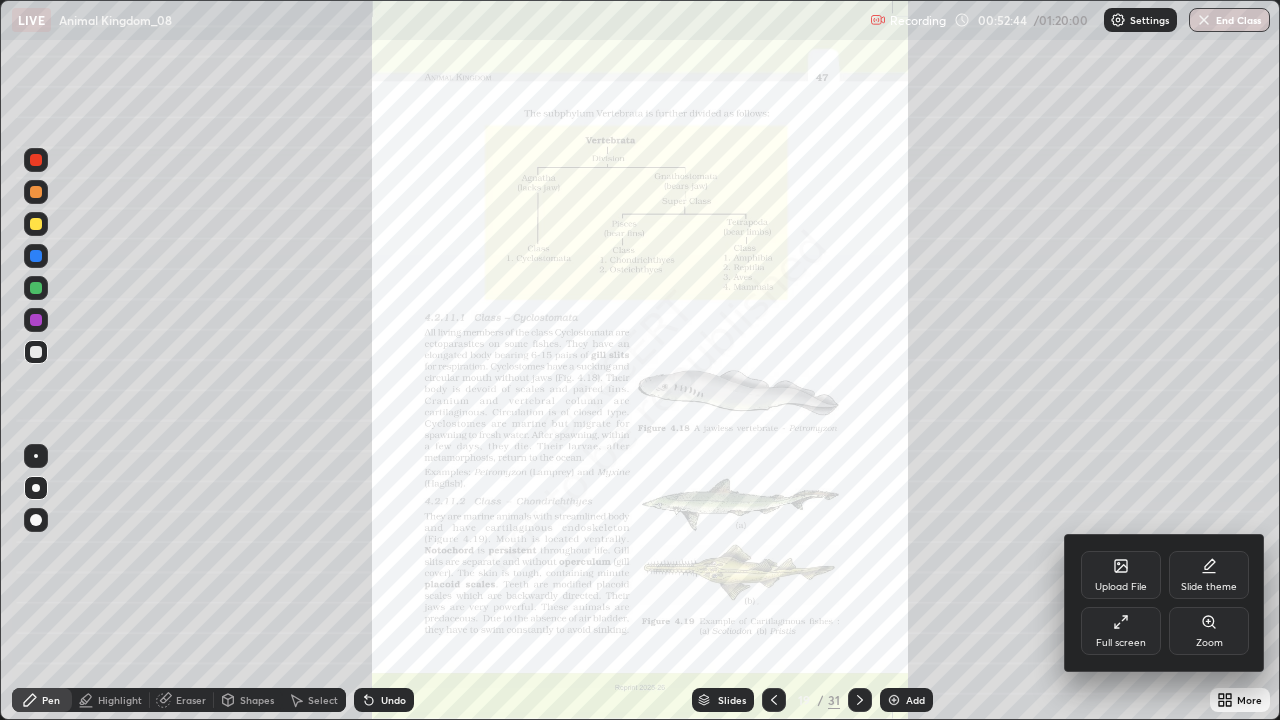 click on "Zoom" at bounding box center (1209, 631) 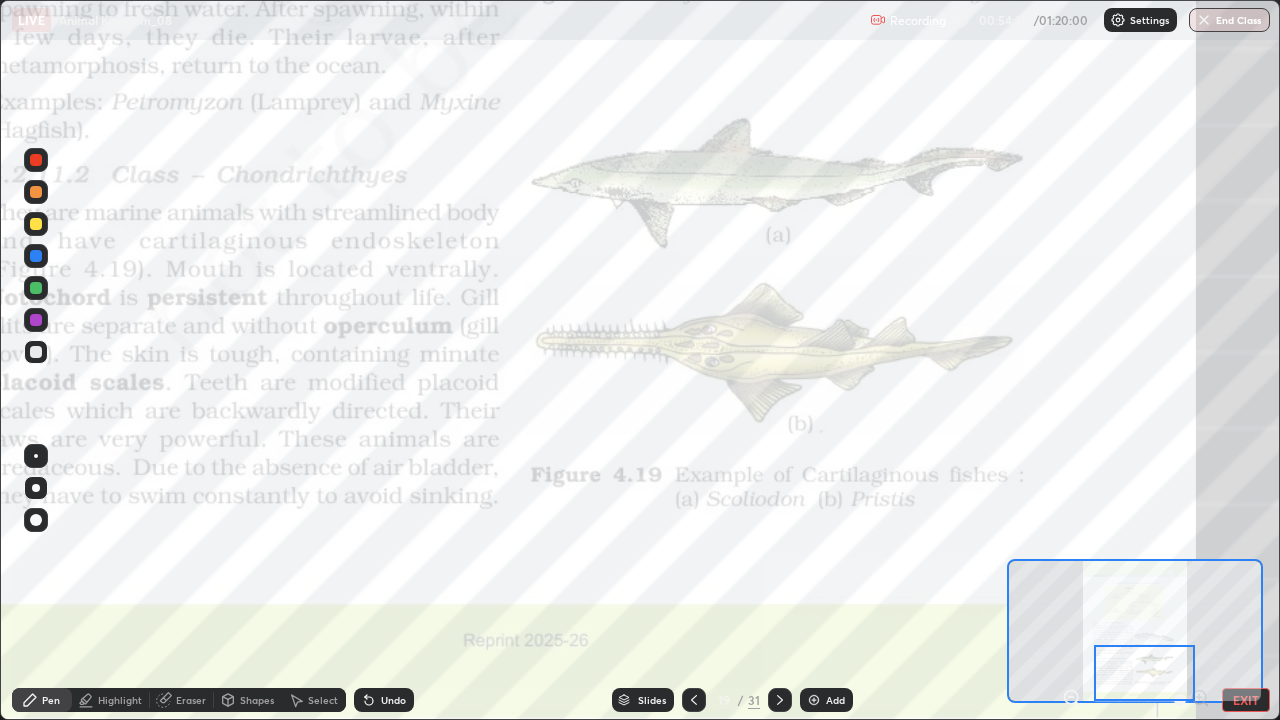 click 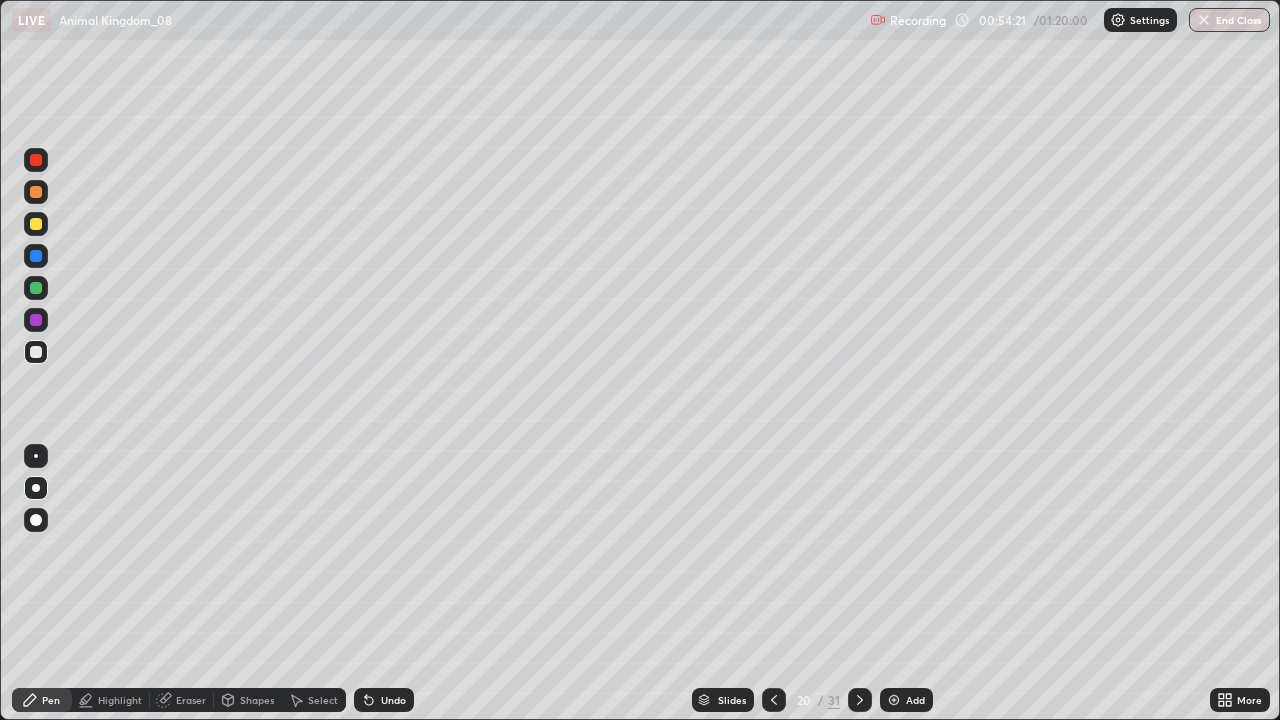 click 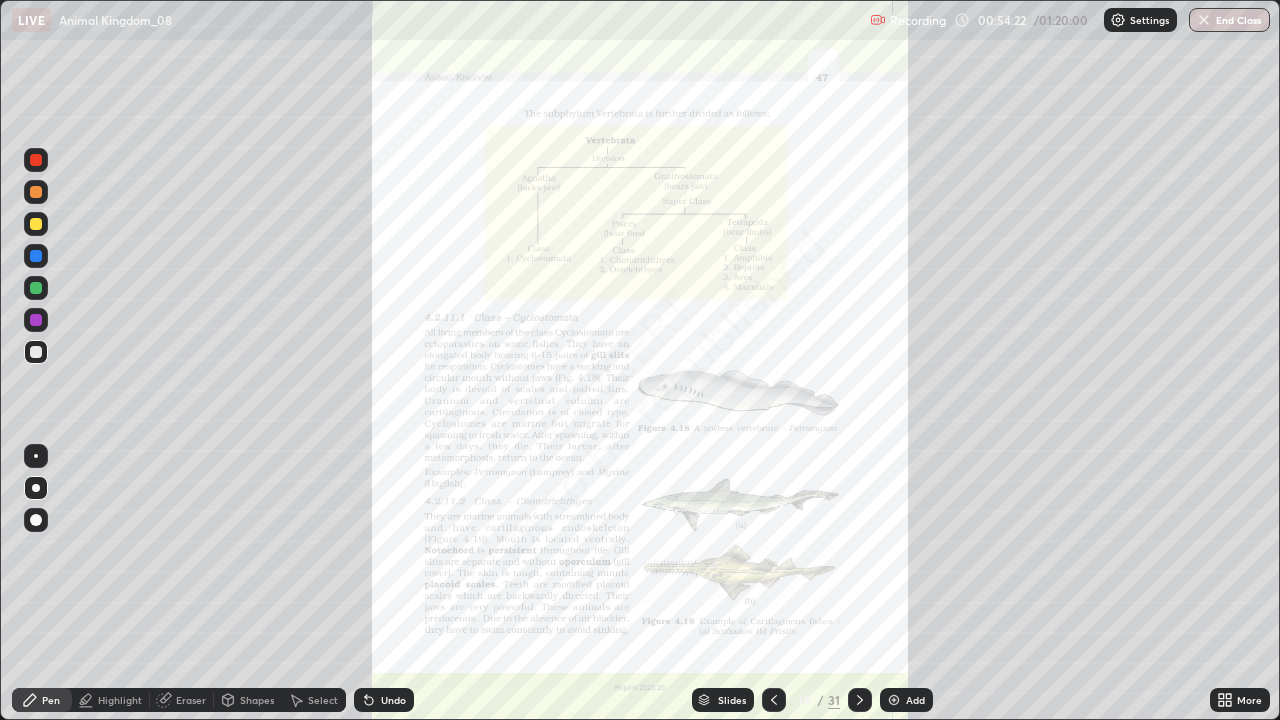 click on "More" at bounding box center (1249, 700) 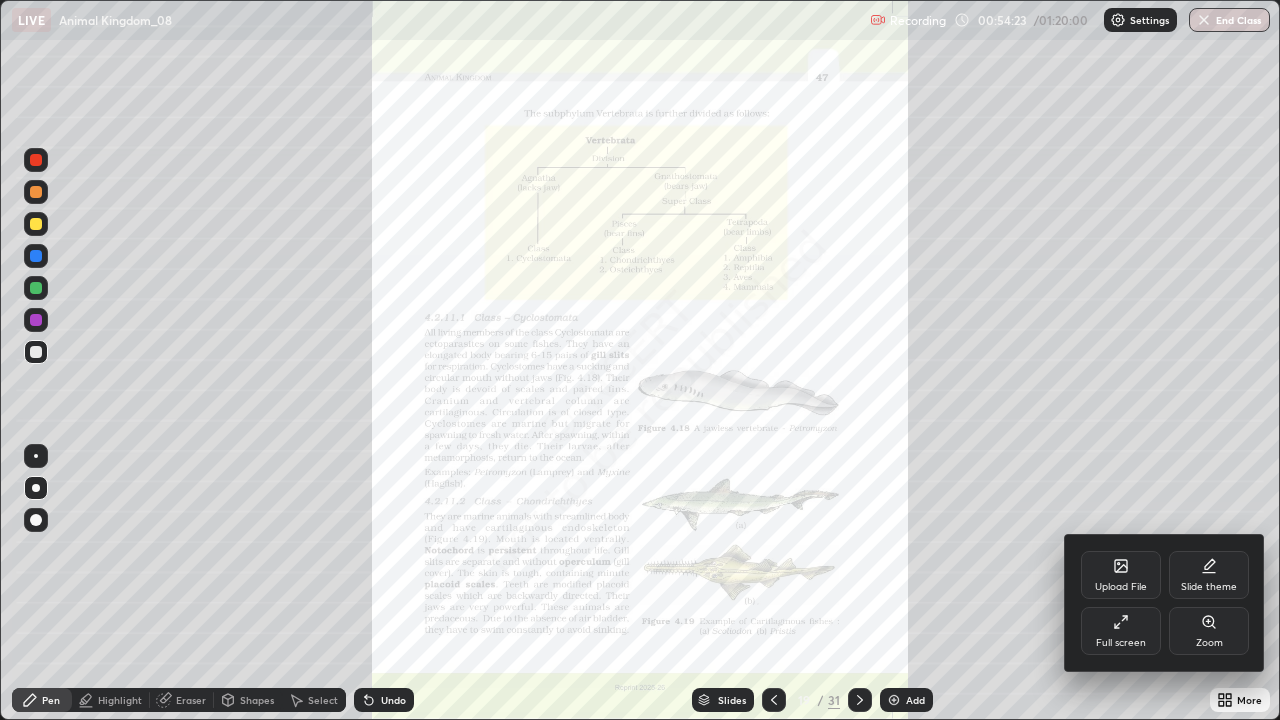click on "Zoom" at bounding box center (1209, 631) 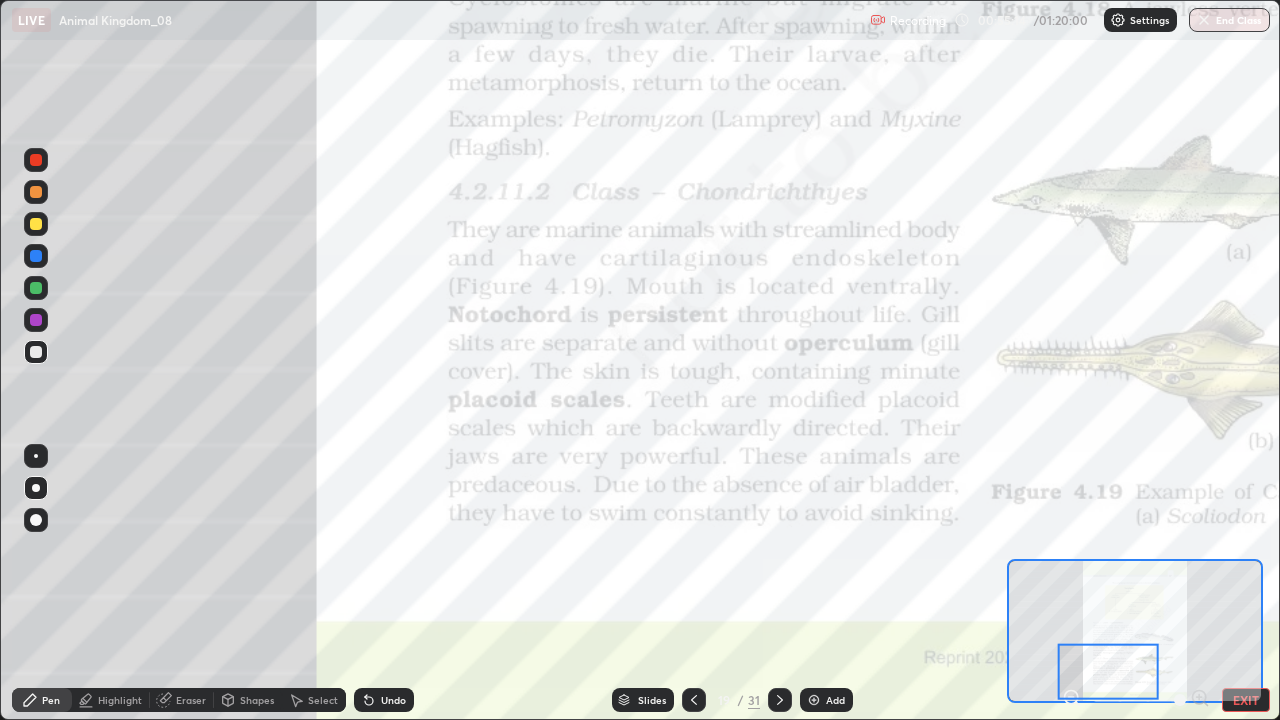 click 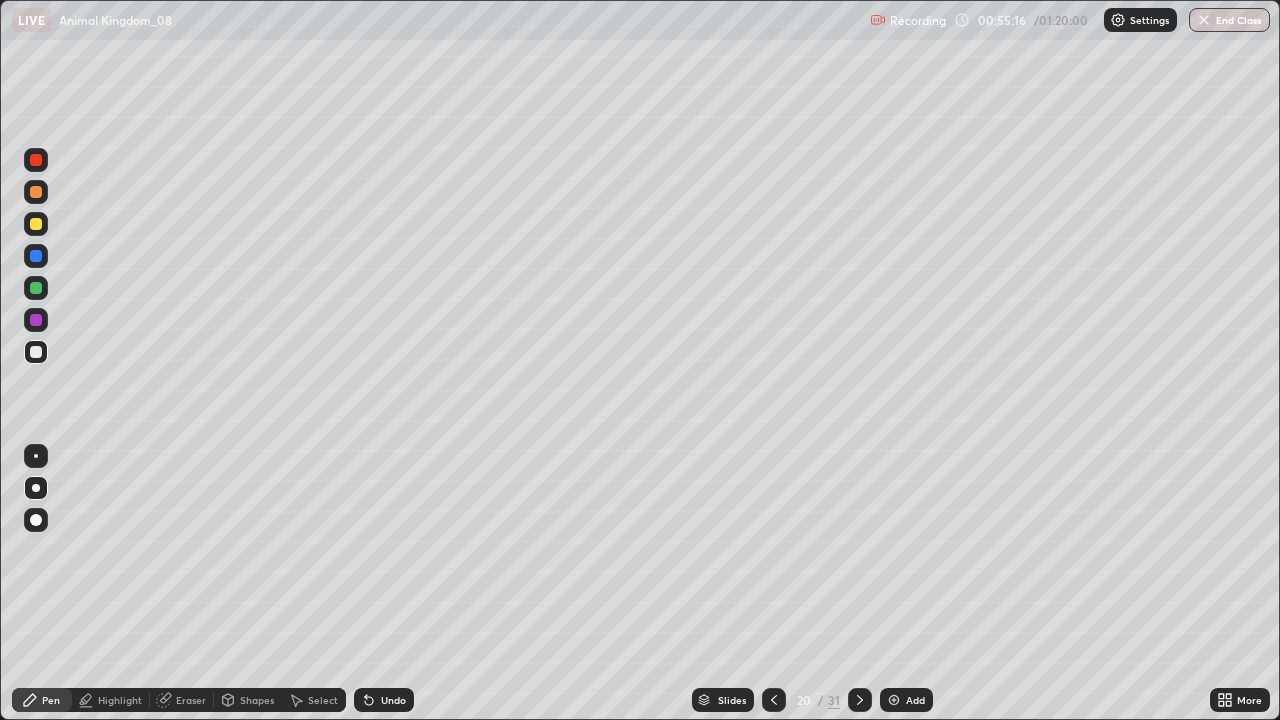 click 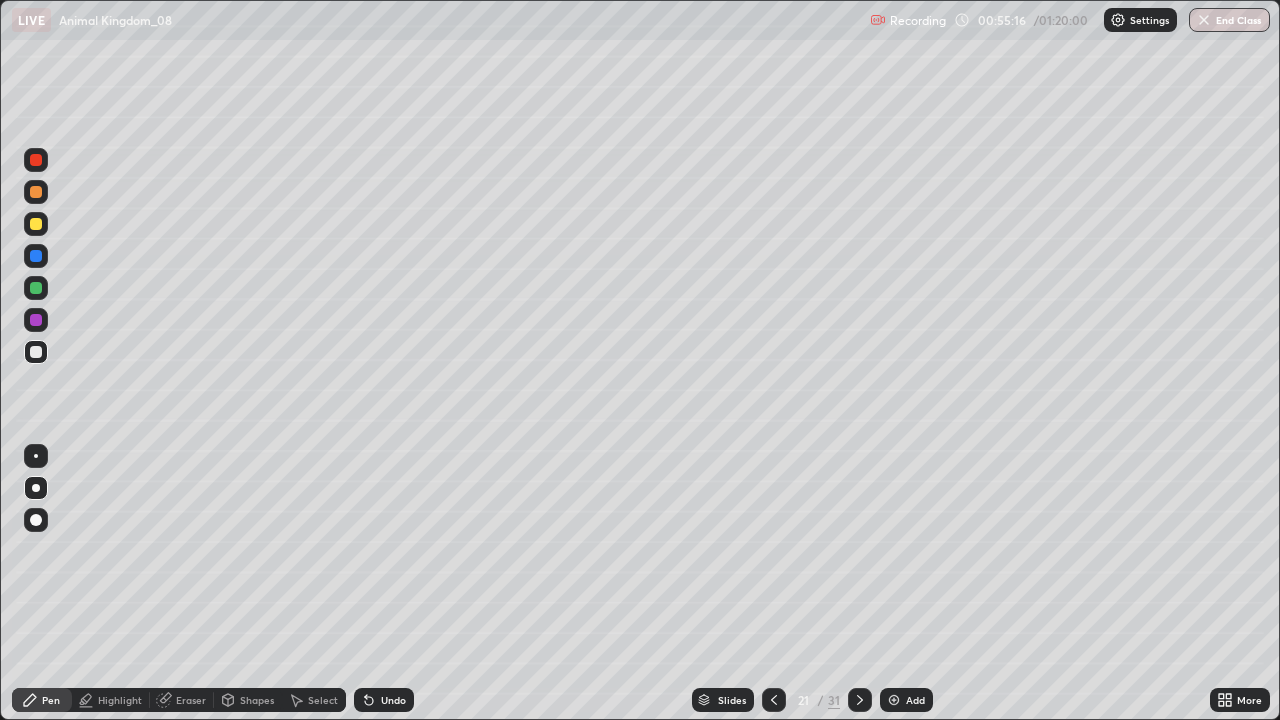 click at bounding box center [860, 700] 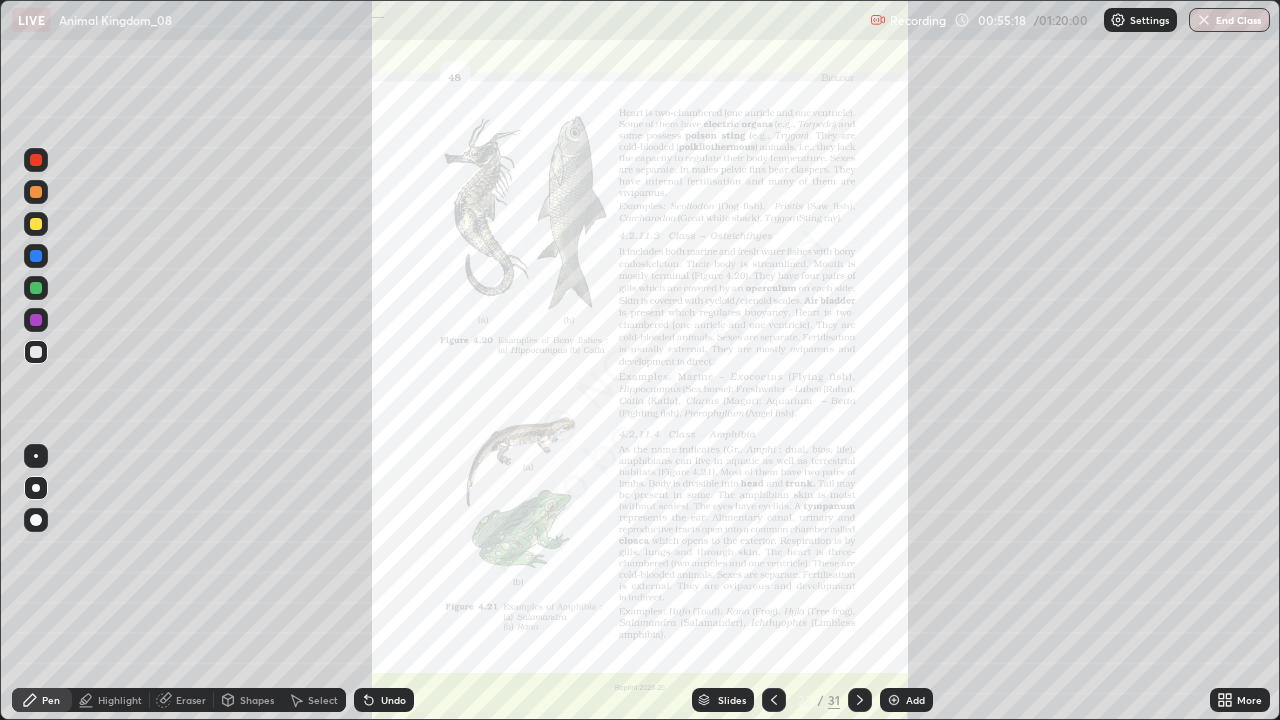 click on "More" at bounding box center [1240, 700] 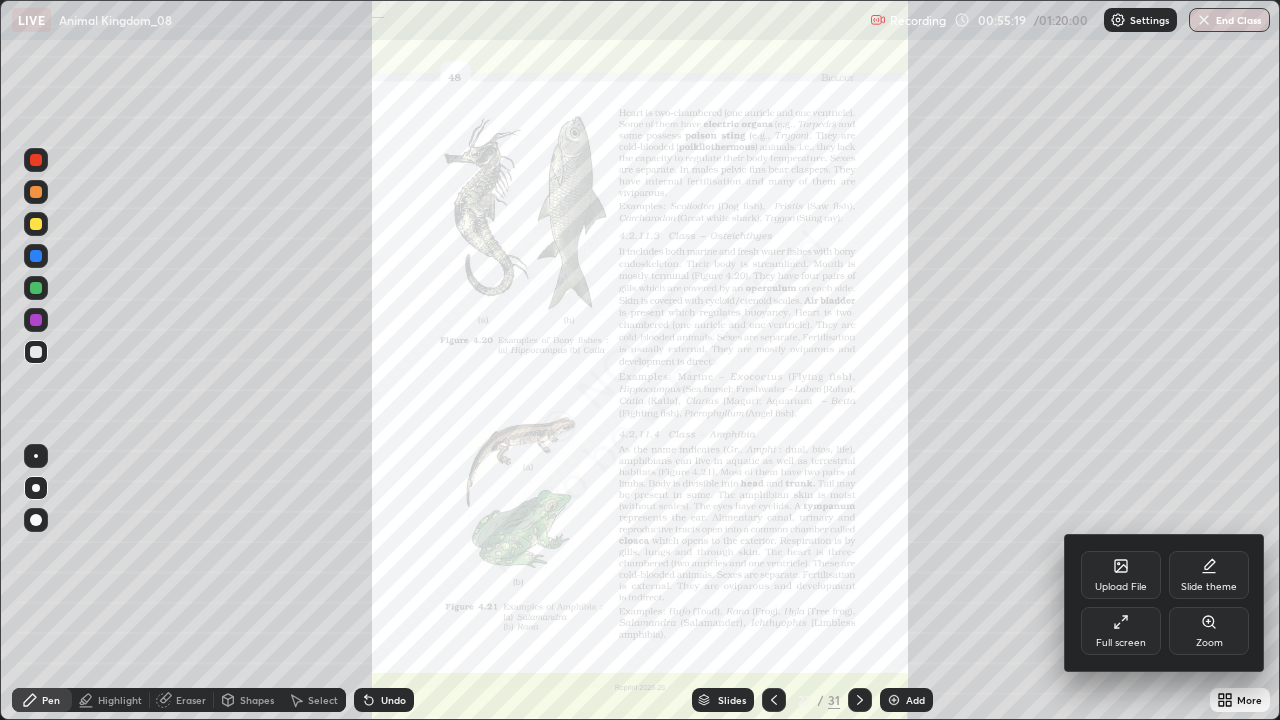 click on "Zoom" at bounding box center [1209, 631] 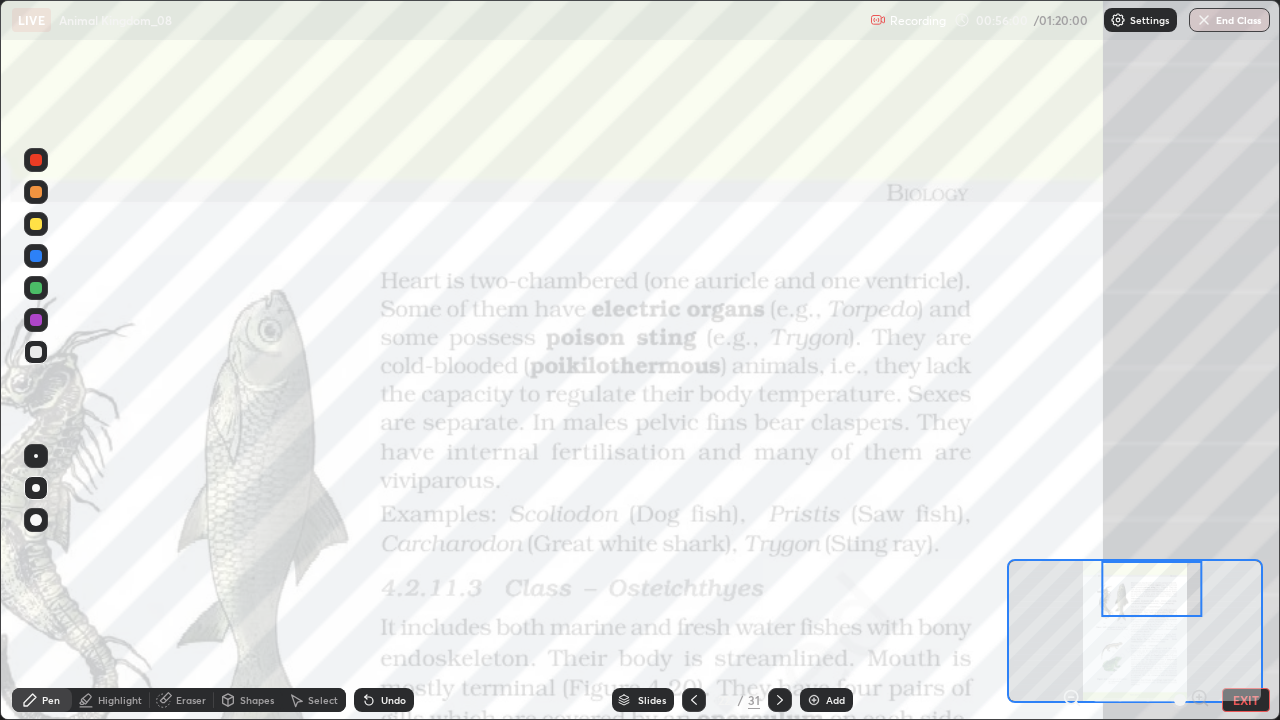 click on "Add" at bounding box center (835, 700) 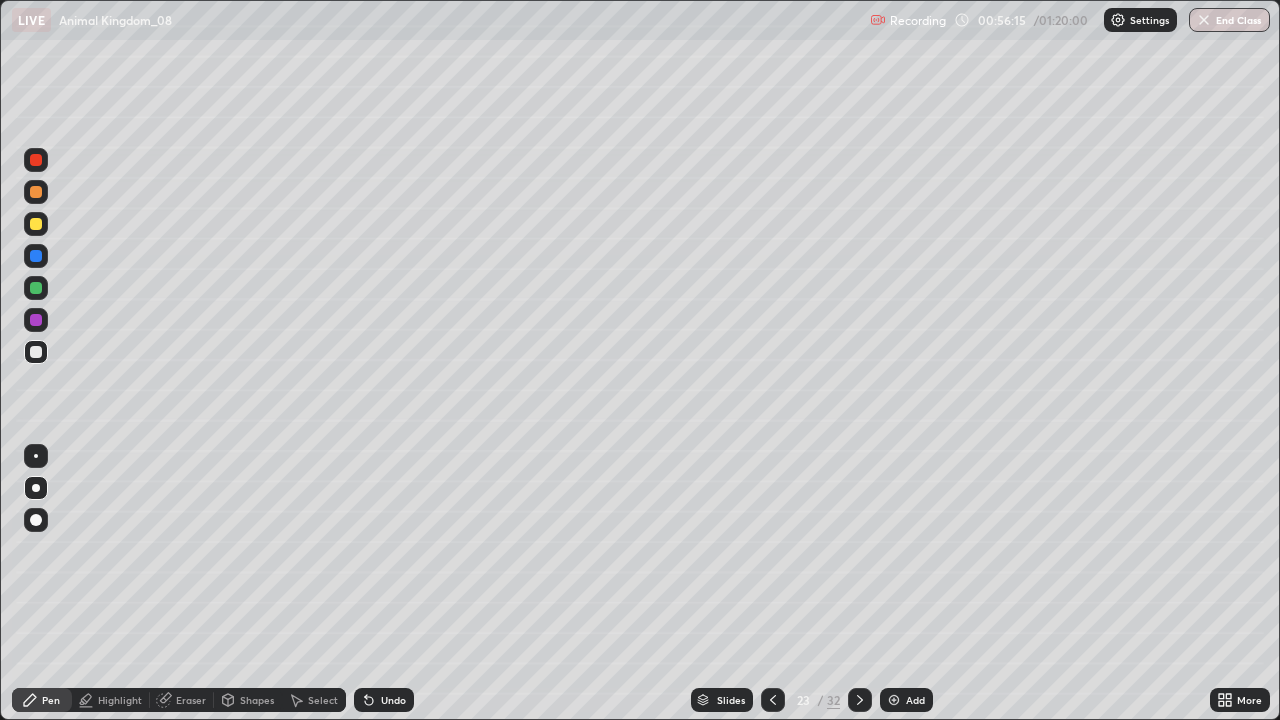 click 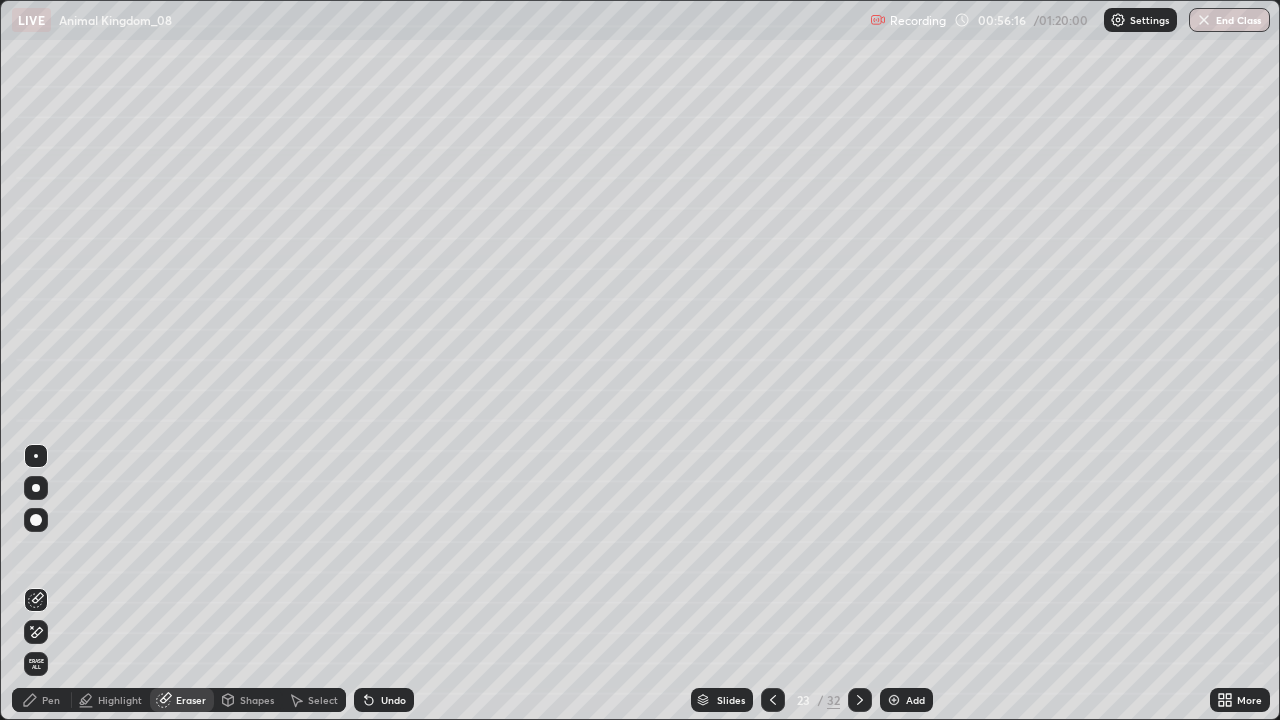 click on "Pen" at bounding box center (51, 700) 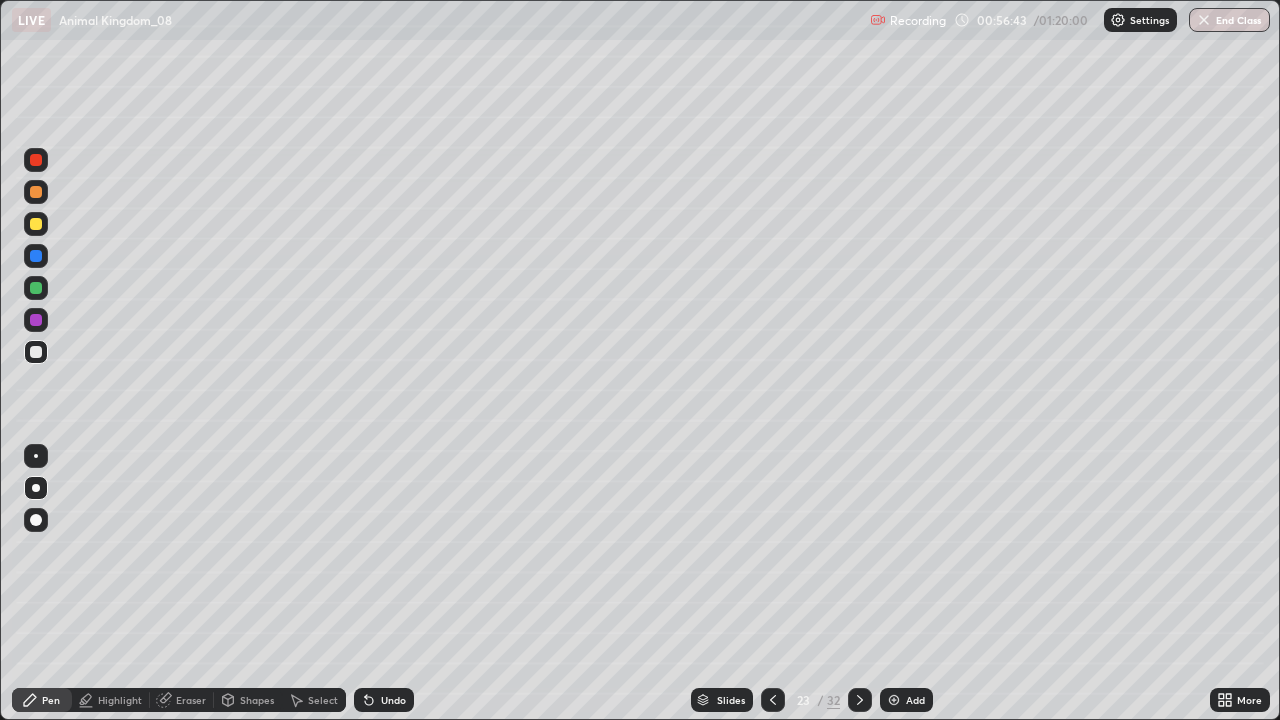 click on "Undo" at bounding box center (393, 700) 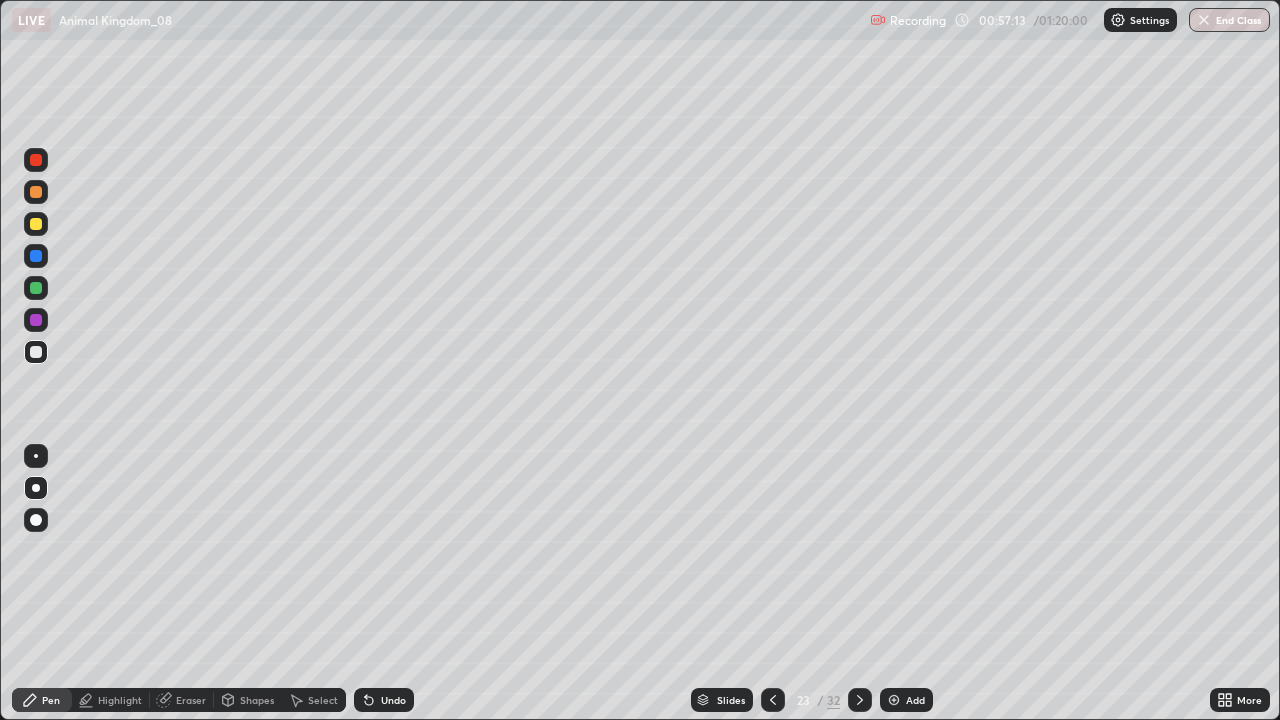 click on "Eraser" at bounding box center [191, 700] 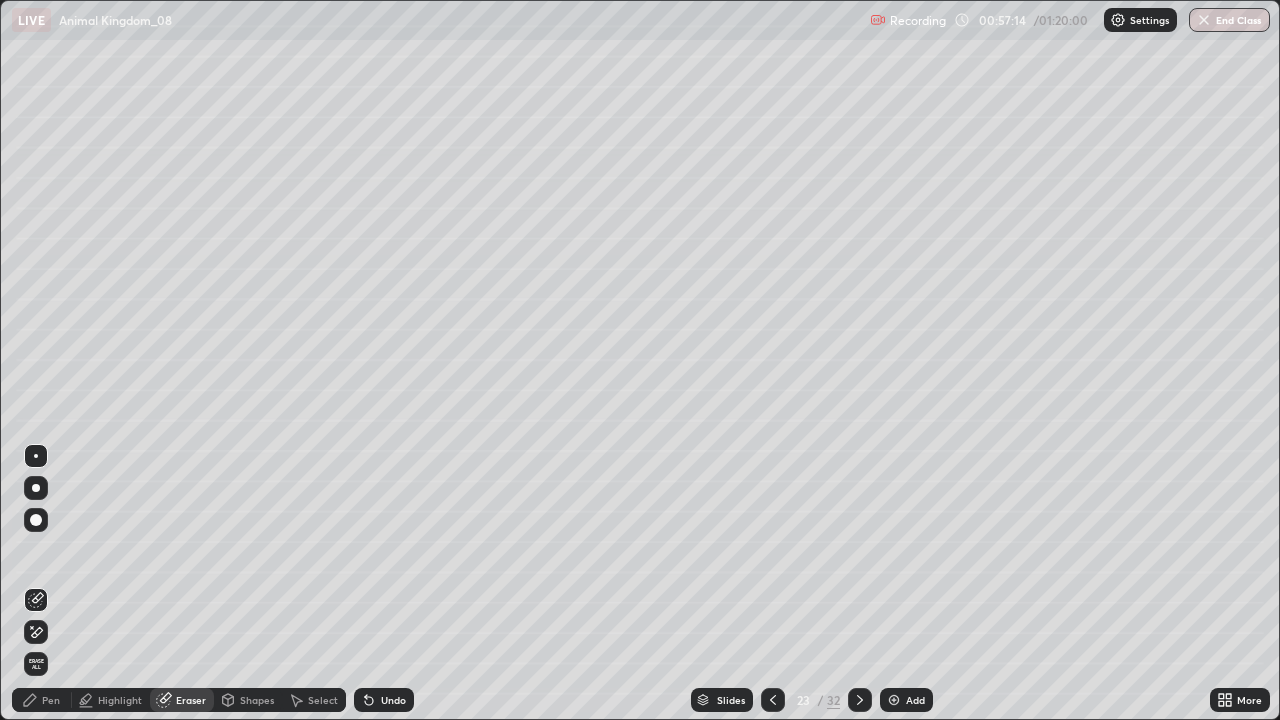 click on "Highlight" at bounding box center (120, 700) 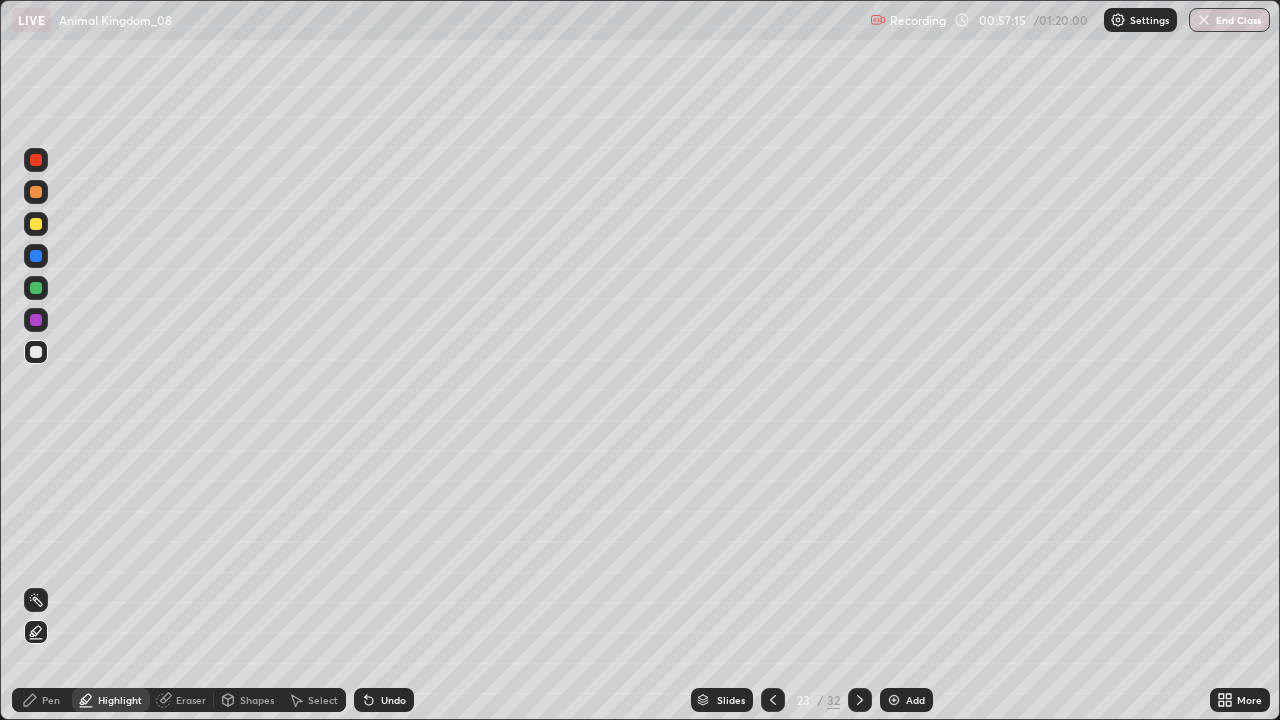 click at bounding box center [36, 288] 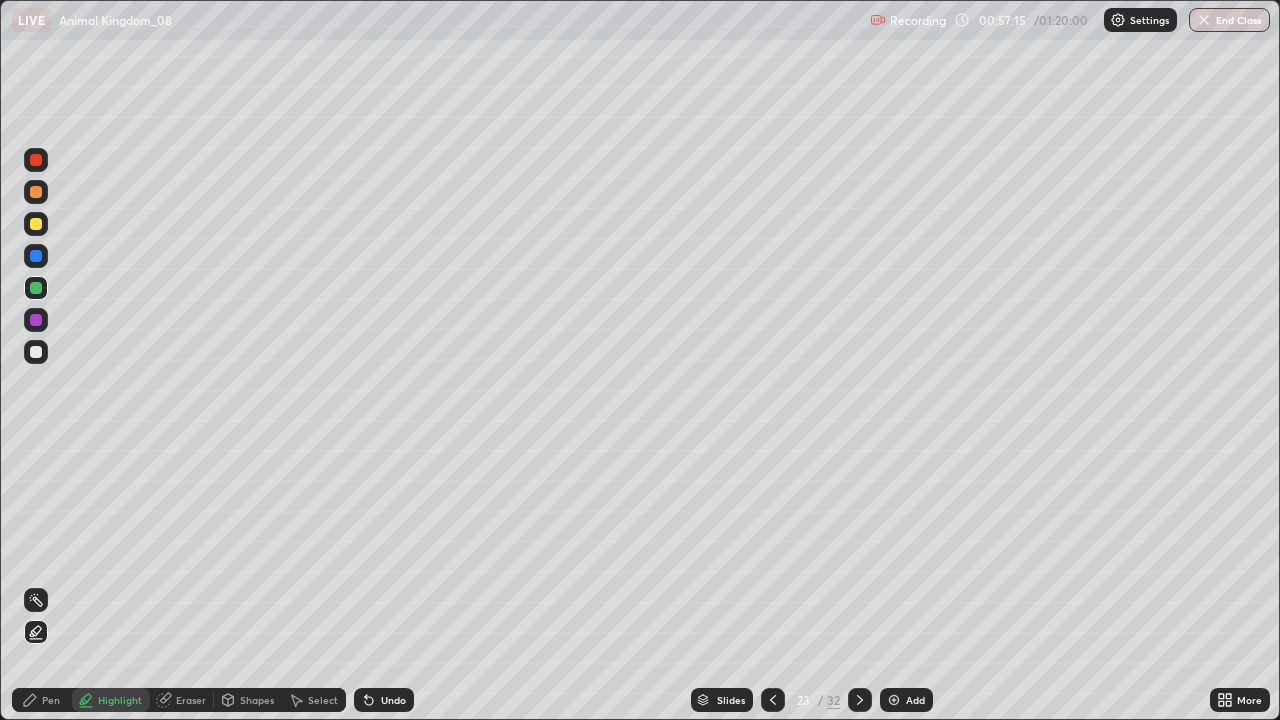 click at bounding box center [36, 224] 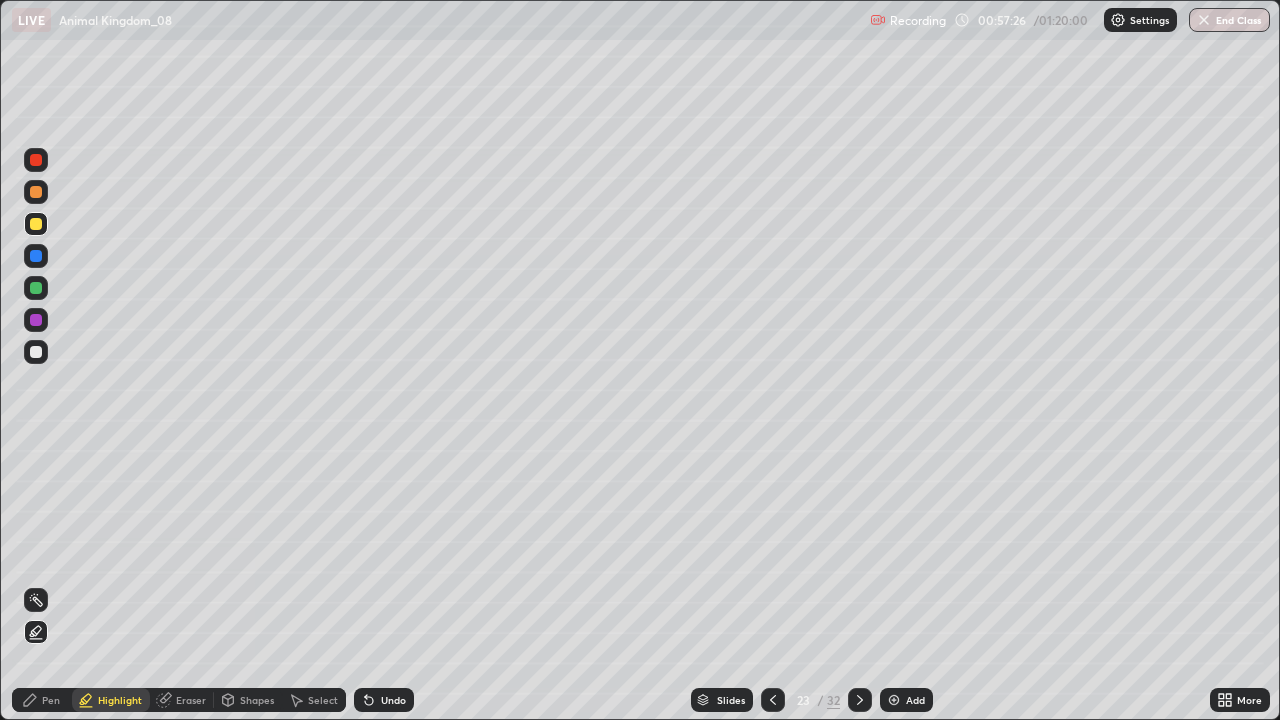 click on "Pen" at bounding box center [42, 700] 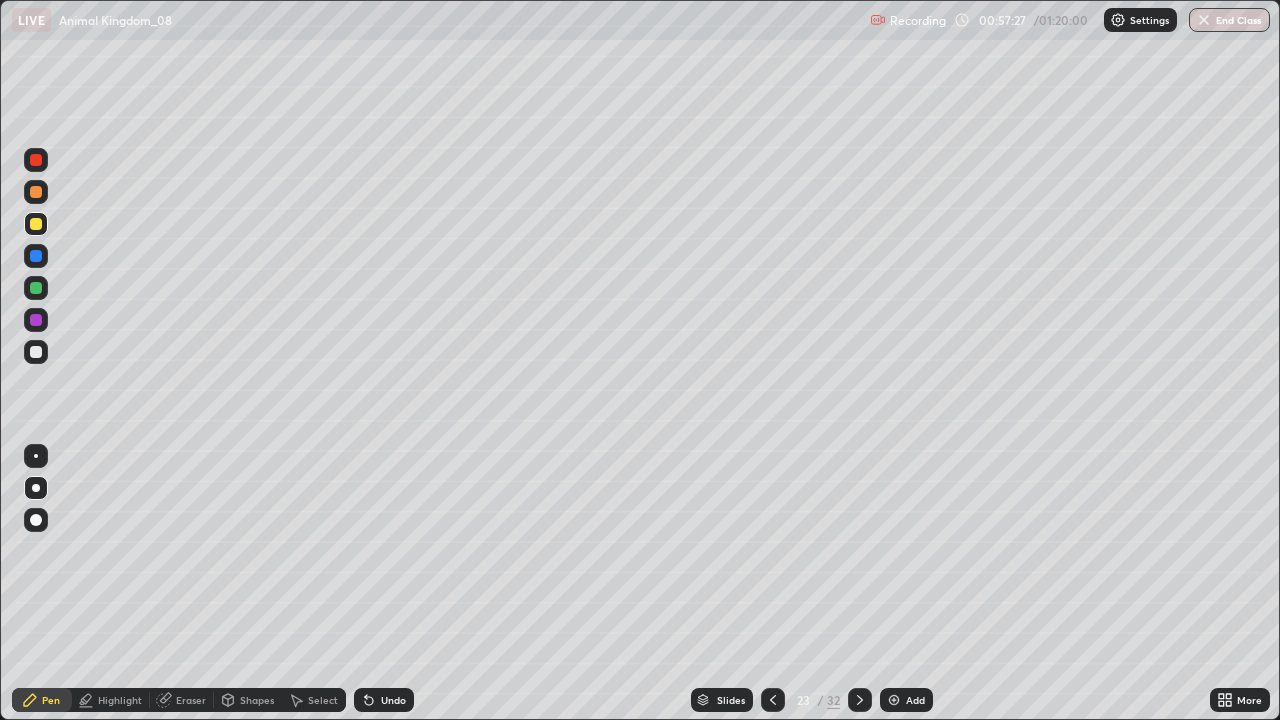 click at bounding box center [36, 352] 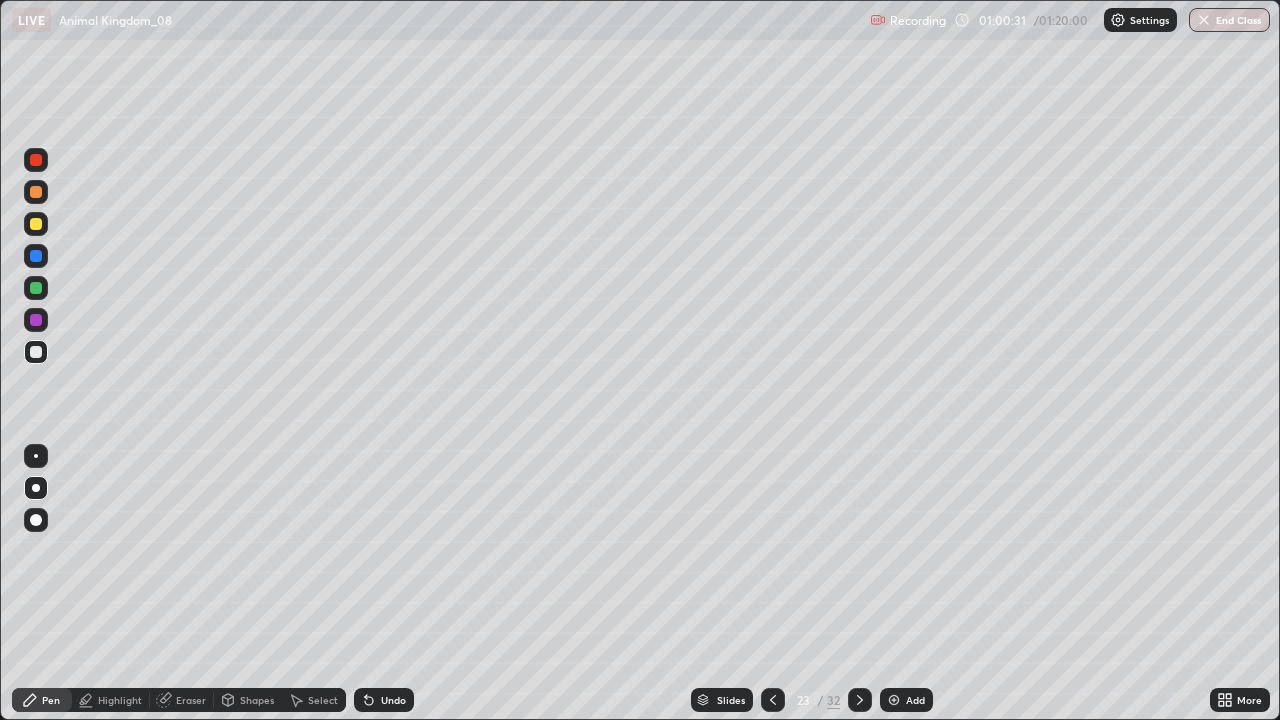 click 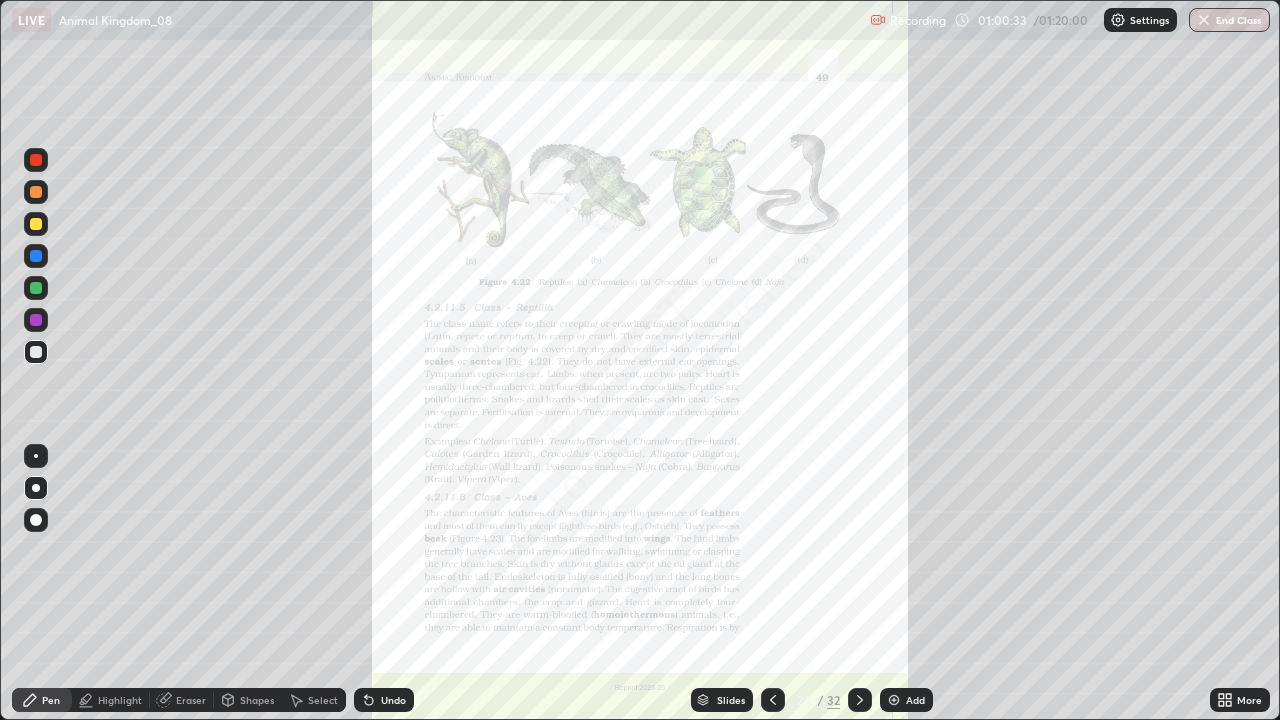click 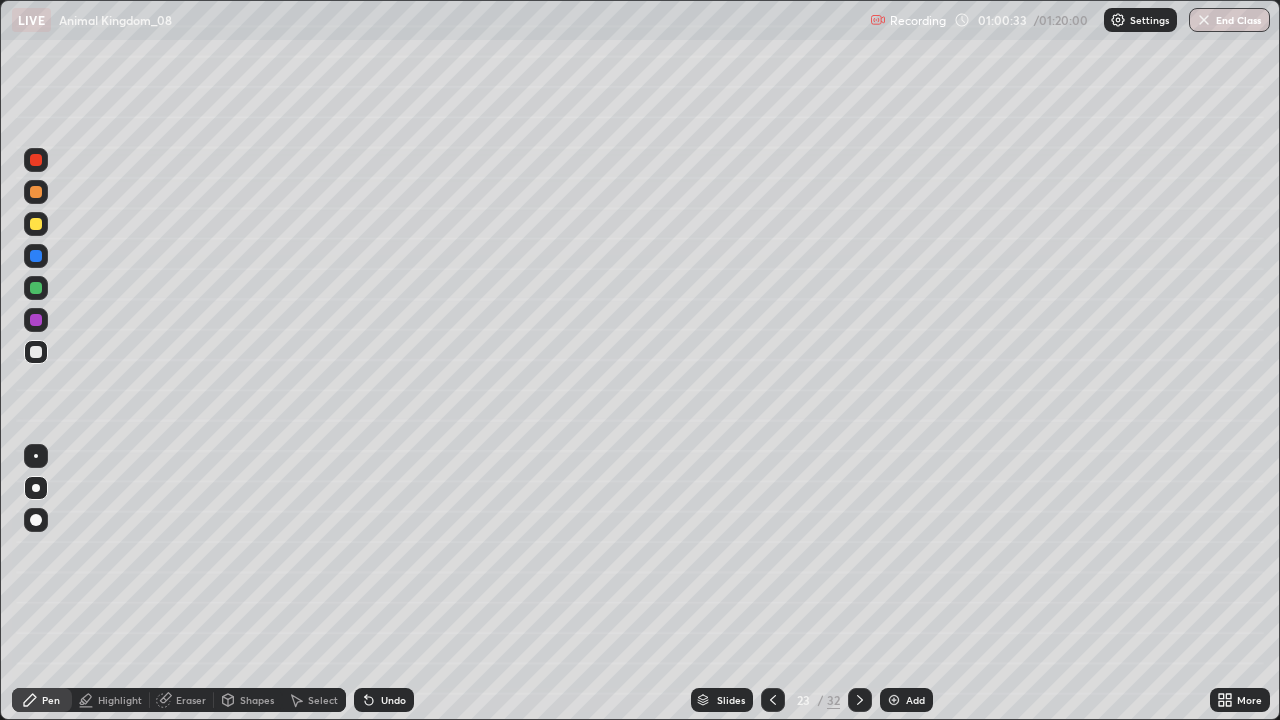 click 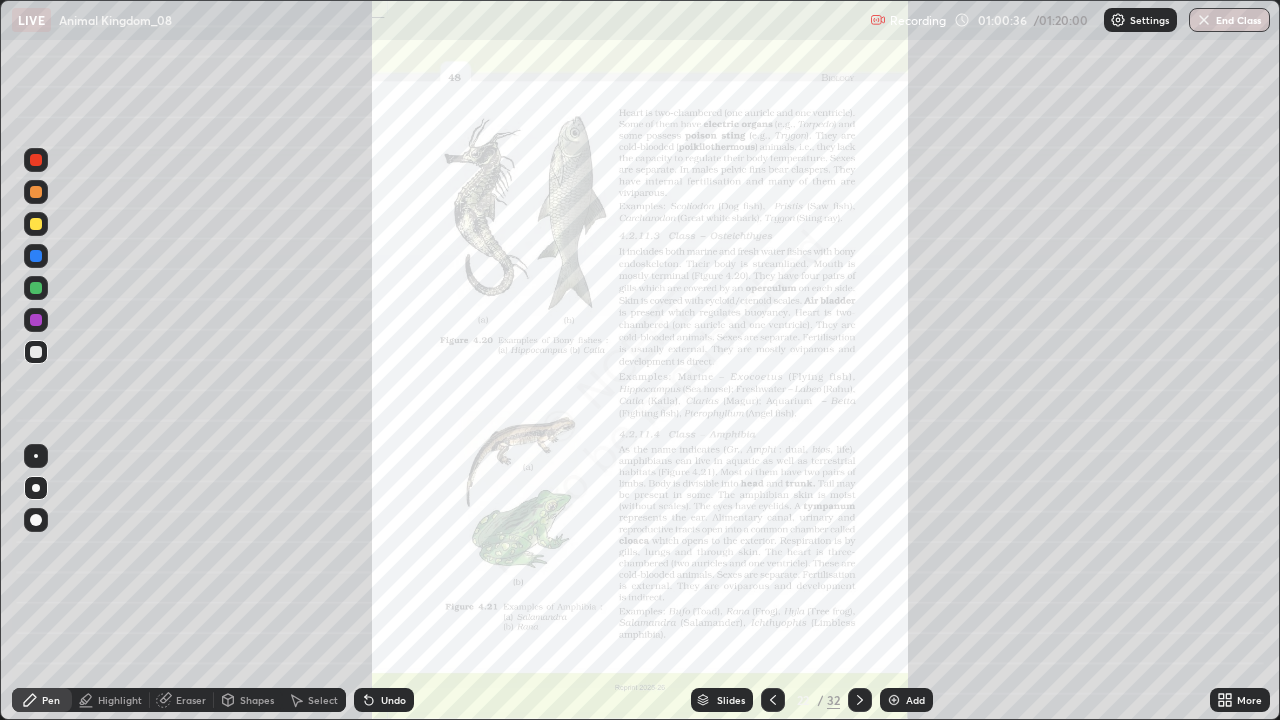 click on "More" at bounding box center (1249, 700) 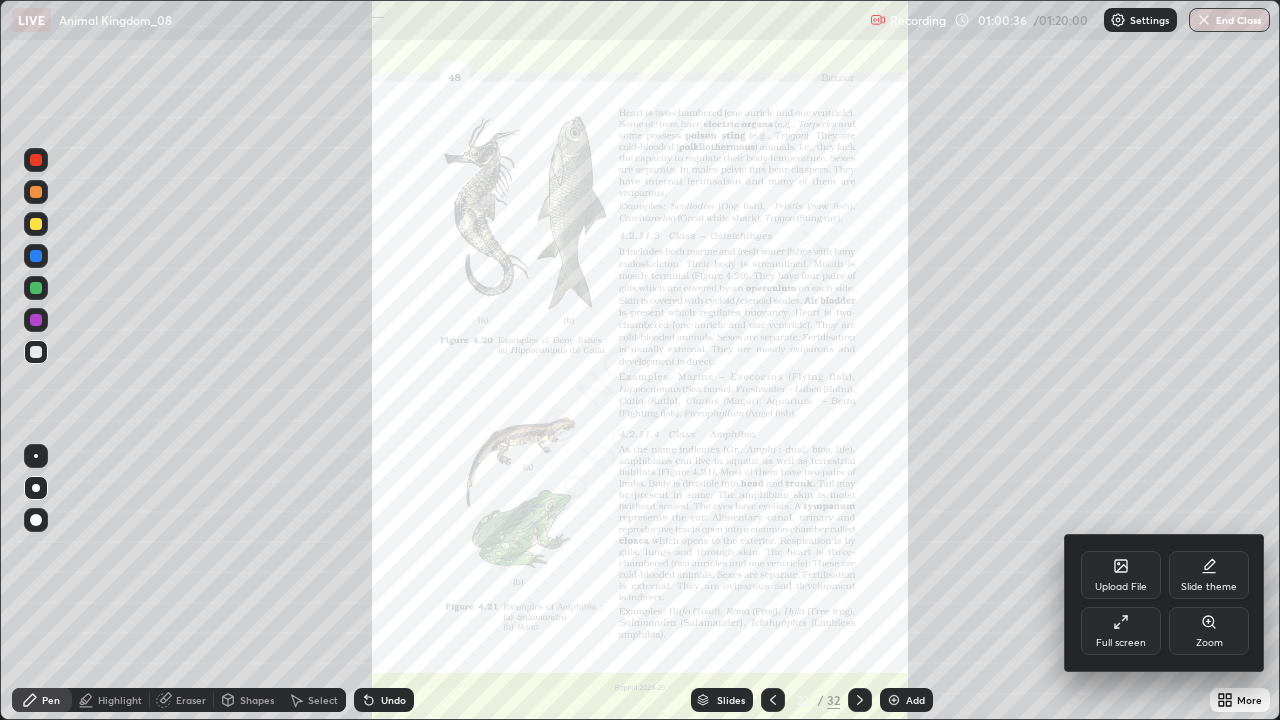 click on "Zoom" at bounding box center [1209, 631] 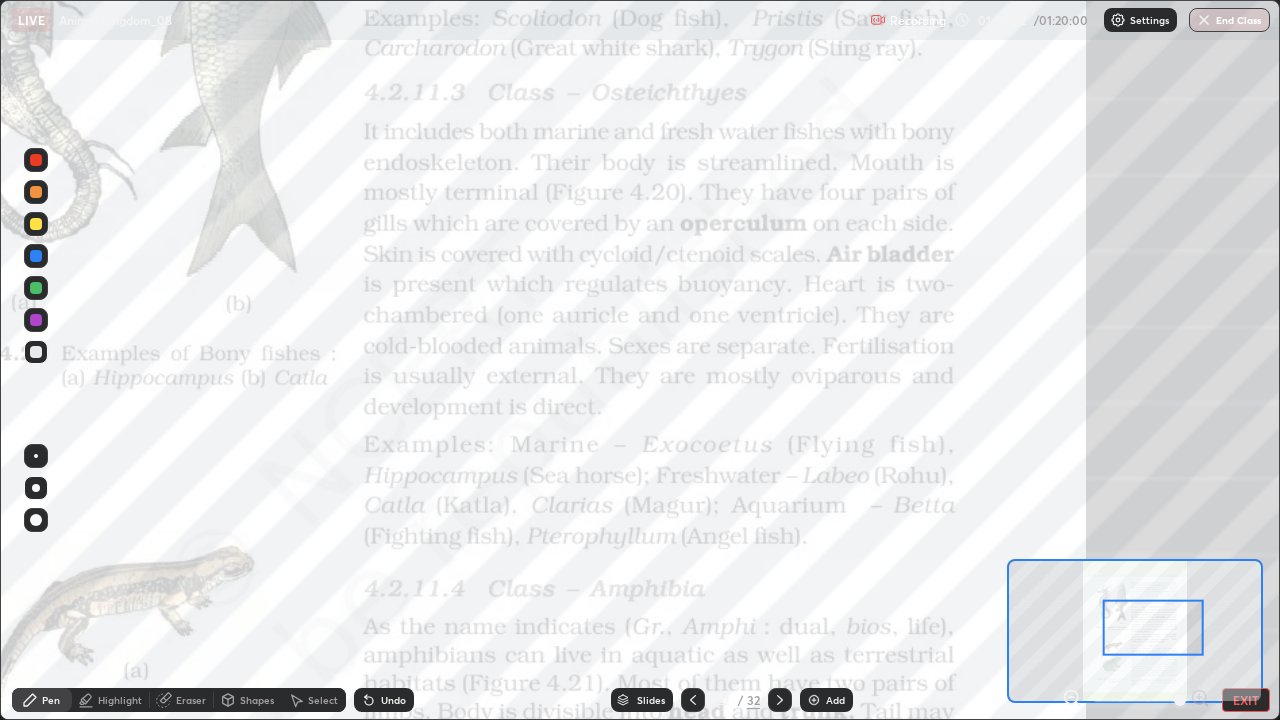 click on "EXIT" at bounding box center [1246, 700] 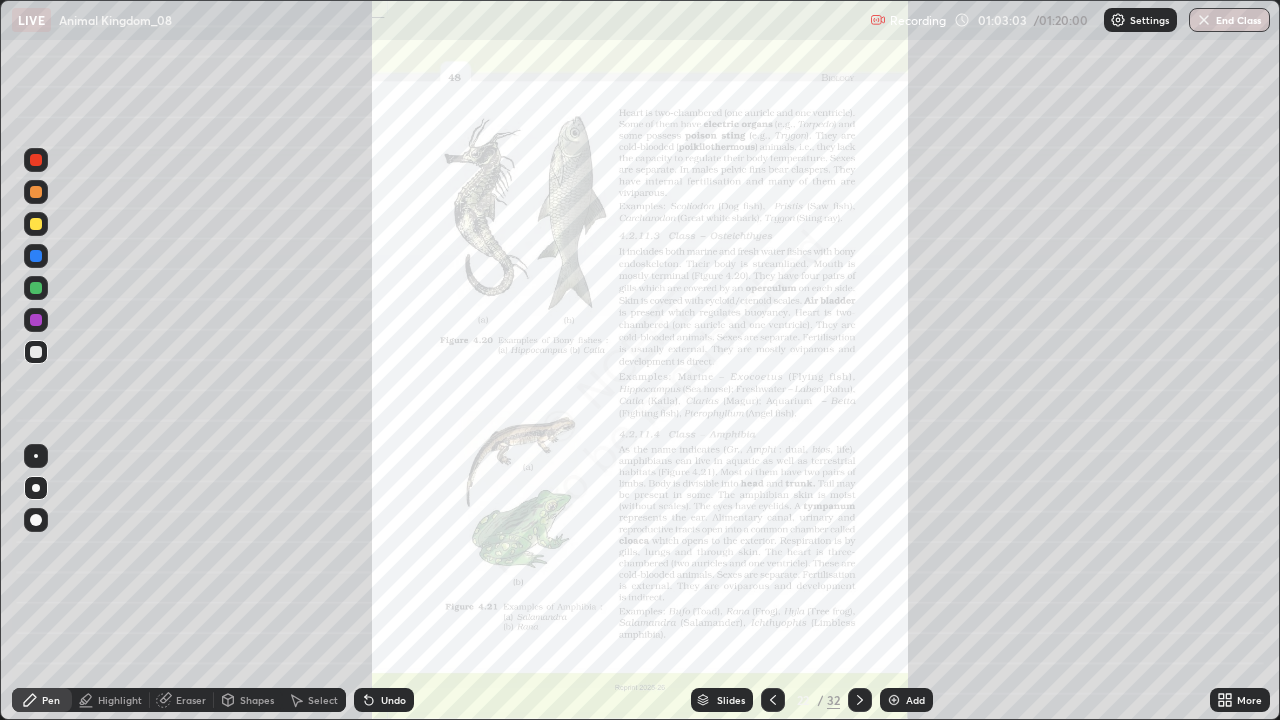 click on "More" at bounding box center (1249, 700) 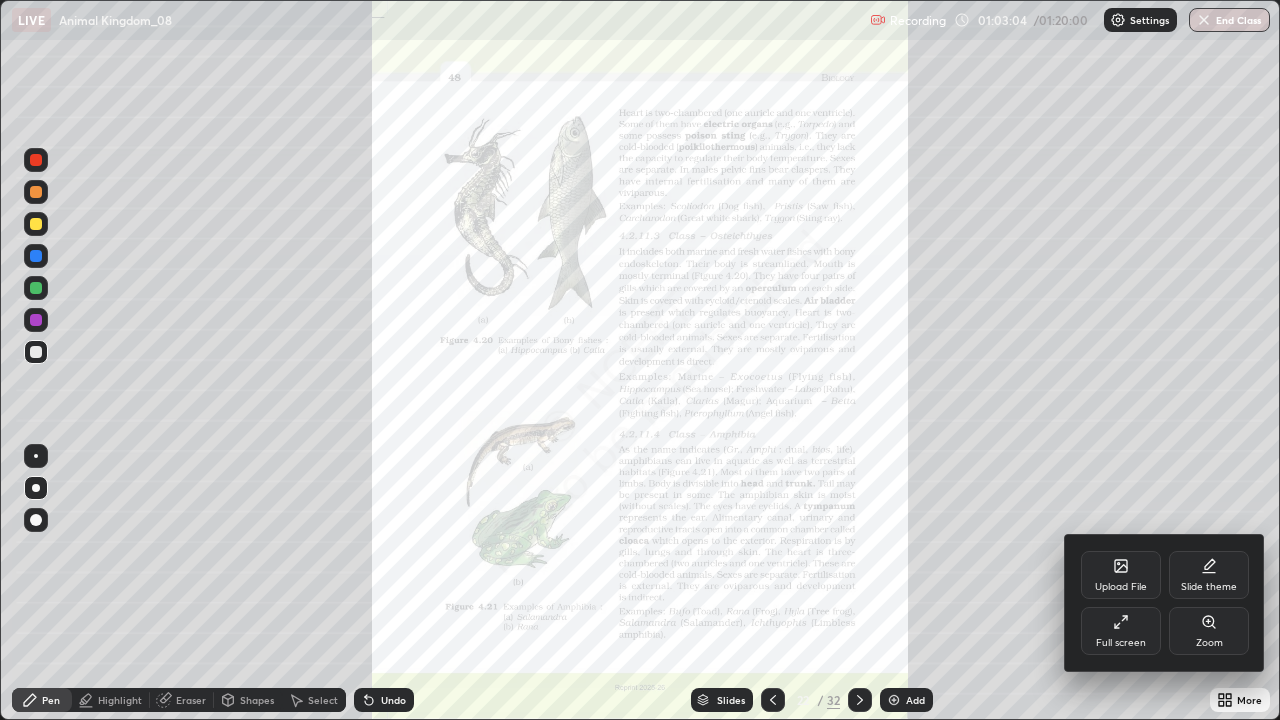 click on "Full screen" at bounding box center [1121, 631] 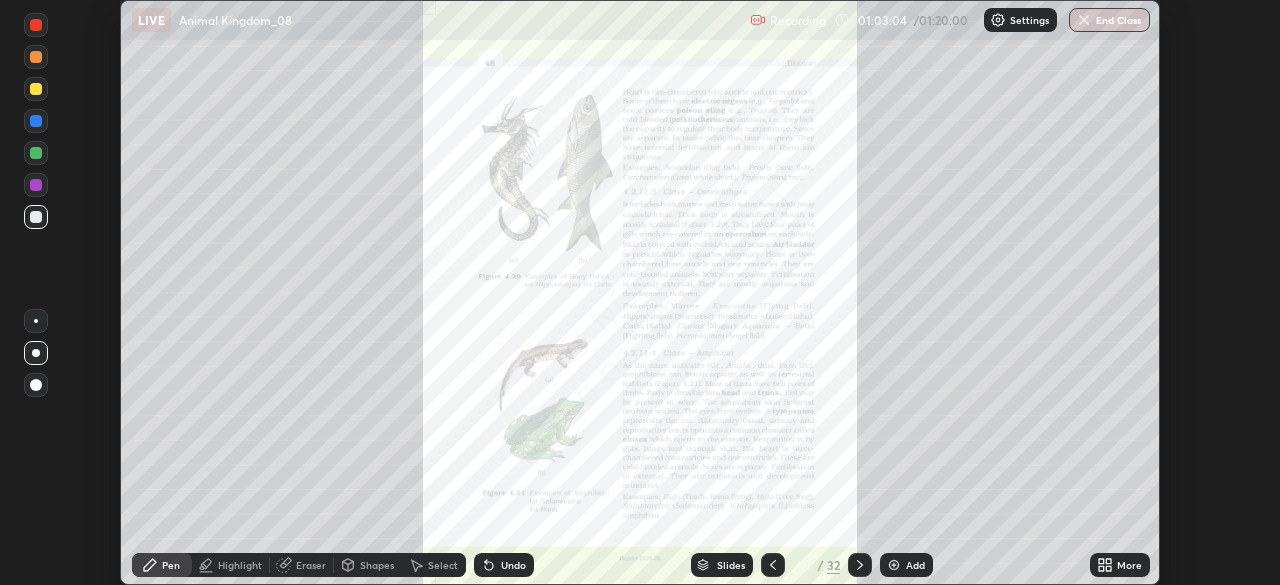 scroll, scrollTop: 585, scrollLeft: 1280, axis: both 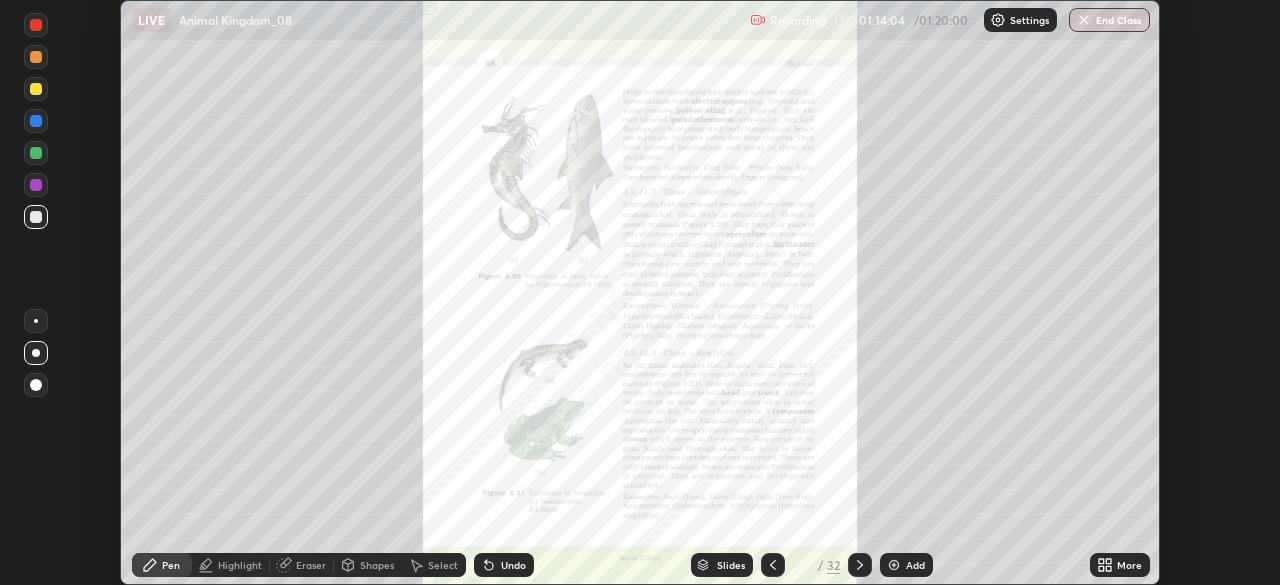 click on "End Class" at bounding box center [1109, 20] 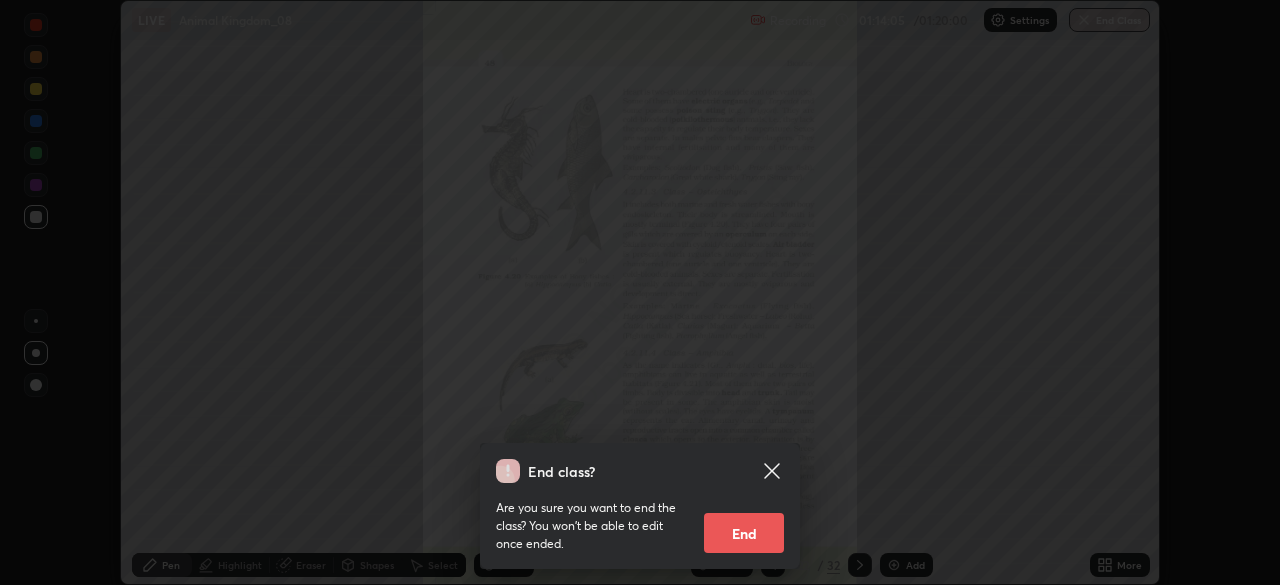 click on "End" at bounding box center (744, 533) 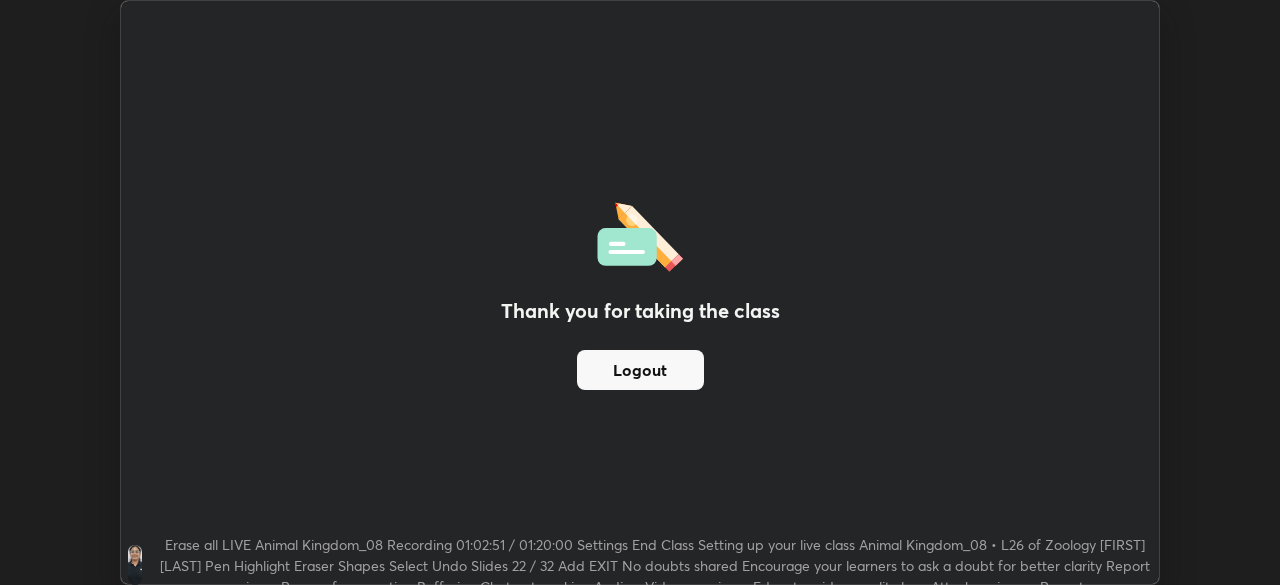 click on "Logout" at bounding box center [640, 370] 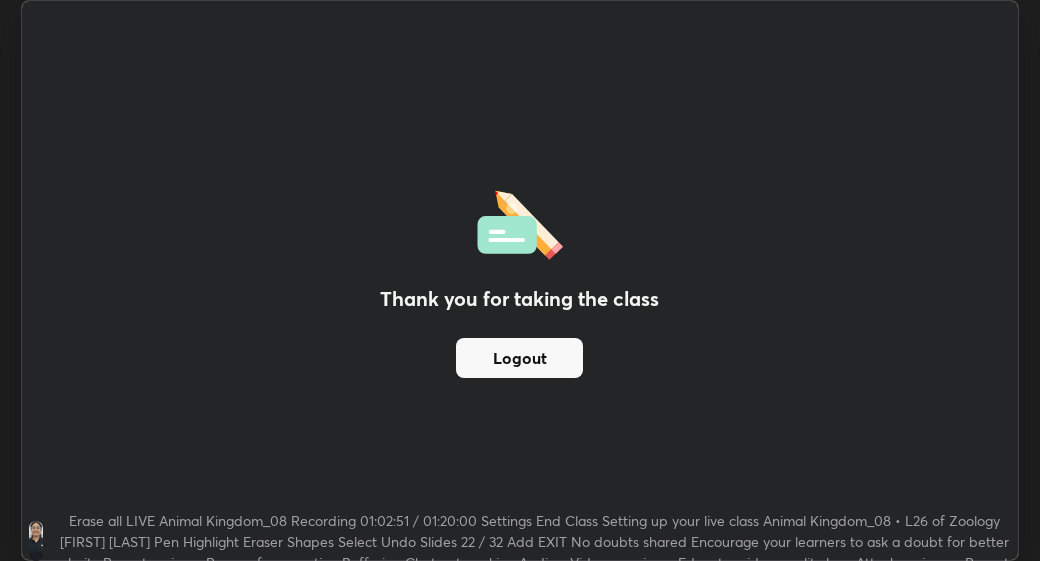 scroll, scrollTop: 561, scrollLeft: 1040, axis: both 